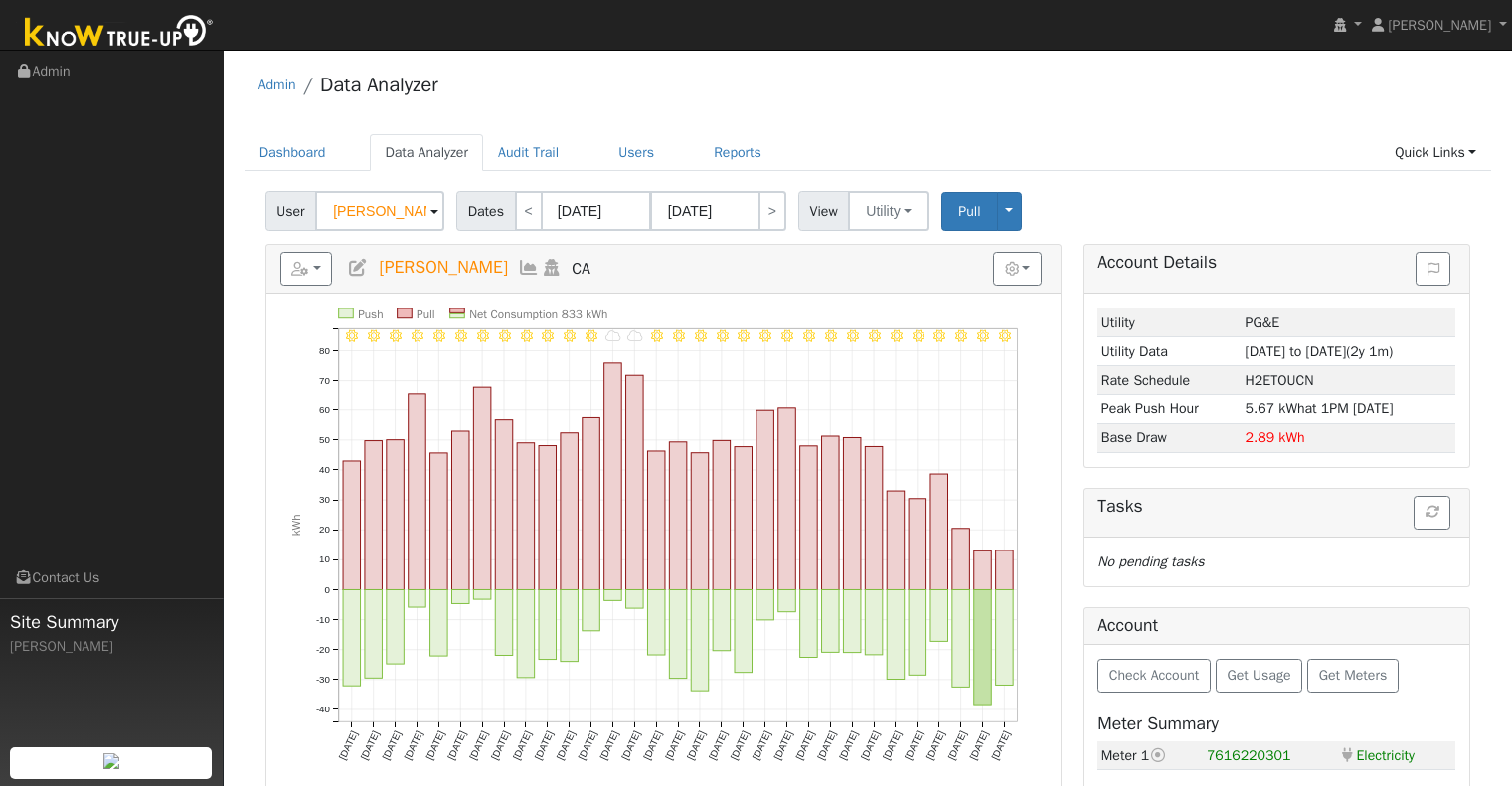 scroll, scrollTop: 0, scrollLeft: 0, axis: both 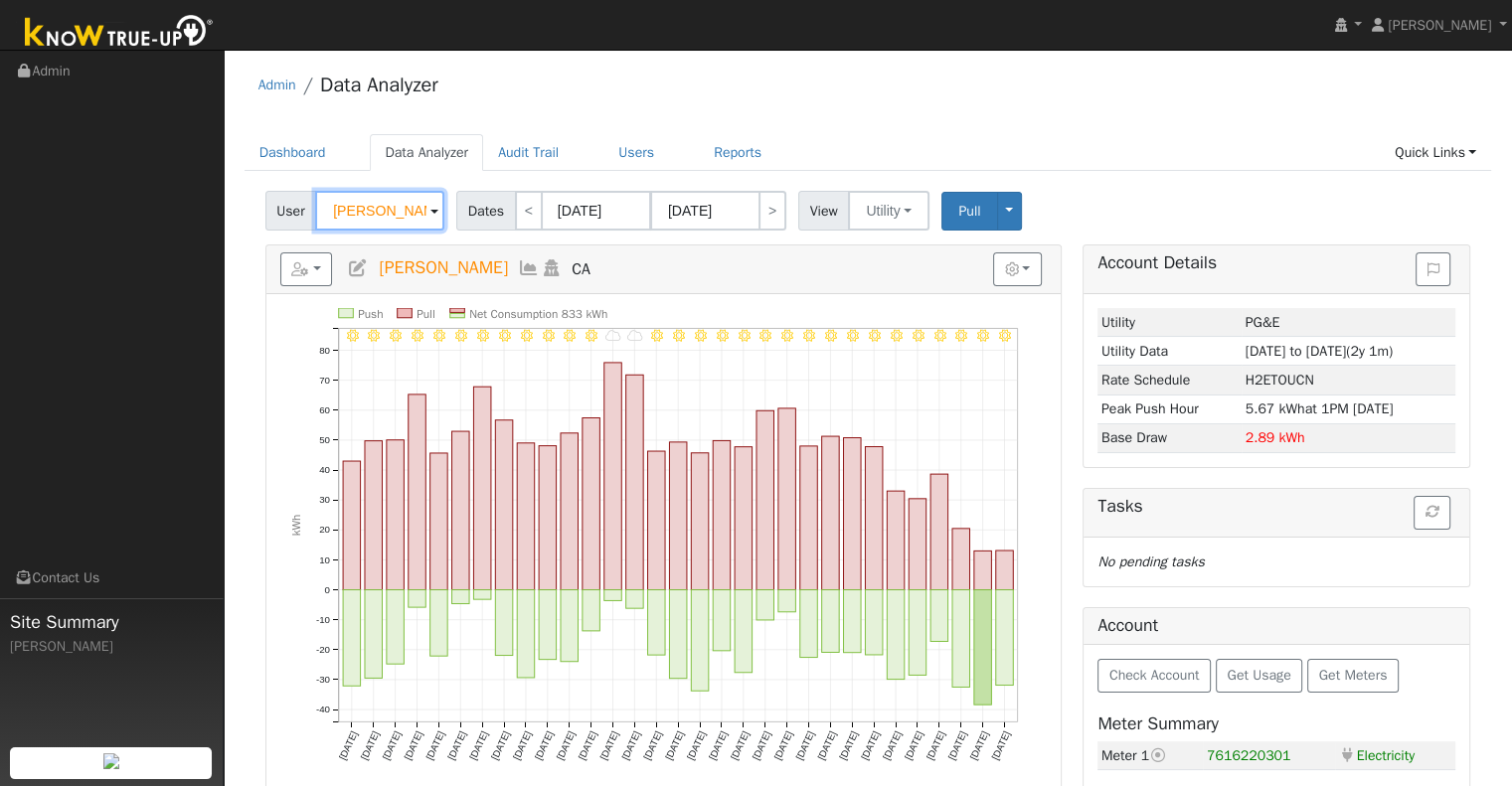 click on "[PERSON_NAME]" at bounding box center (380, 211) 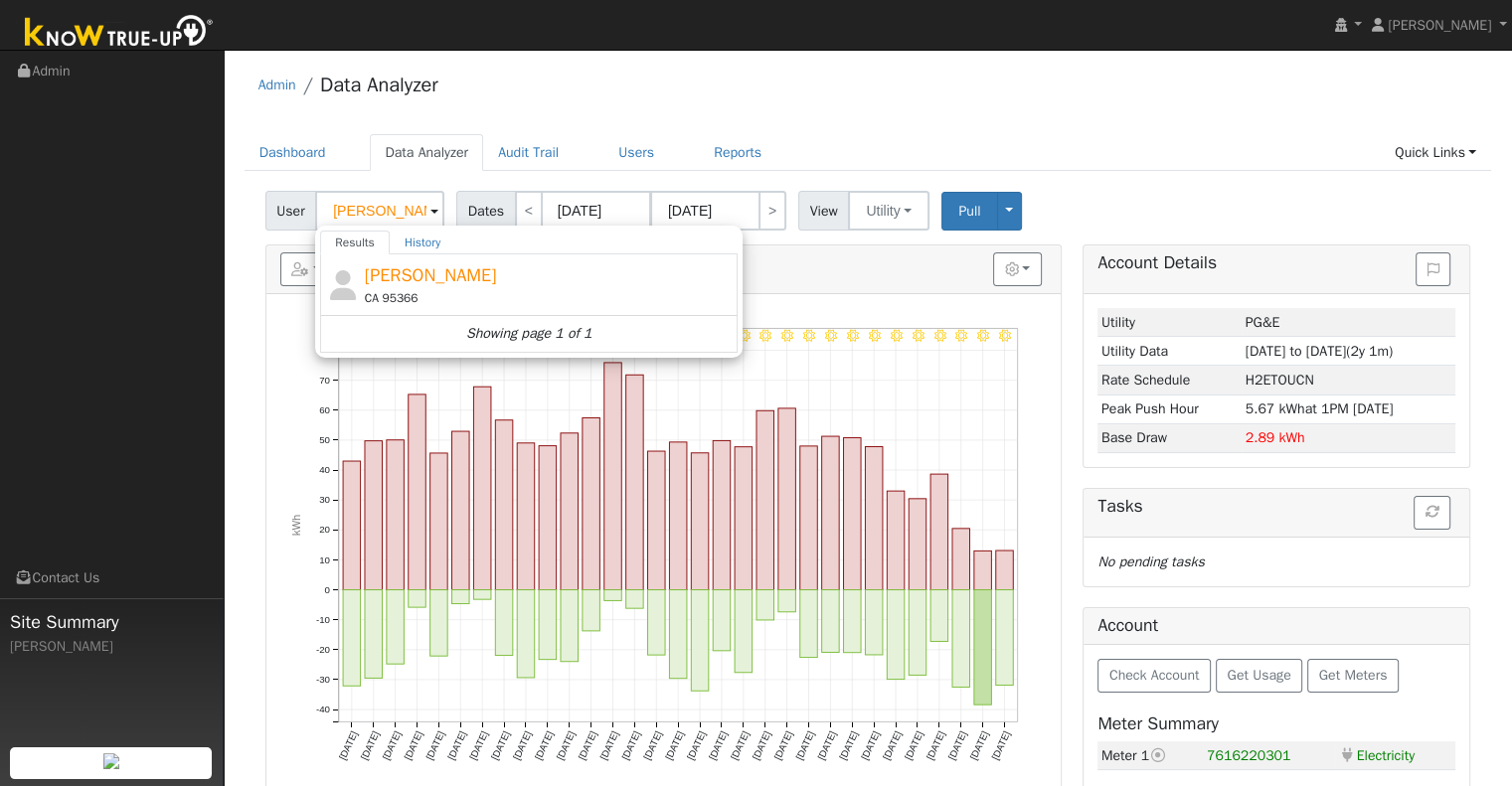 click on "Showing page 1 of 1" 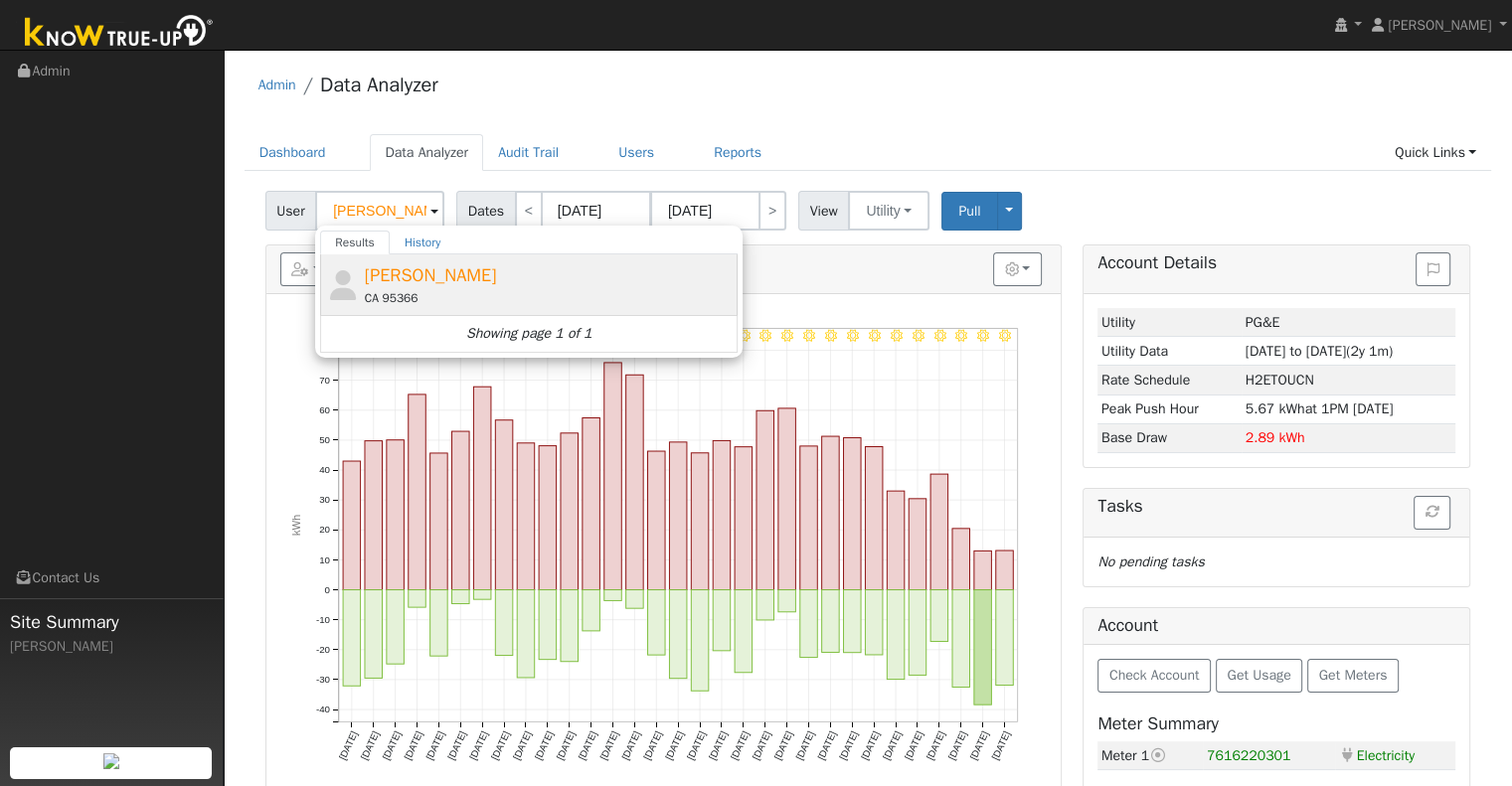 click on "[PERSON_NAME]" at bounding box center [430, 275] 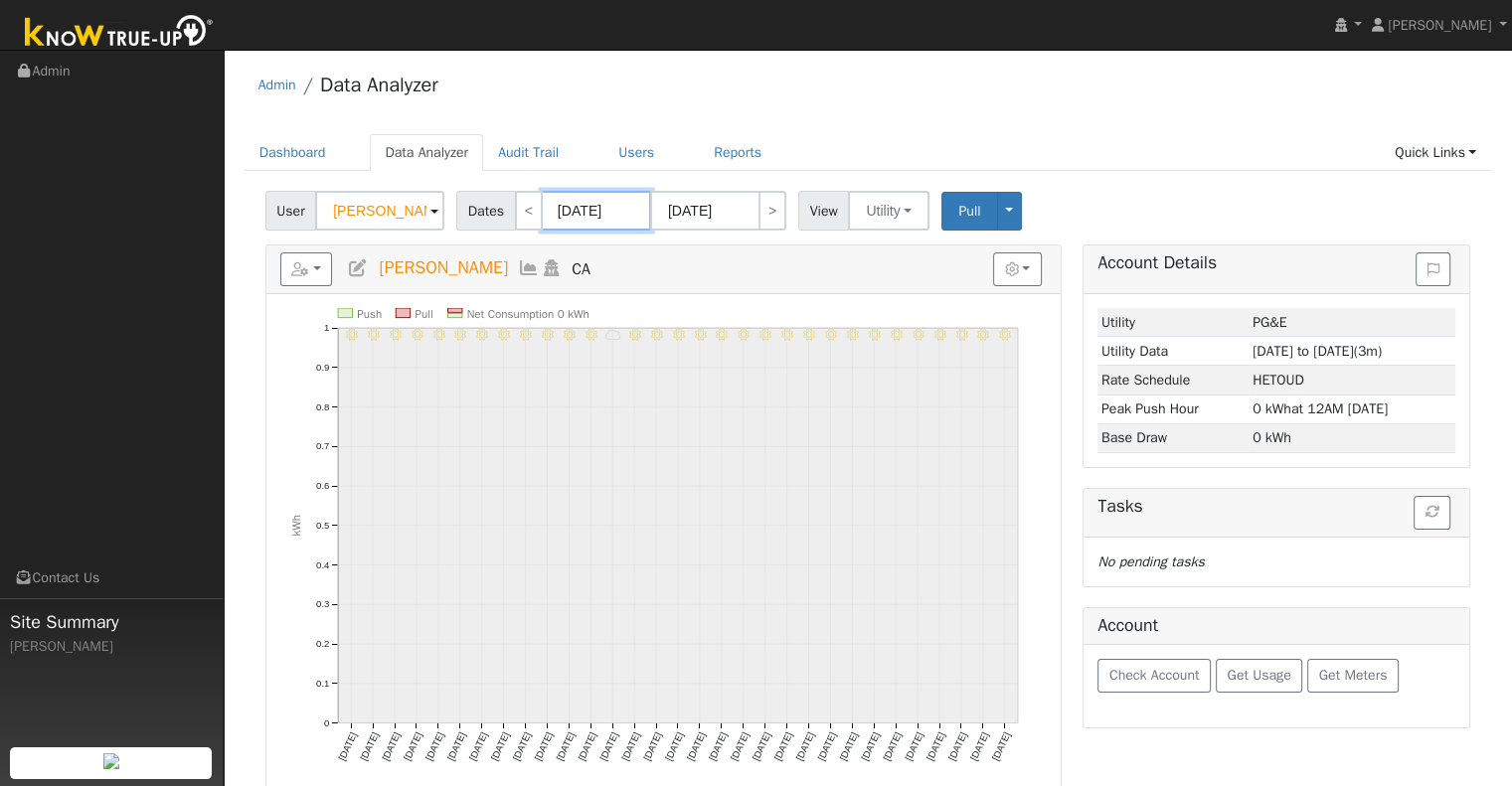 click on "07/01/2024" at bounding box center [596, 211] 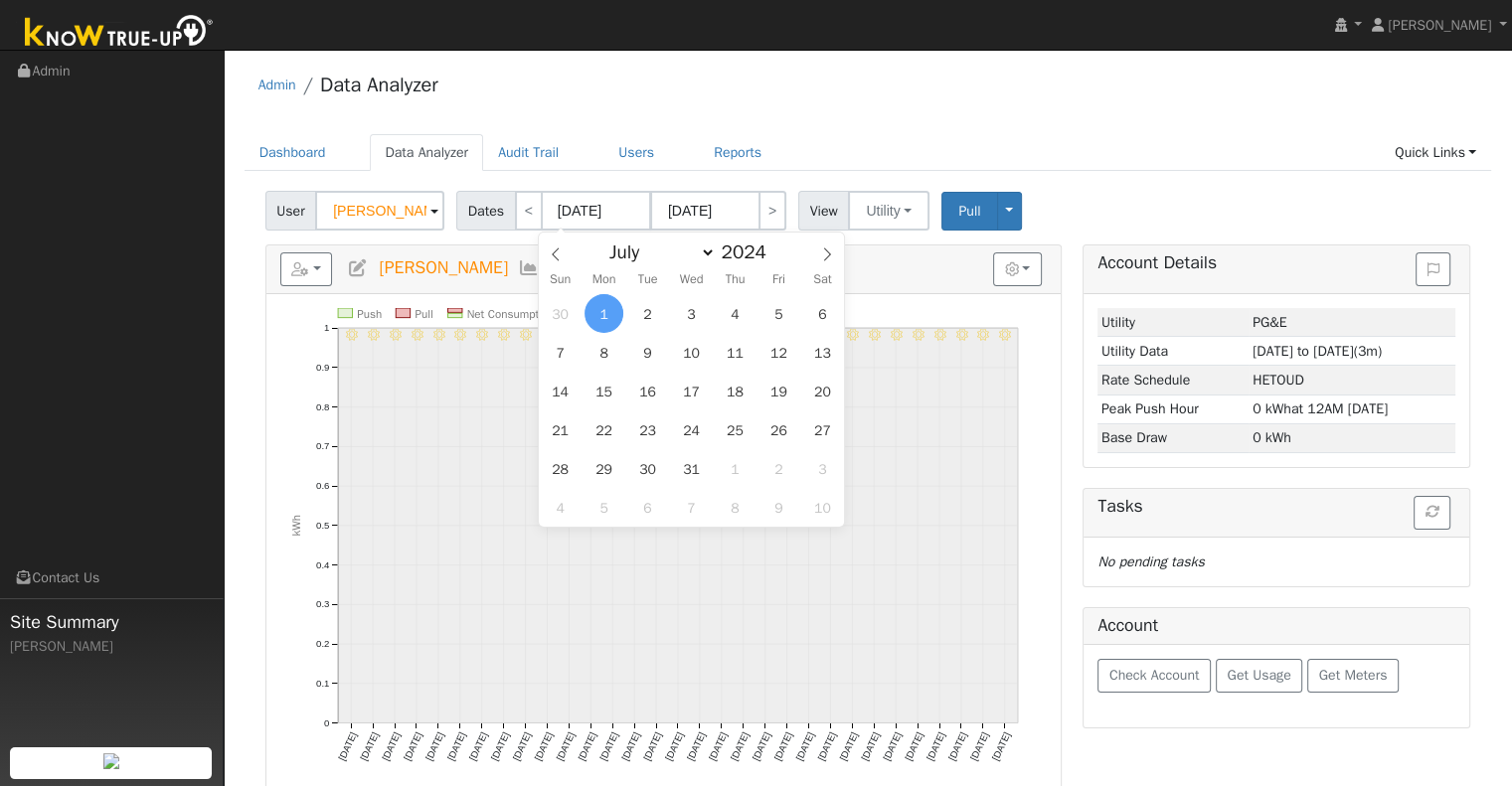 click on "1" at bounding box center (603, 313) 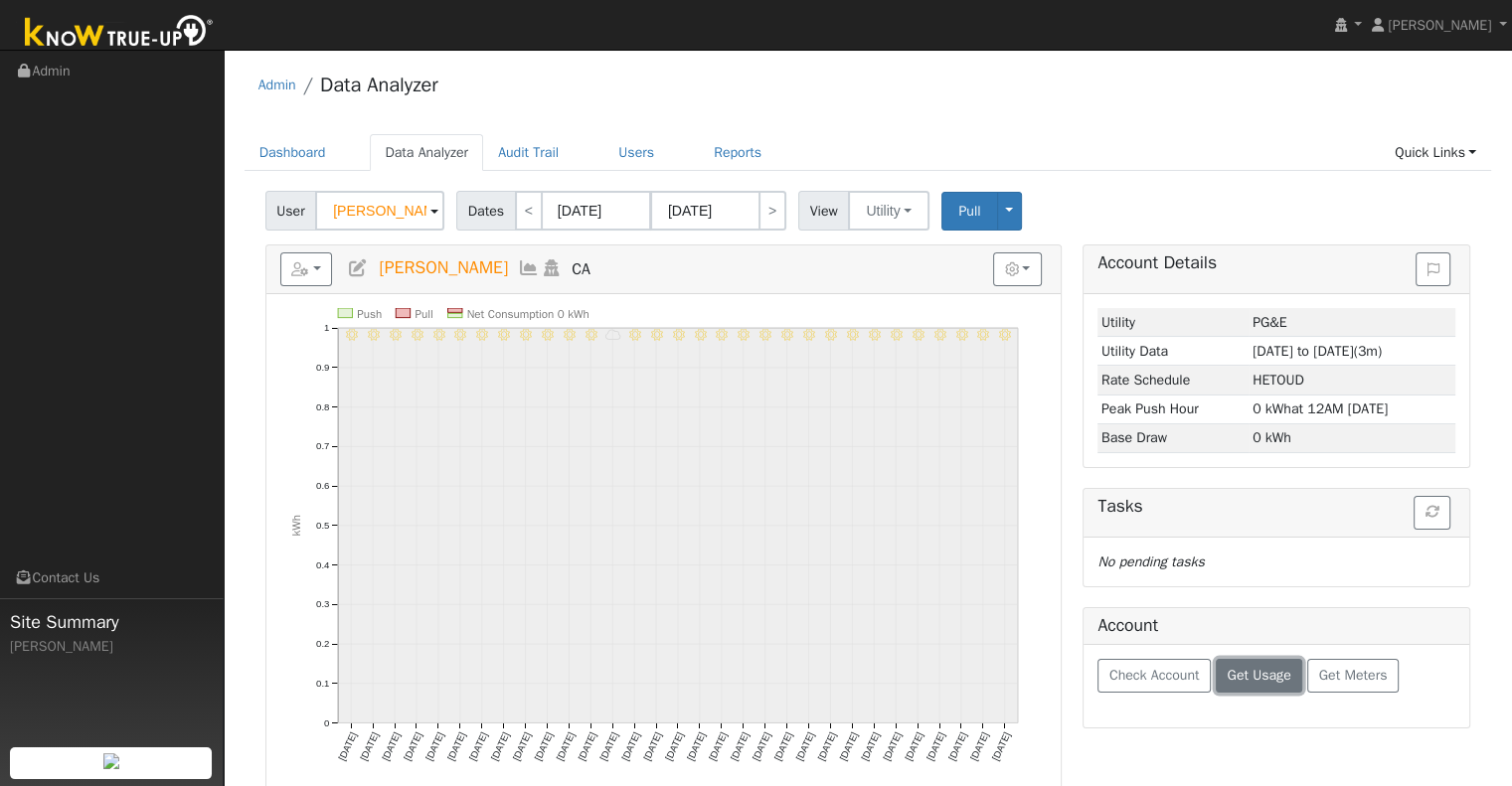 click on "Get Usage" at bounding box center (1259, 675) 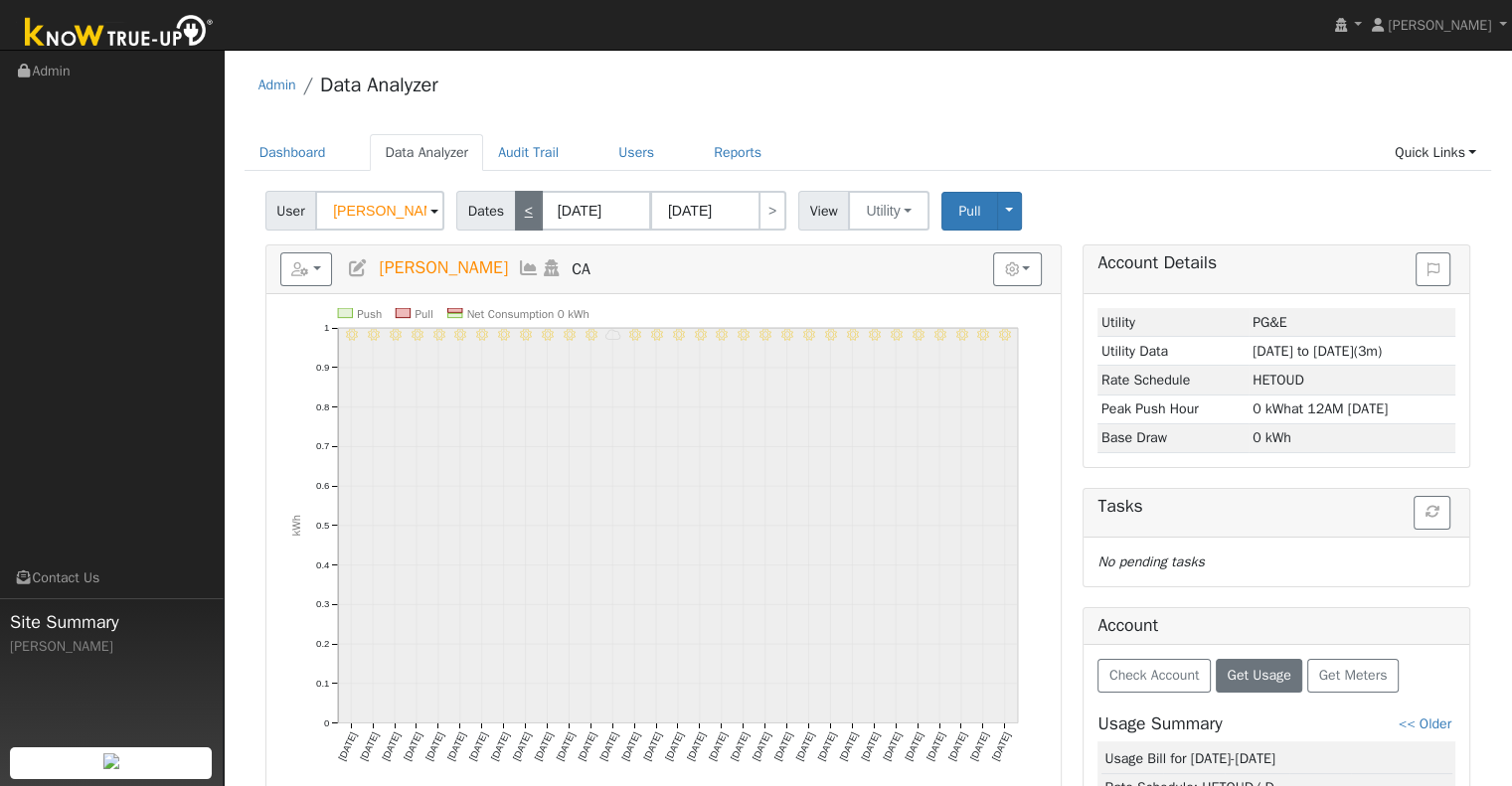 click on "<" at bounding box center (529, 211) 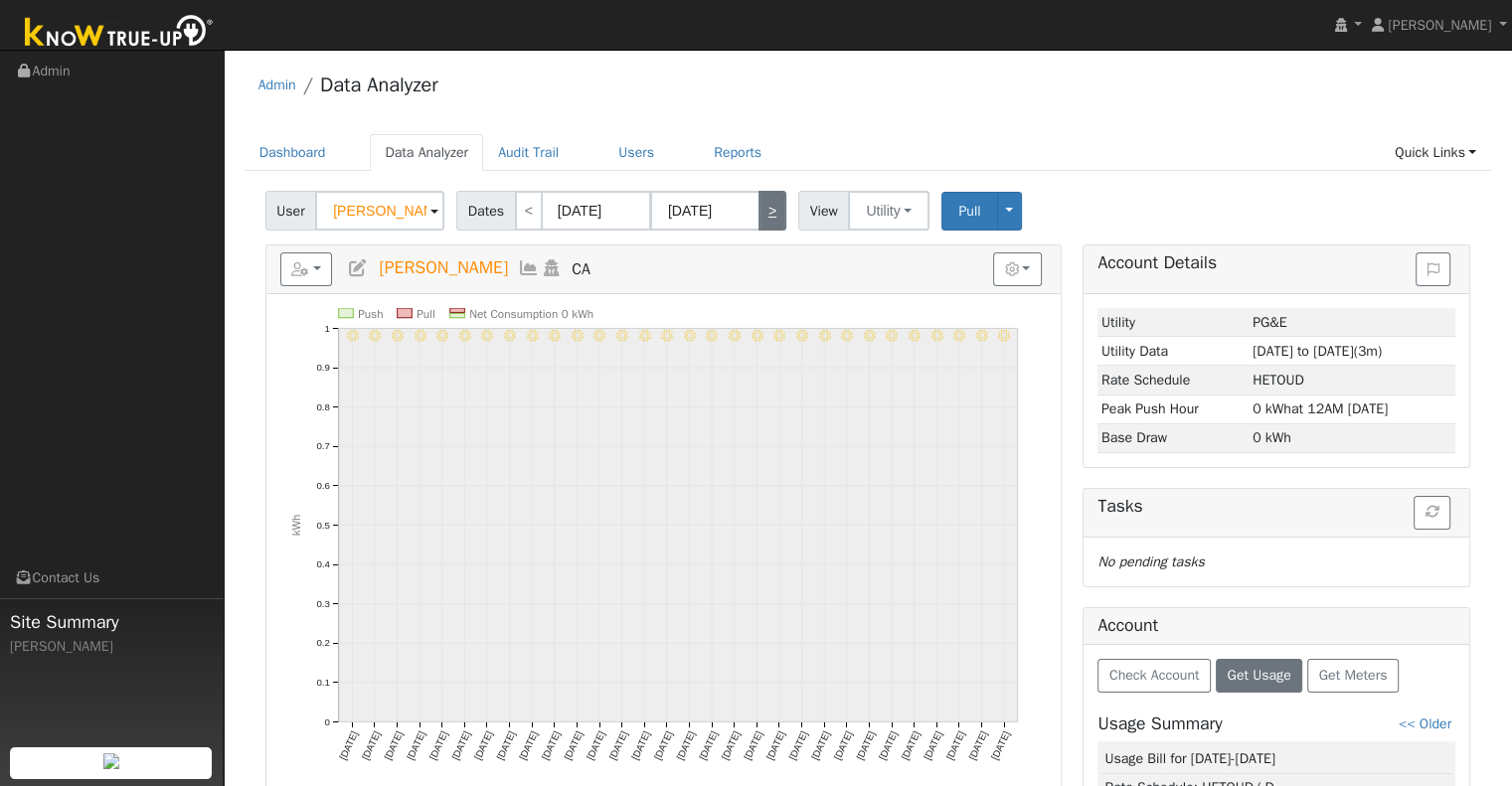click on ">" at bounding box center [772, 211] 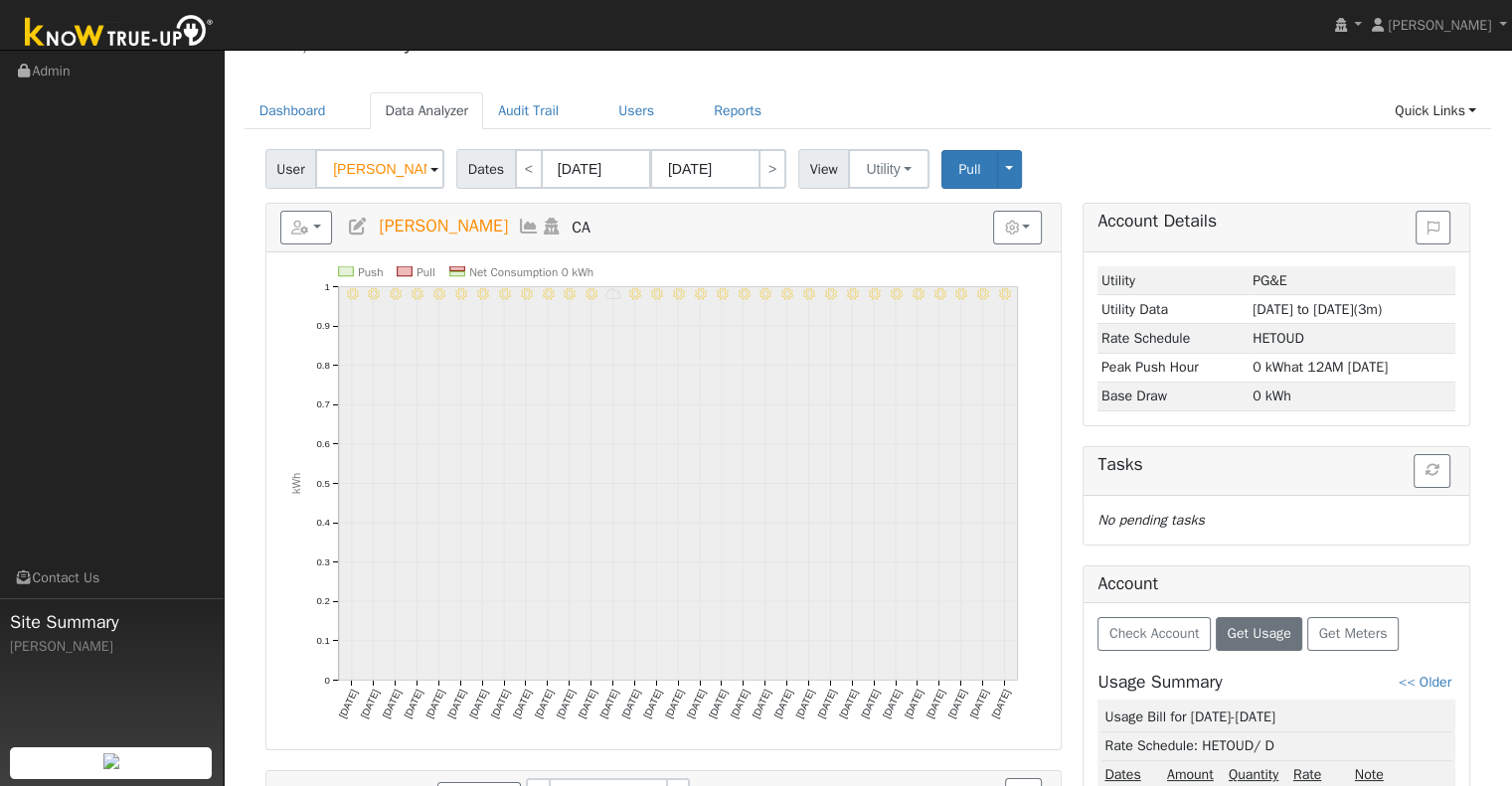 scroll, scrollTop: 0, scrollLeft: 0, axis: both 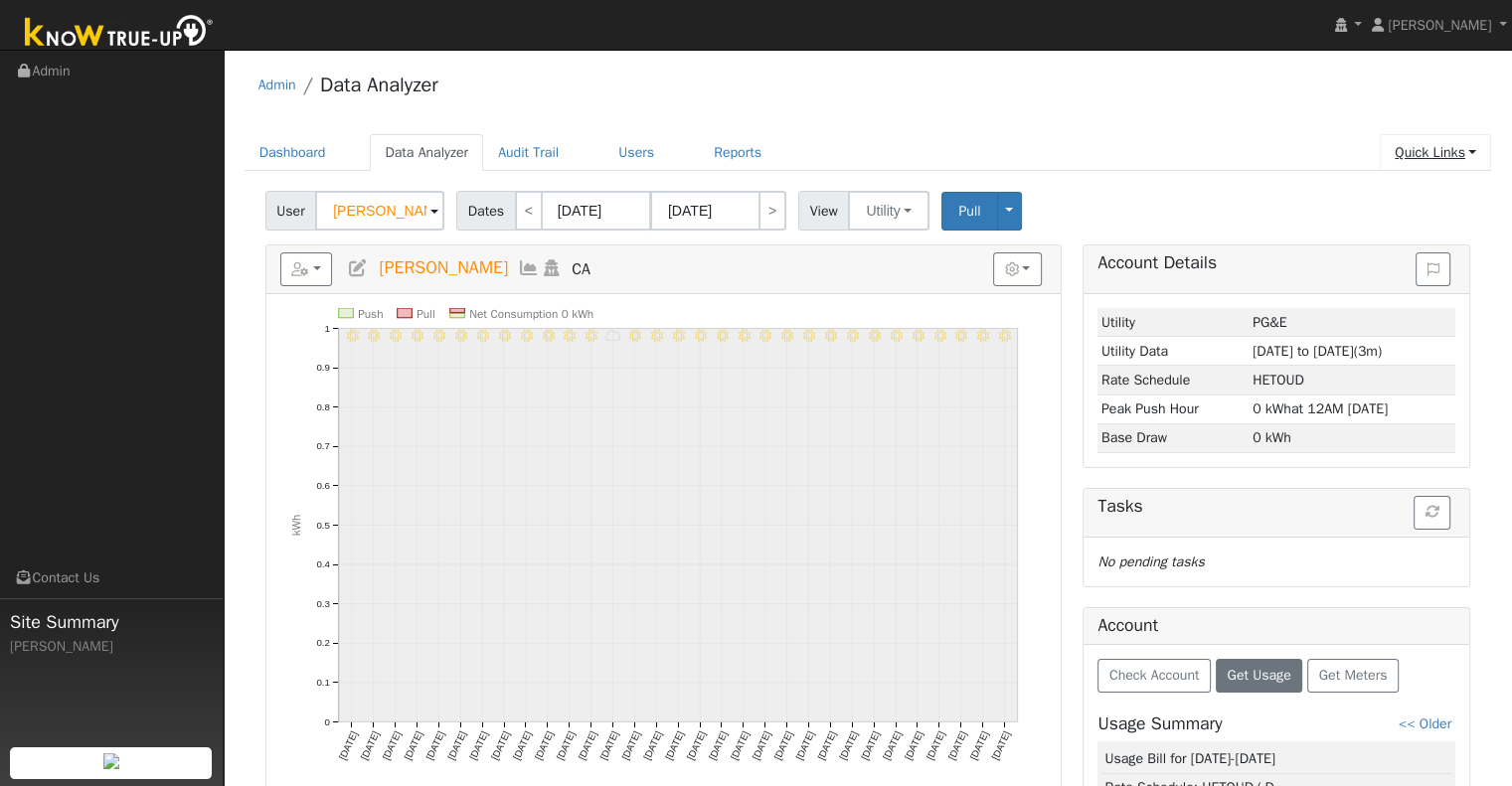 click on "Quick Links" at bounding box center [1435, 152] 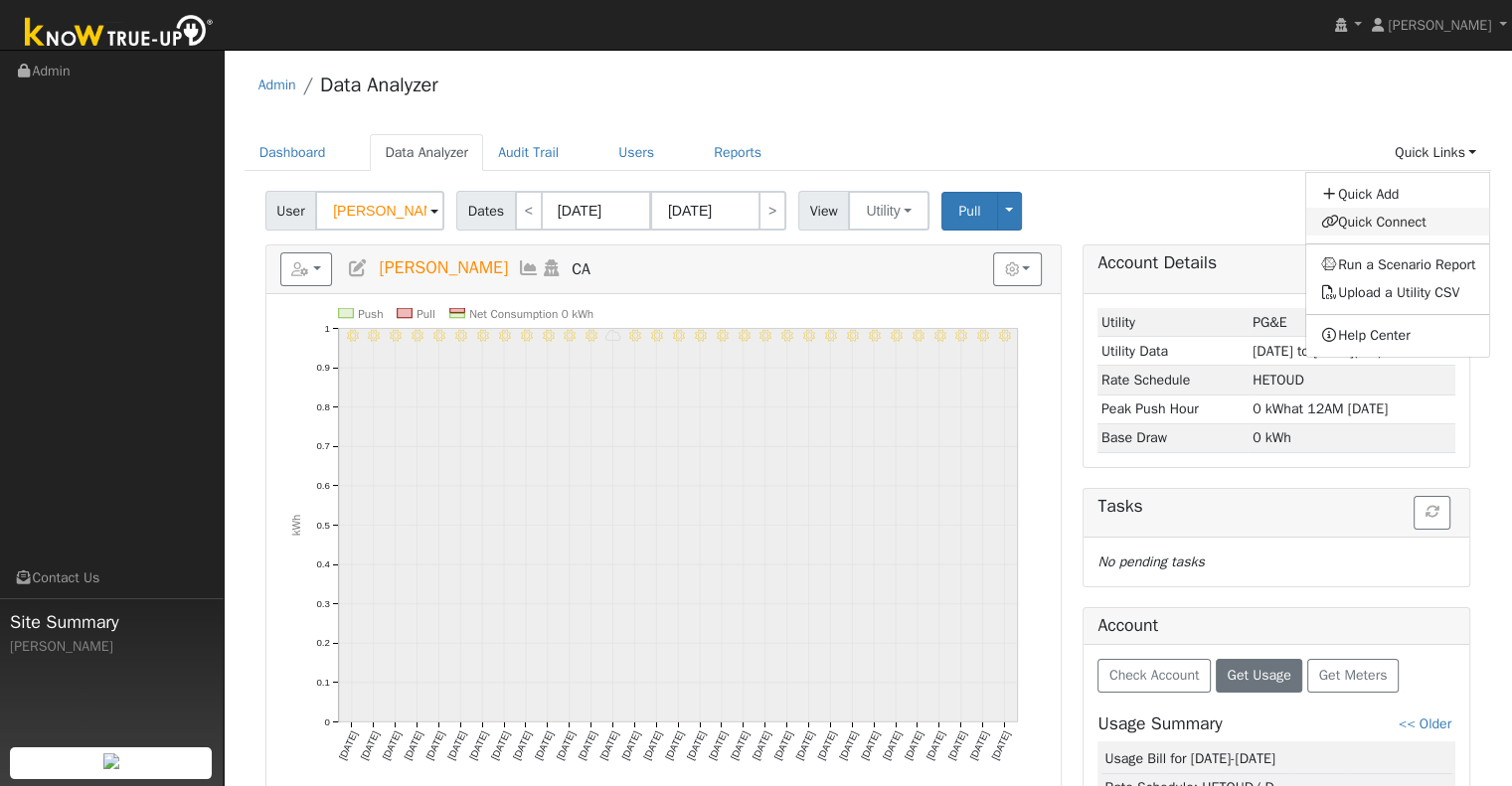 click on "Quick Connect" at bounding box center [1398, 222] 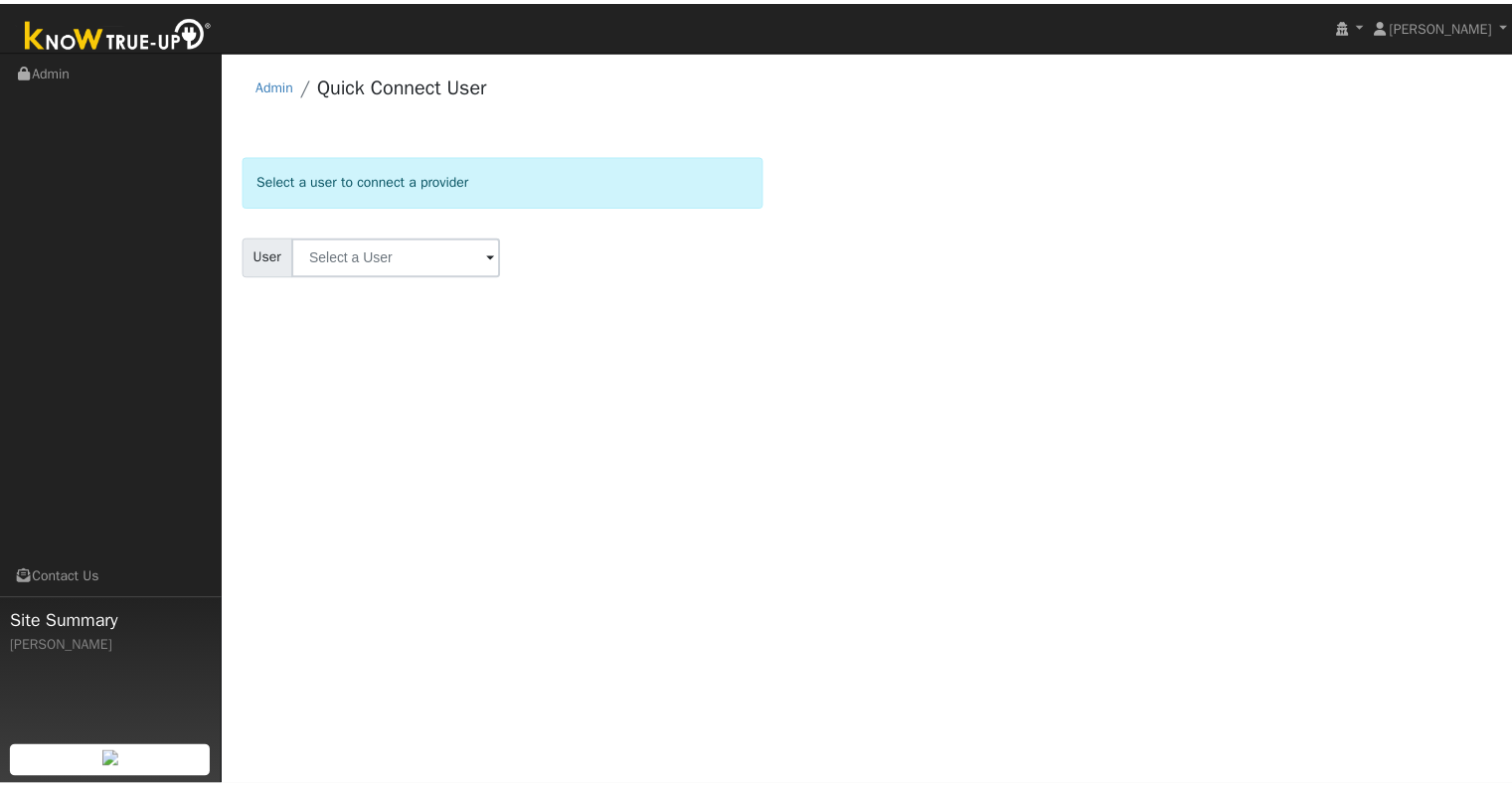 scroll, scrollTop: 0, scrollLeft: 0, axis: both 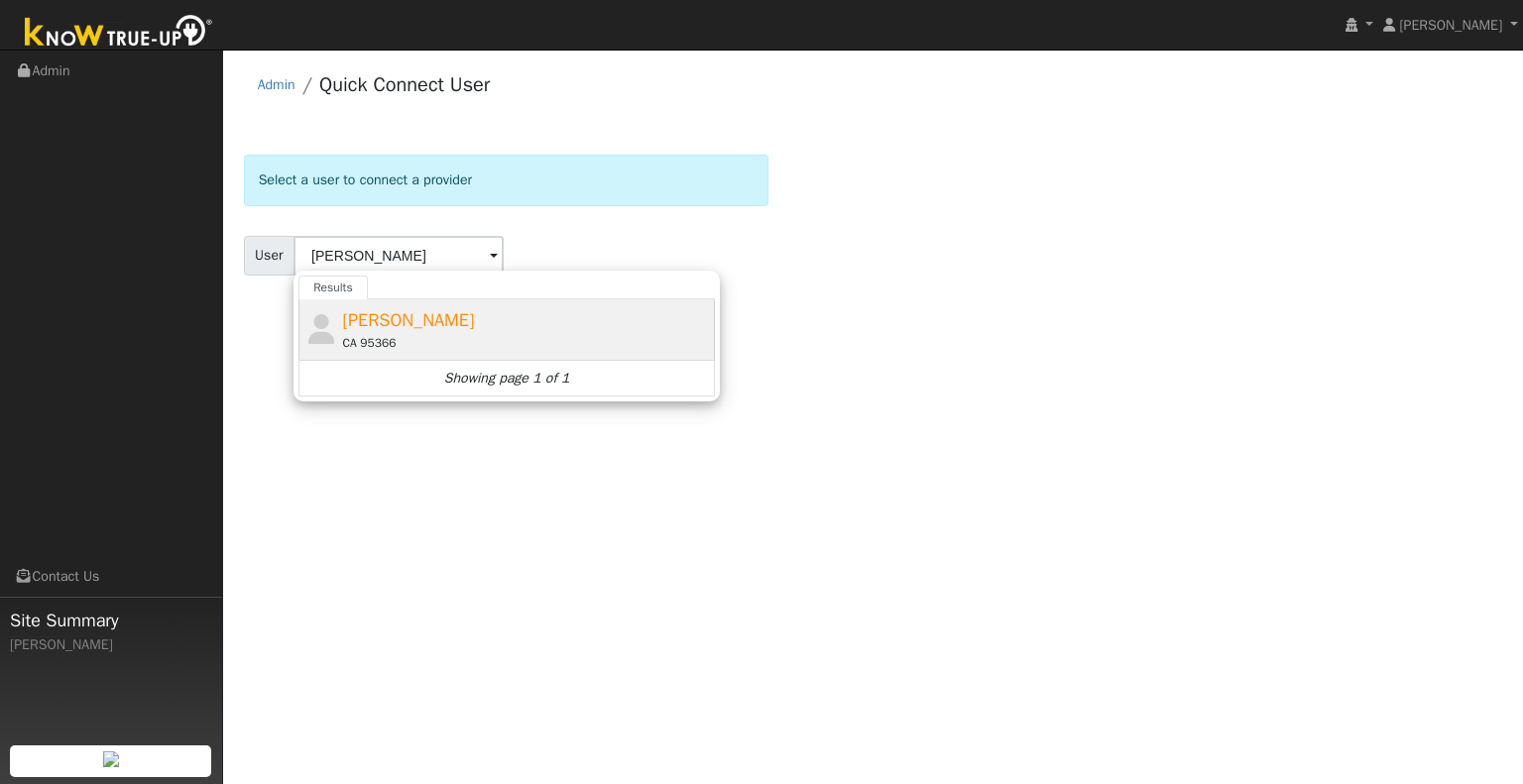 click on "[PERSON_NAME]" at bounding box center (409, 320) 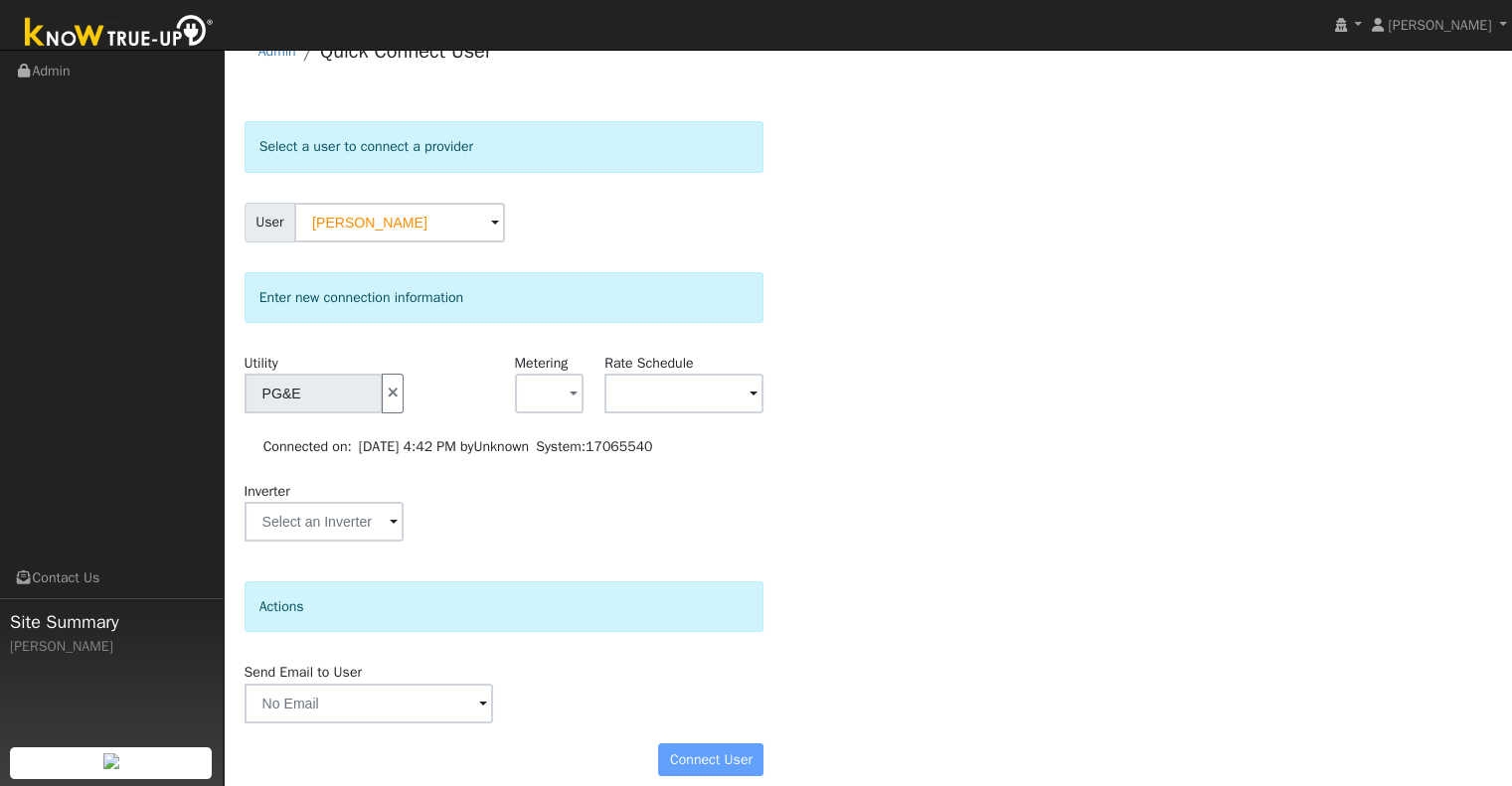 scroll, scrollTop: 52, scrollLeft: 0, axis: vertical 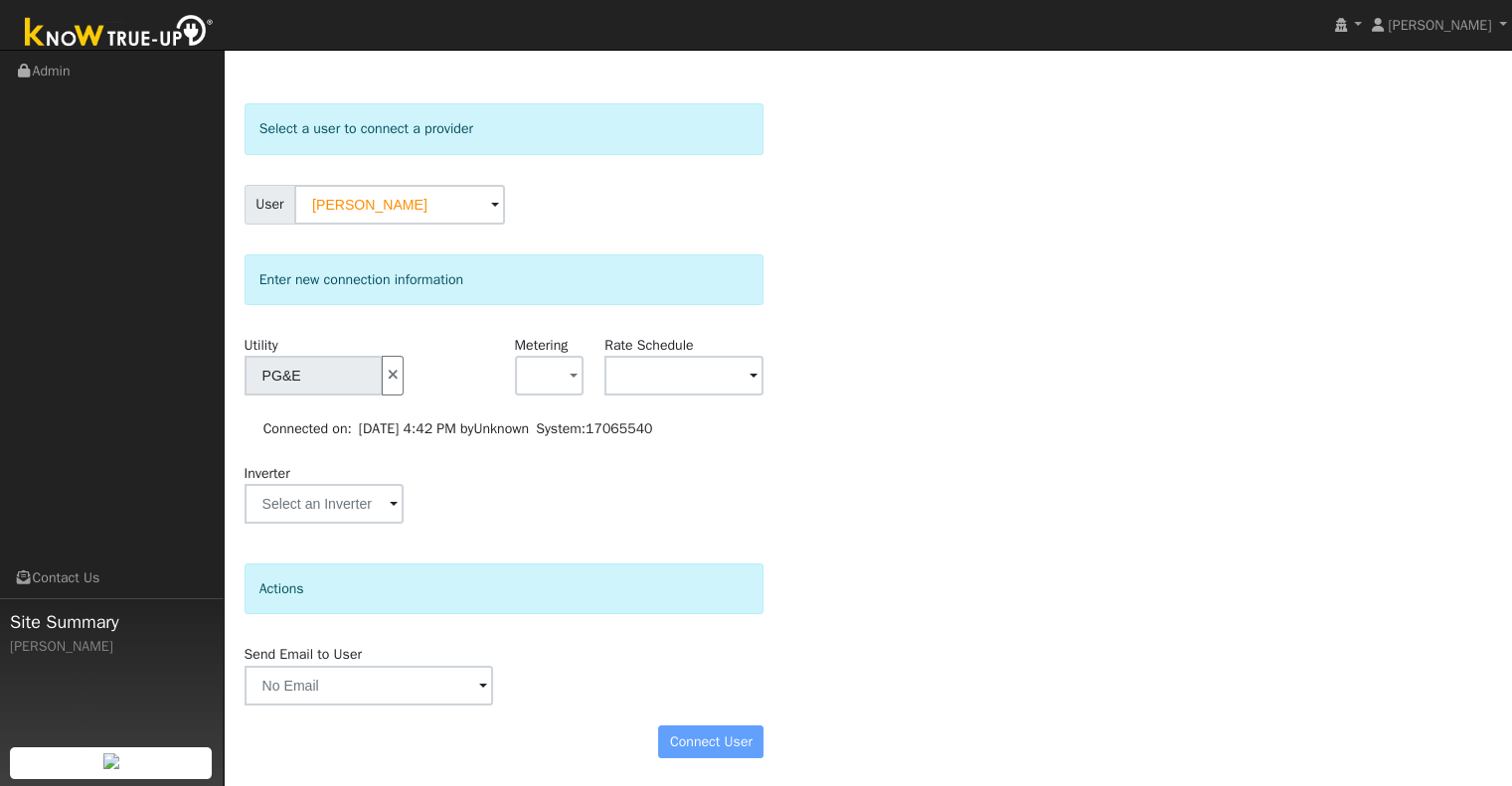 click on "Inverter" at bounding box center (323, 503) 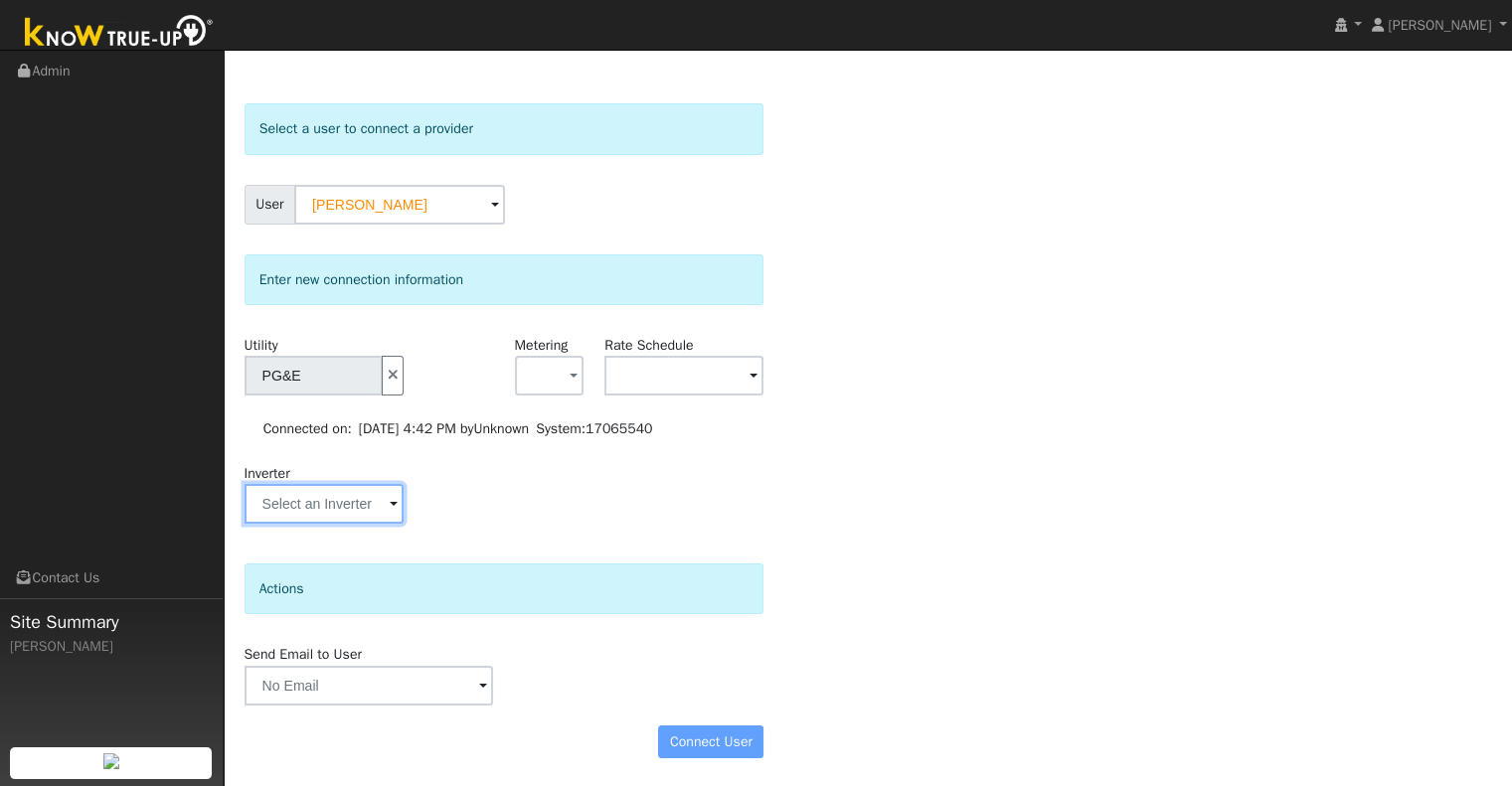 click at bounding box center (314, 376) 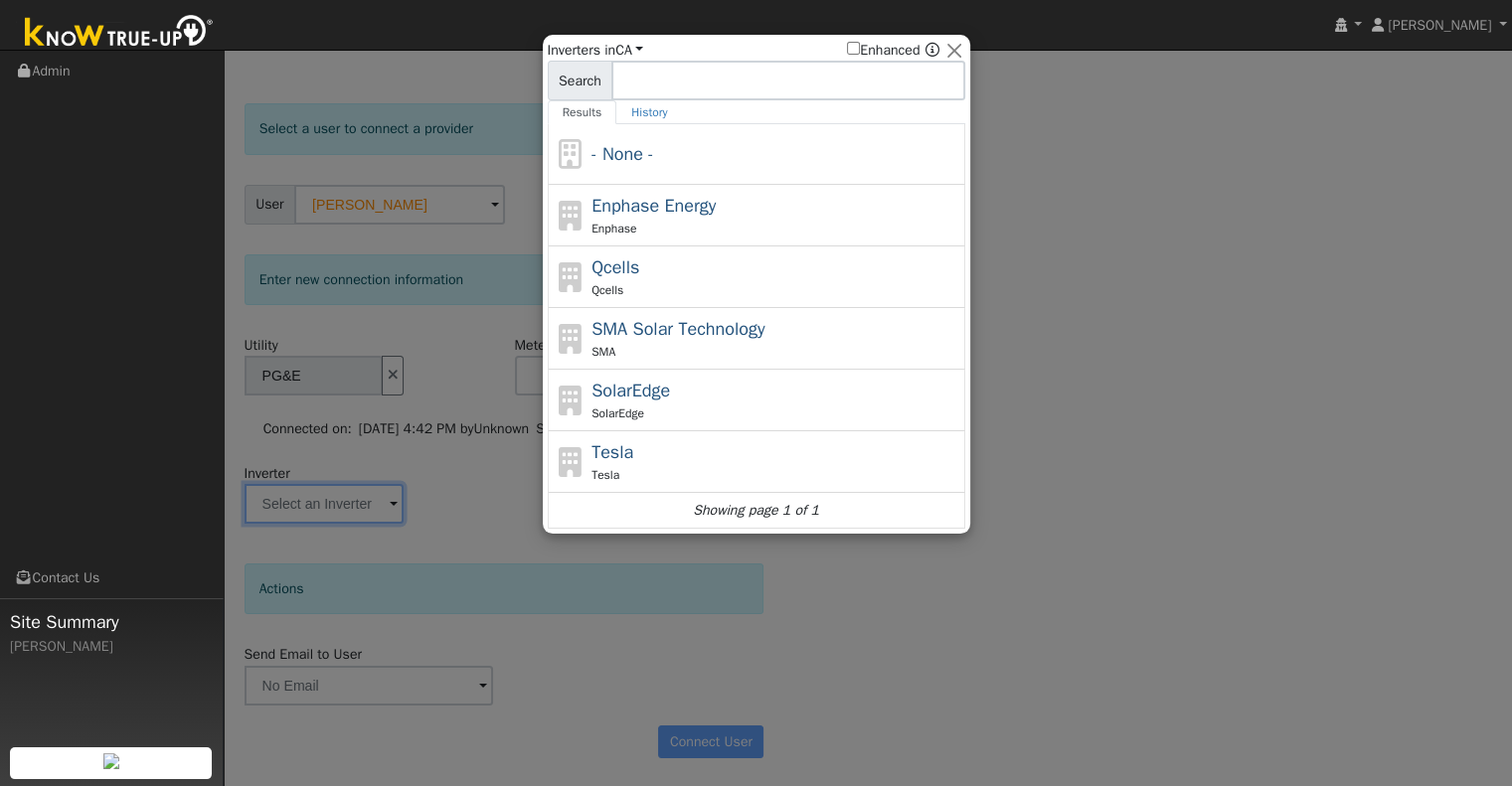 click at bounding box center [756, 393] 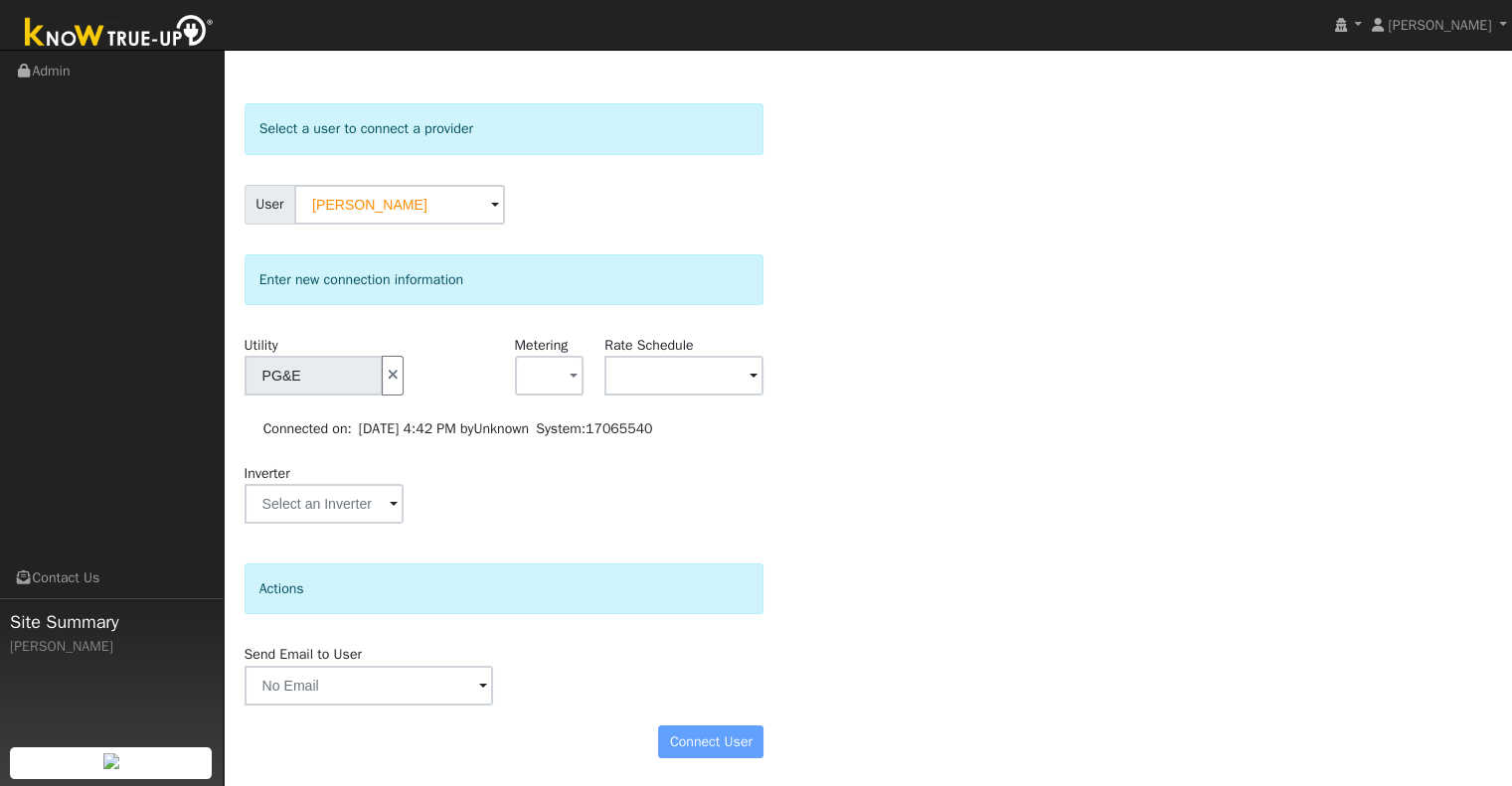 click on "Connect User" at bounding box center (504, 742) 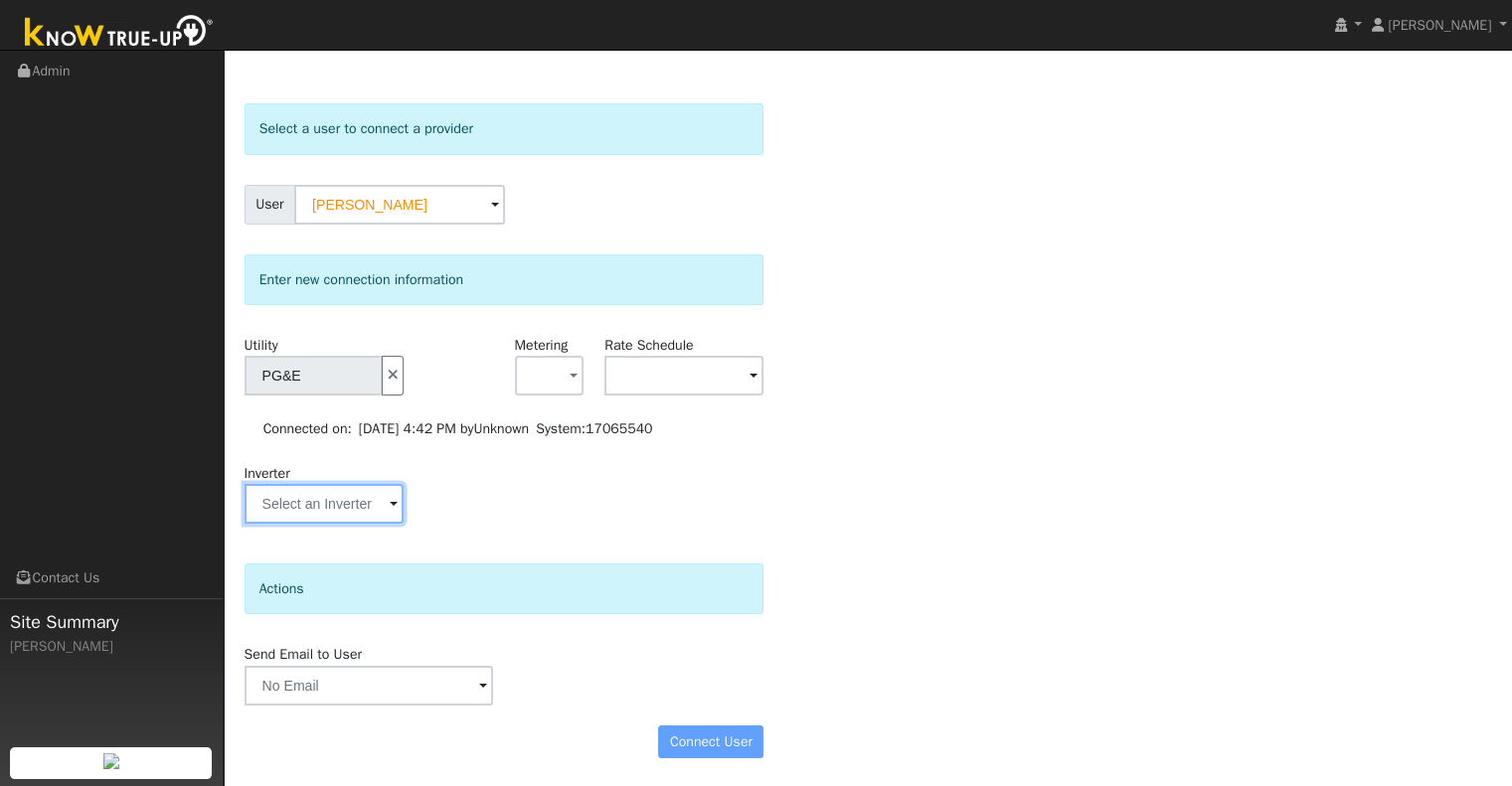 click at bounding box center [314, 376] 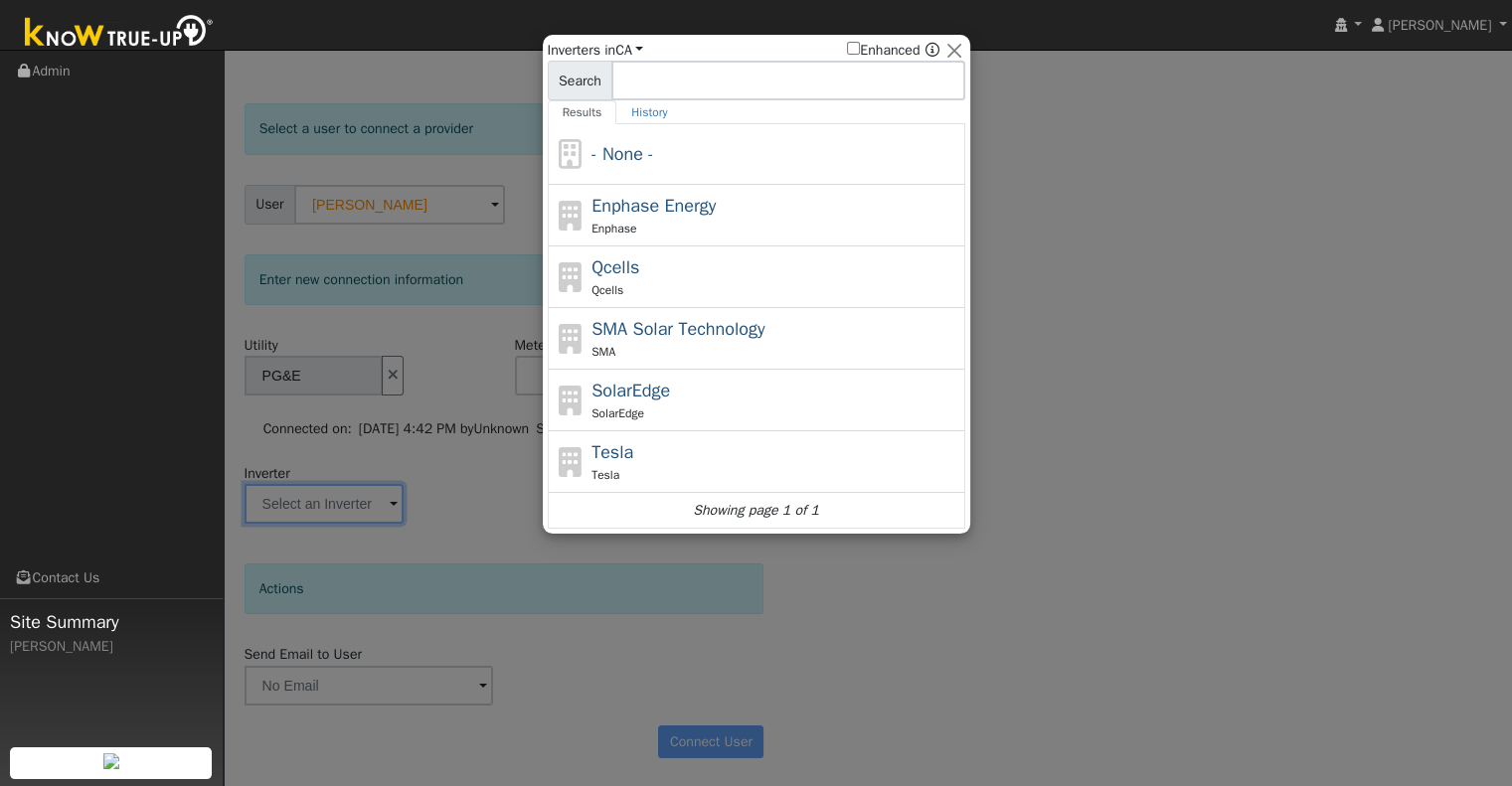 click at bounding box center [756, 393] 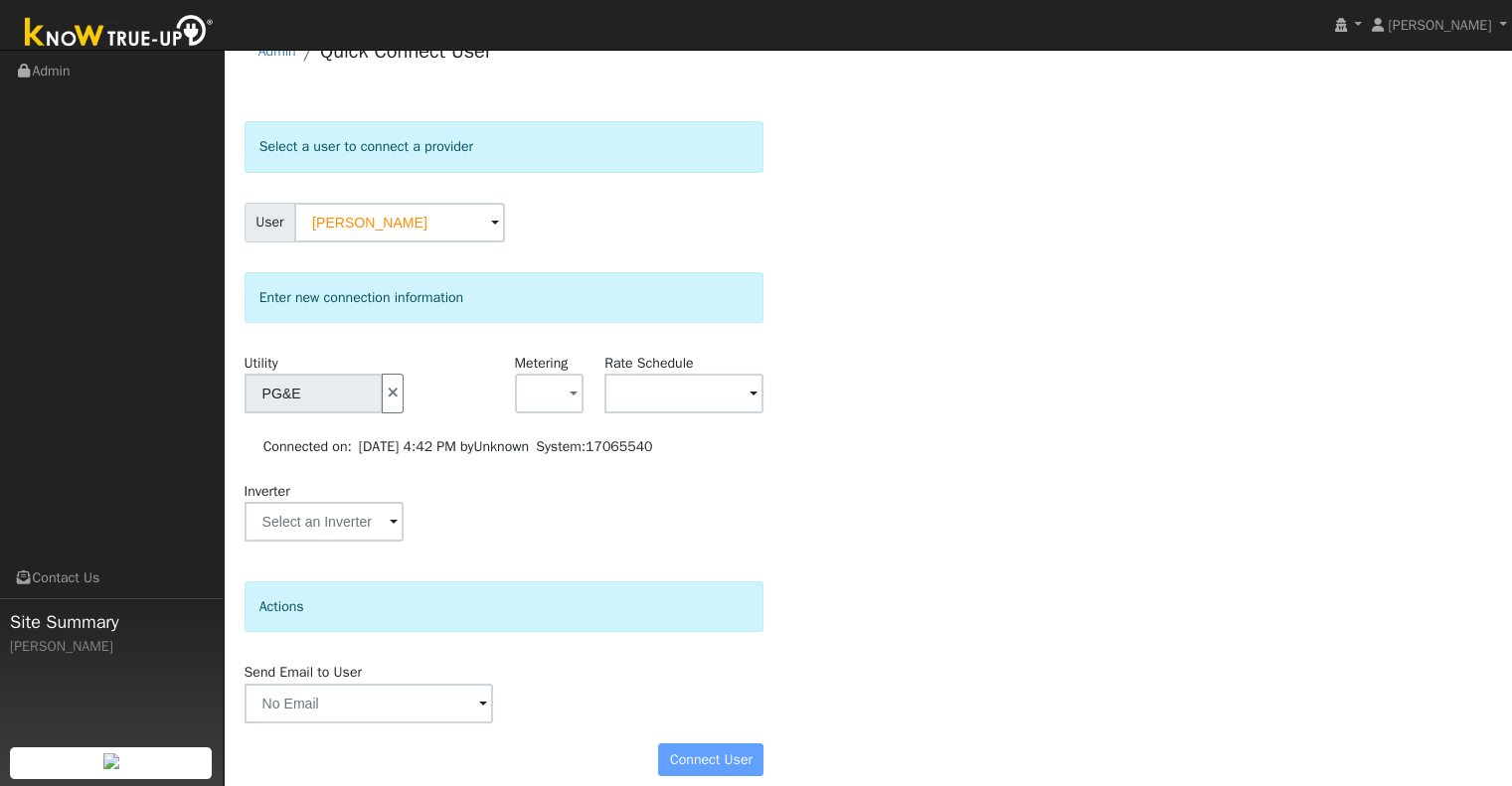 scroll, scrollTop: 52, scrollLeft: 0, axis: vertical 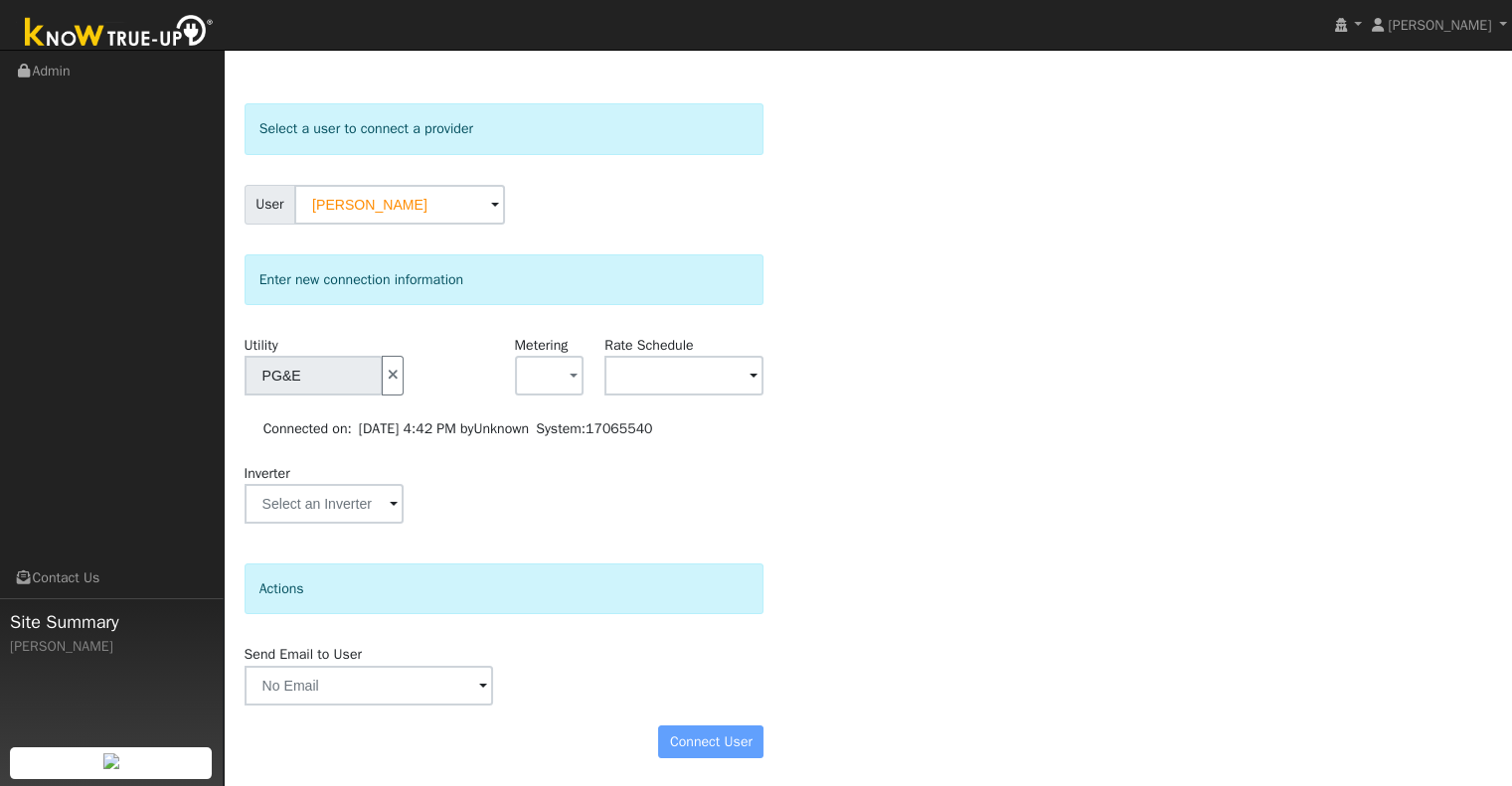 click on "Connect User" at bounding box center [504, 742] 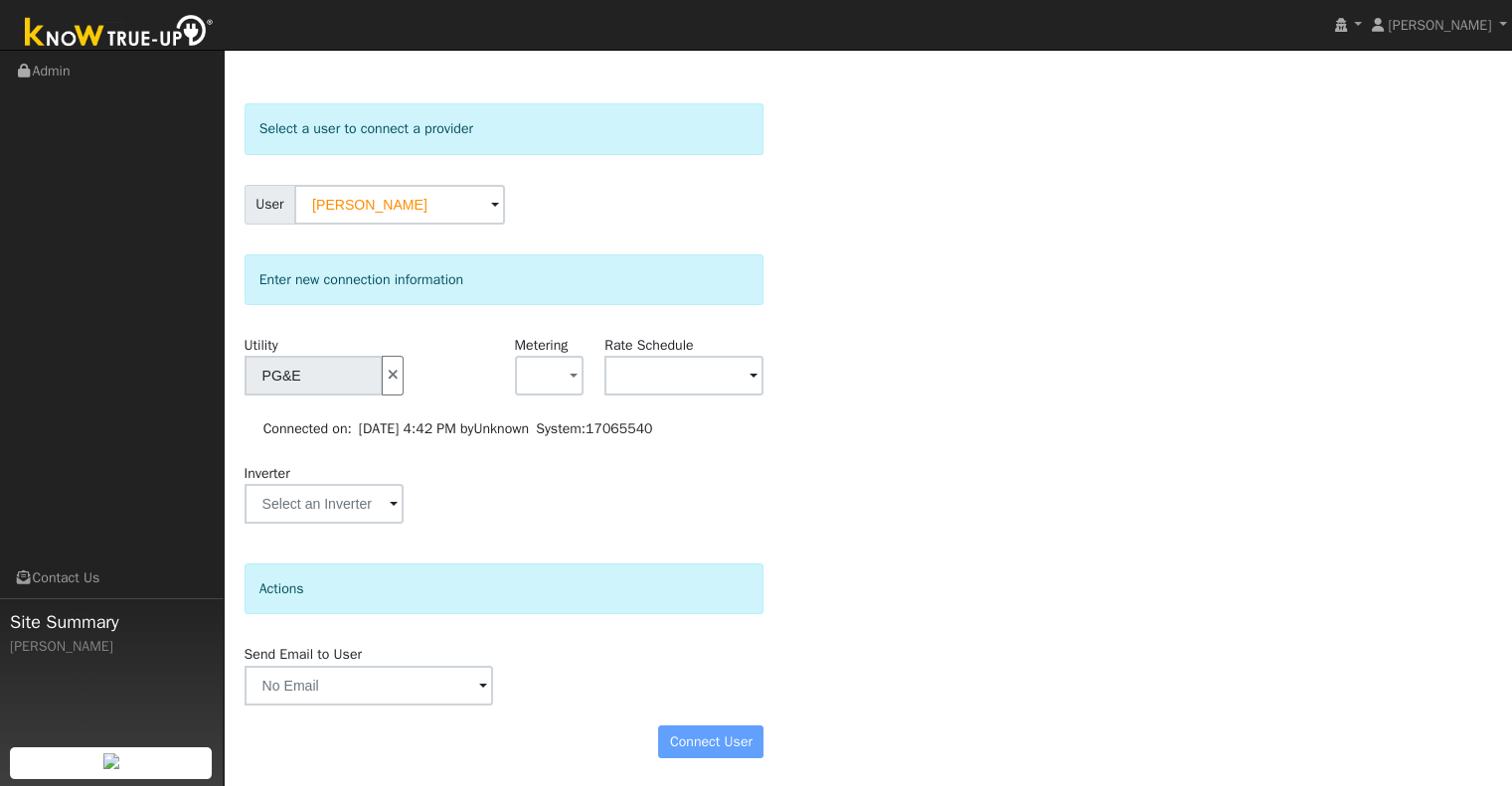 scroll, scrollTop: 0, scrollLeft: 0, axis: both 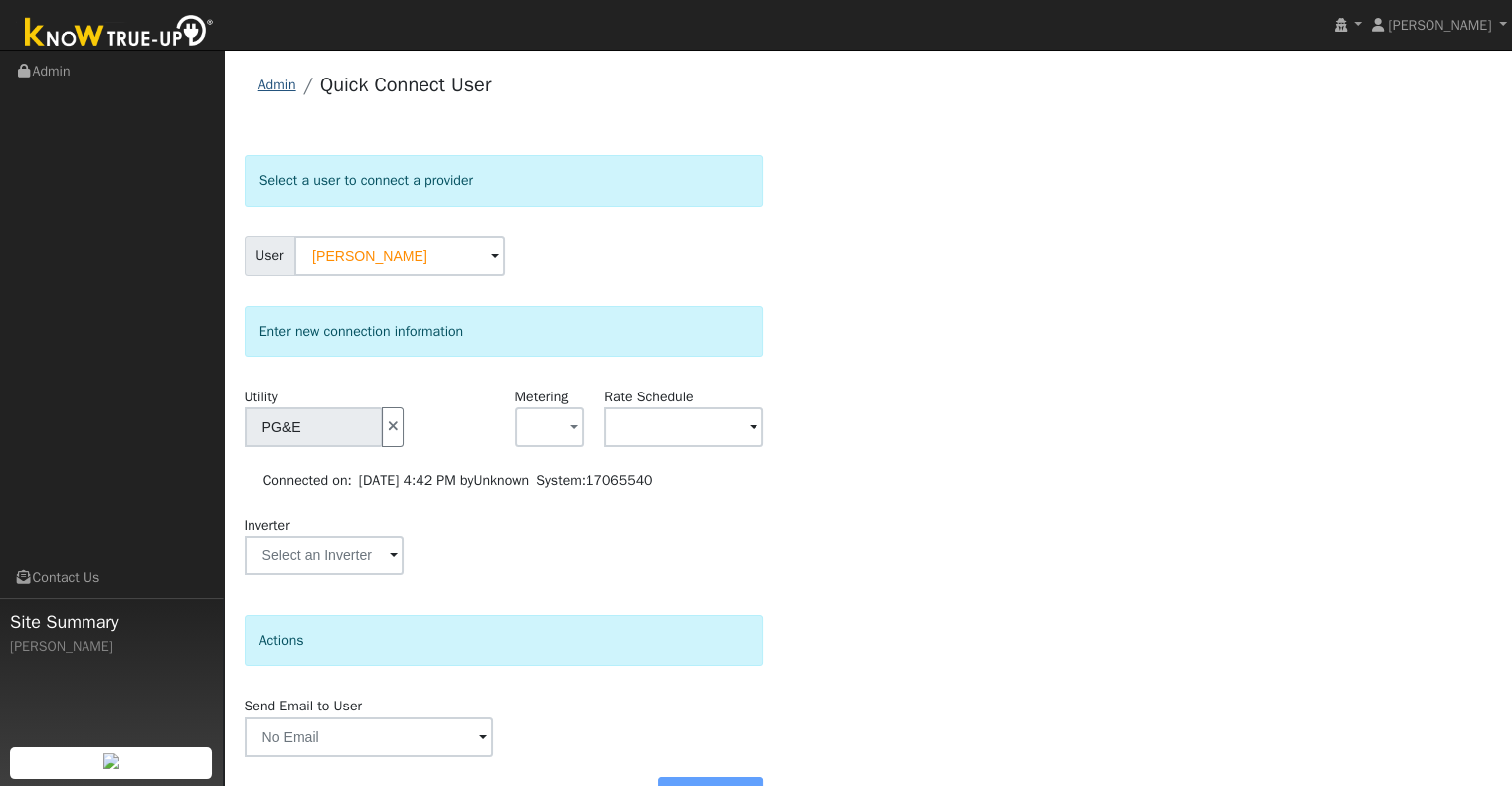 click on "Admin" at bounding box center [277, 84] 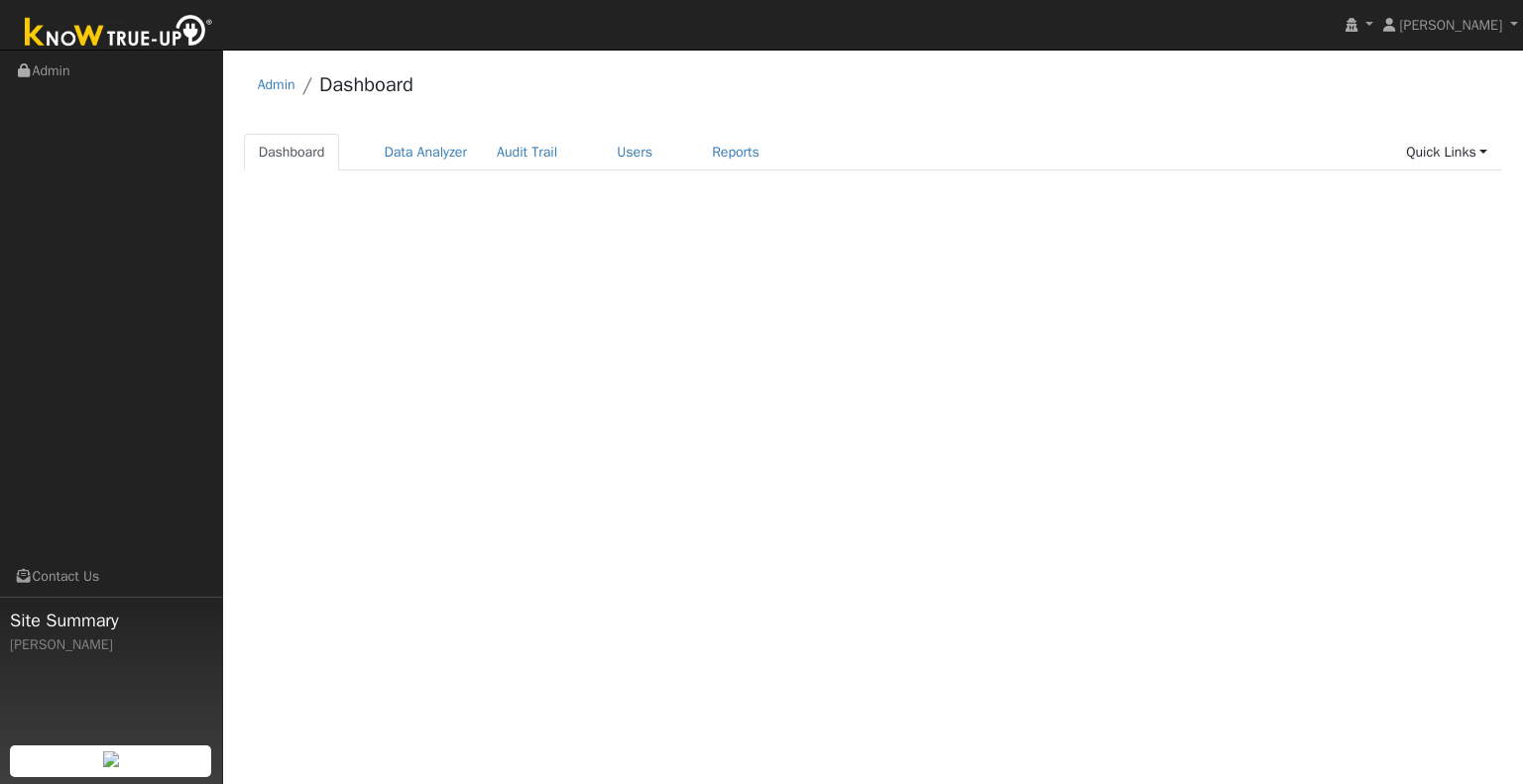 scroll, scrollTop: 0, scrollLeft: 0, axis: both 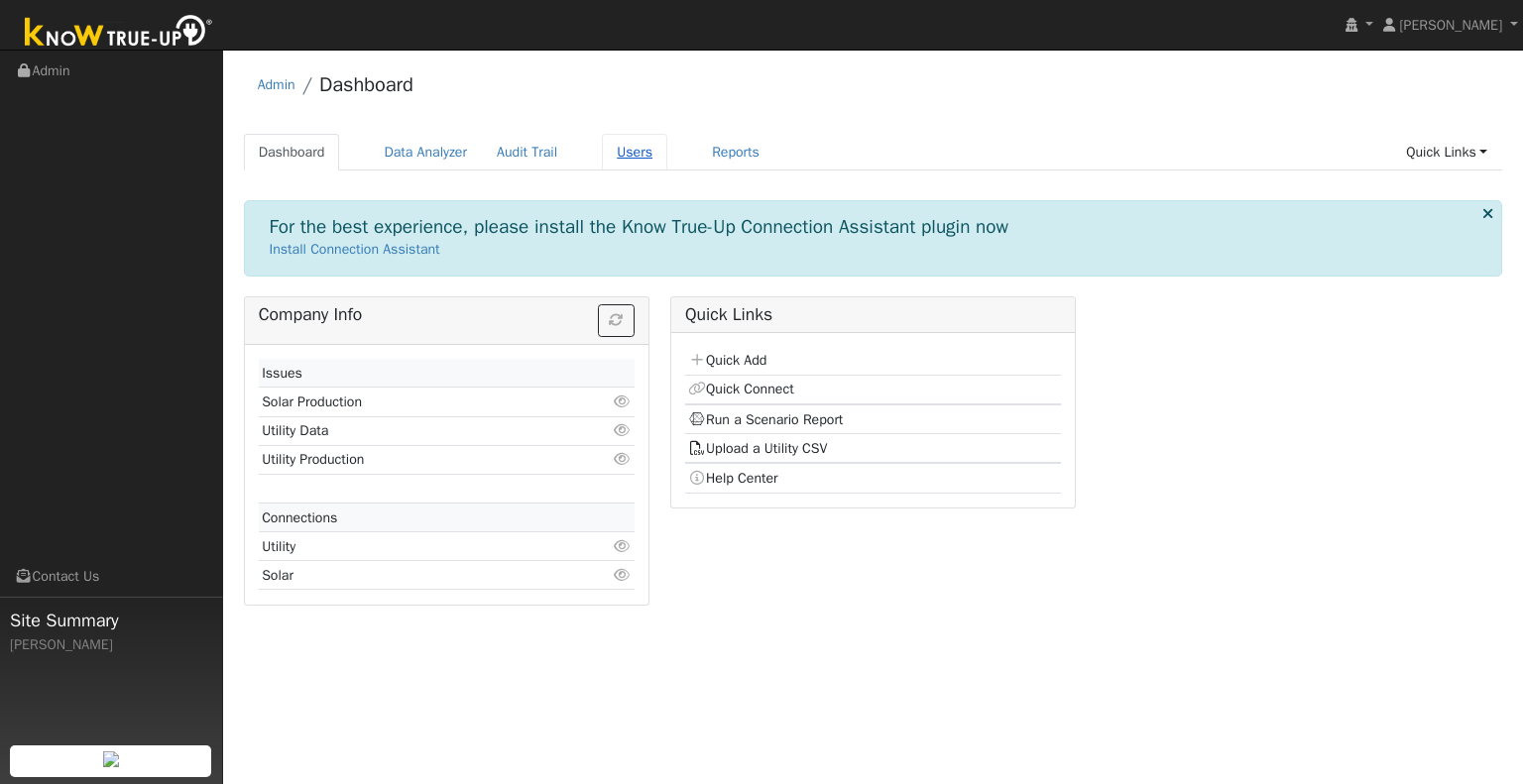 click on "Users" at bounding box center (635, 152) 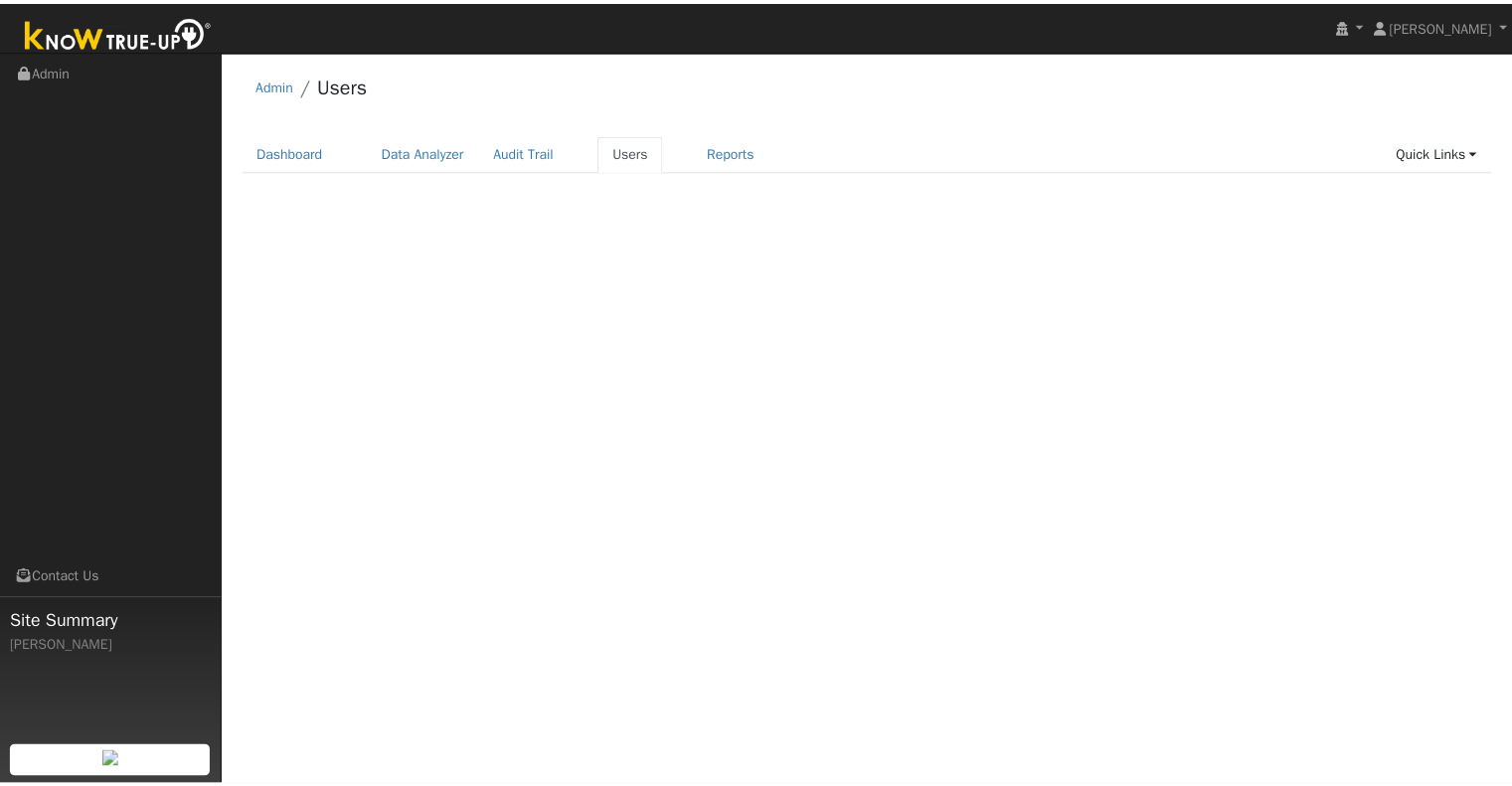 scroll, scrollTop: 0, scrollLeft: 0, axis: both 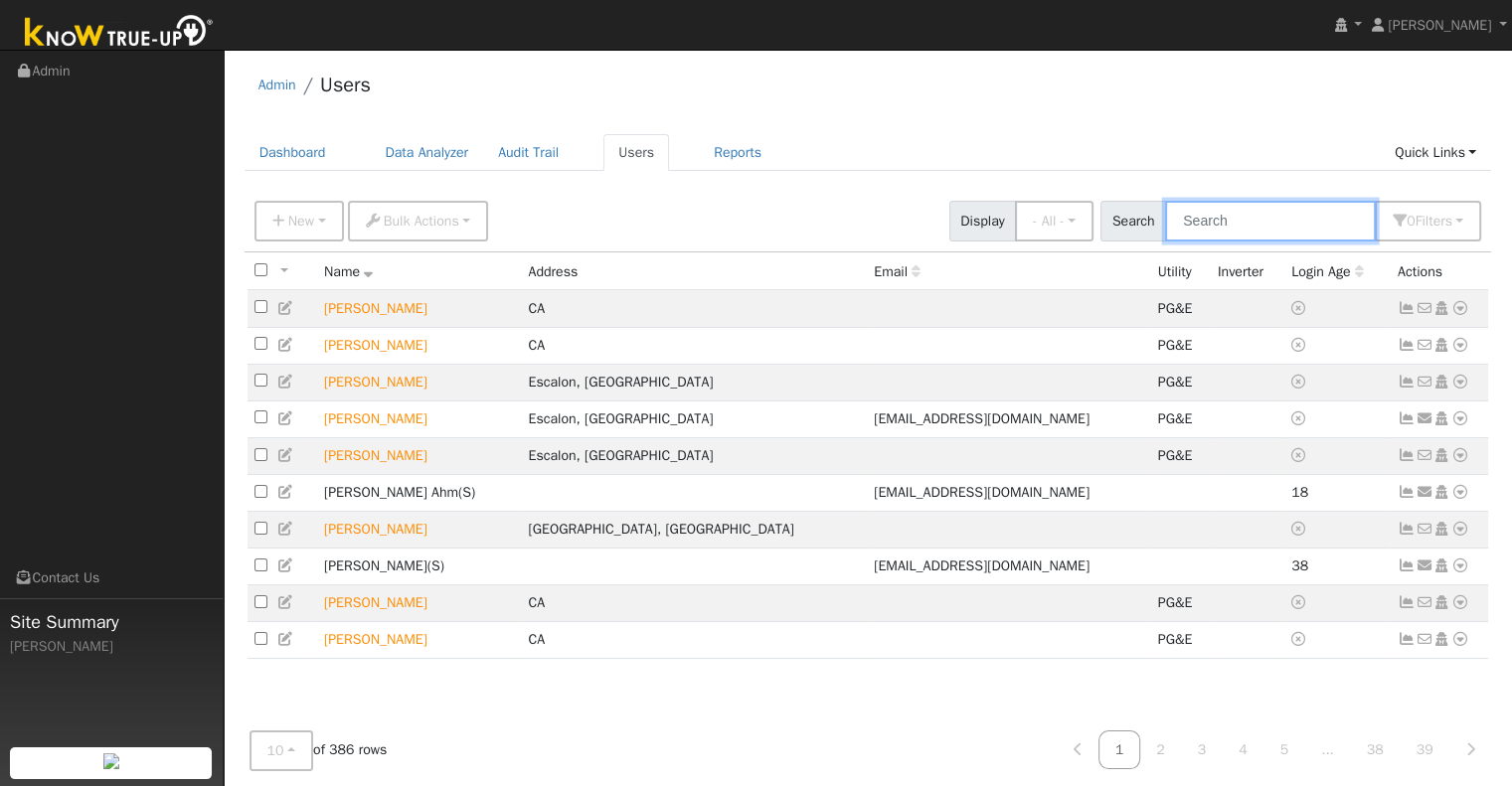 click at bounding box center (1270, 221) 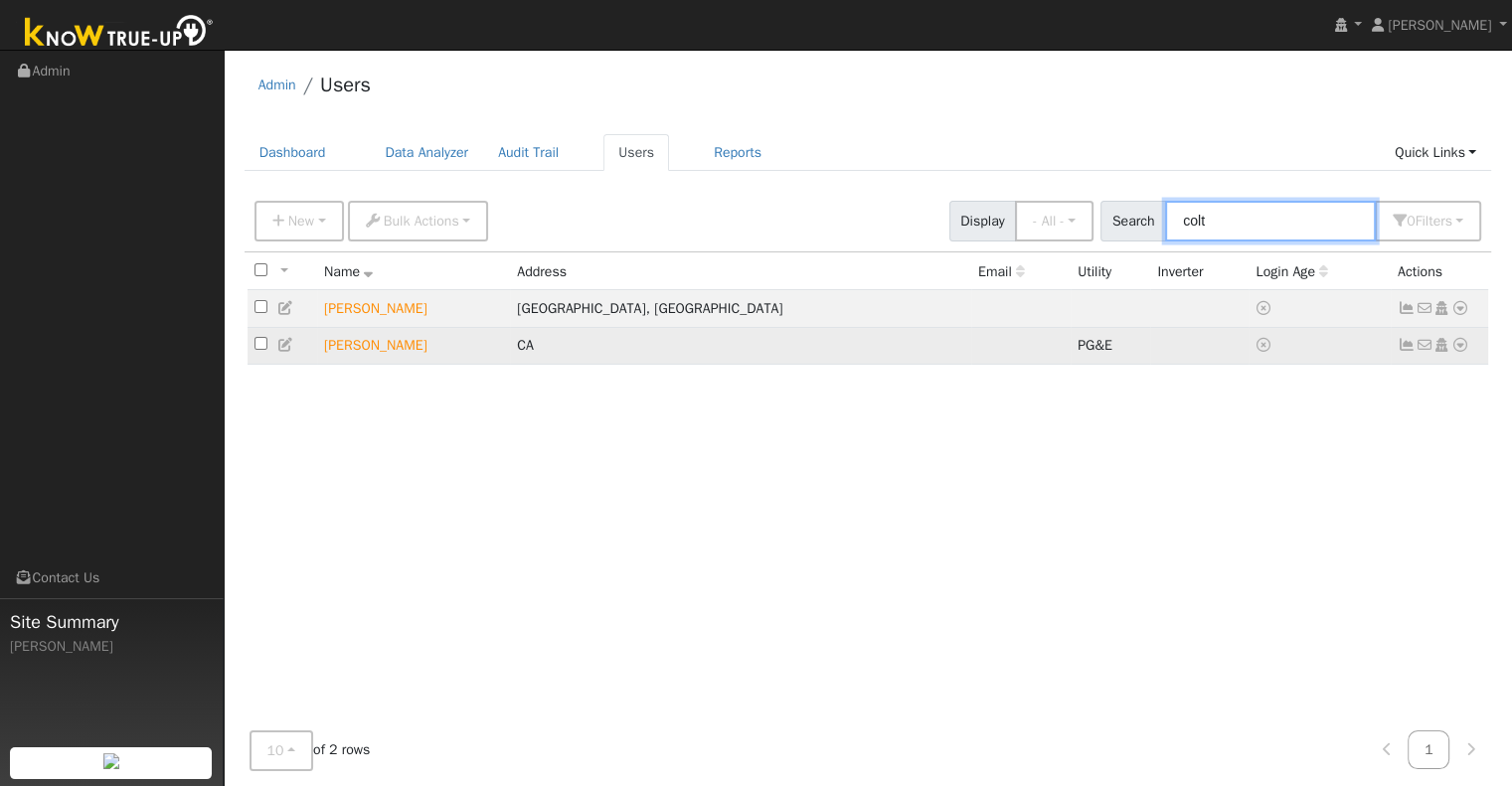 type on "colt" 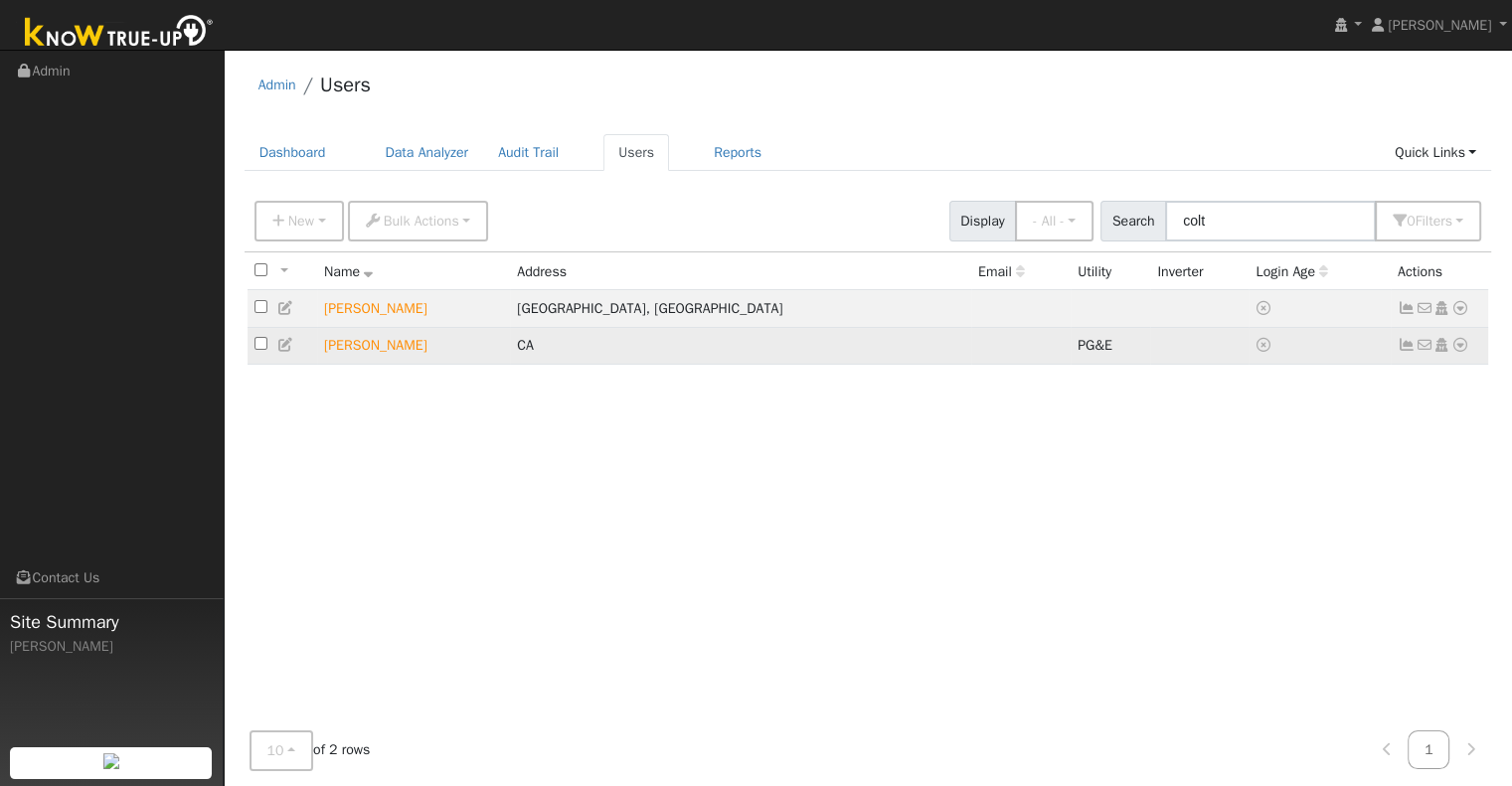 click at bounding box center (1460, 345) 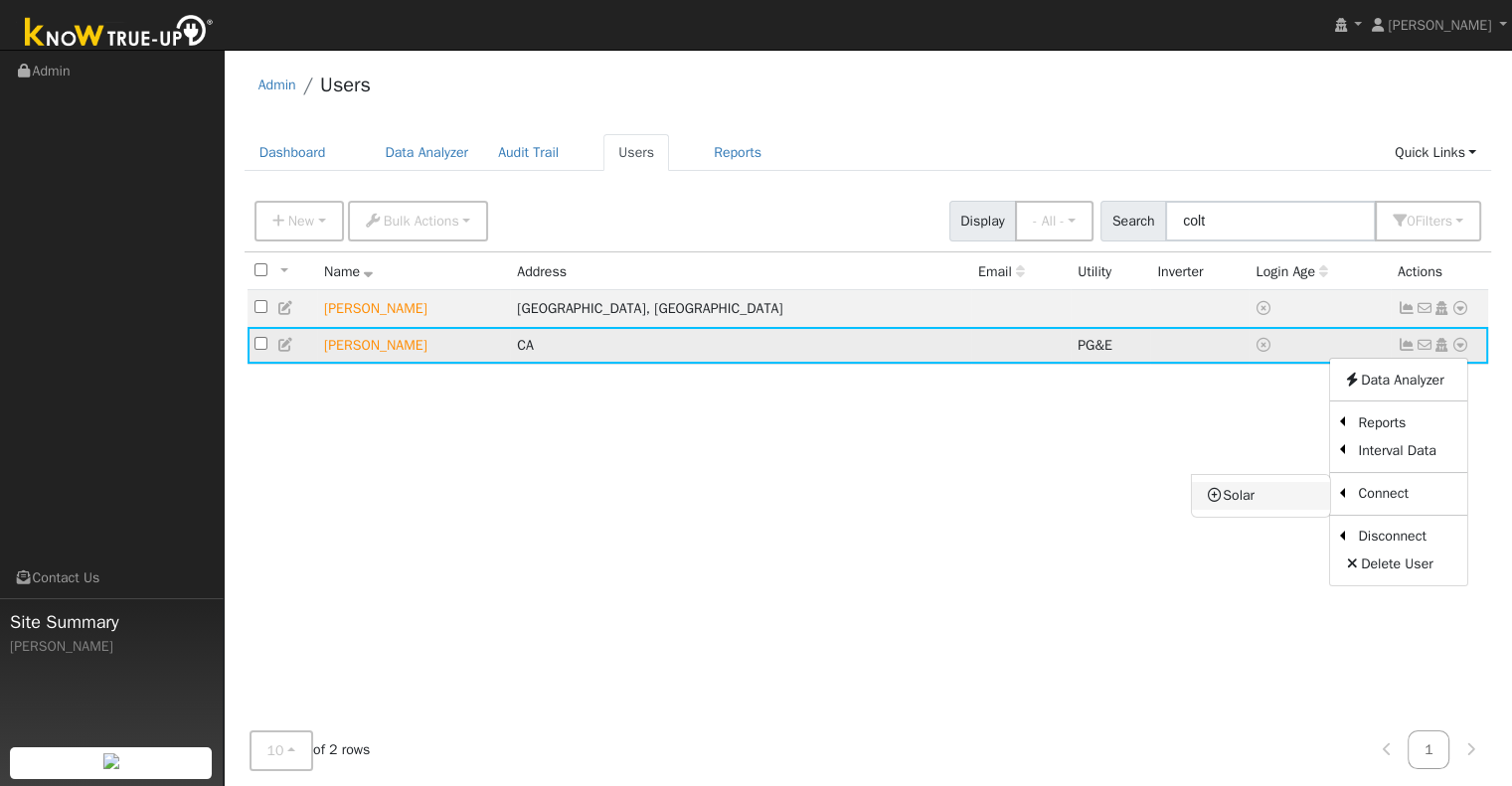 click on "Solar" at bounding box center (1260, 496) 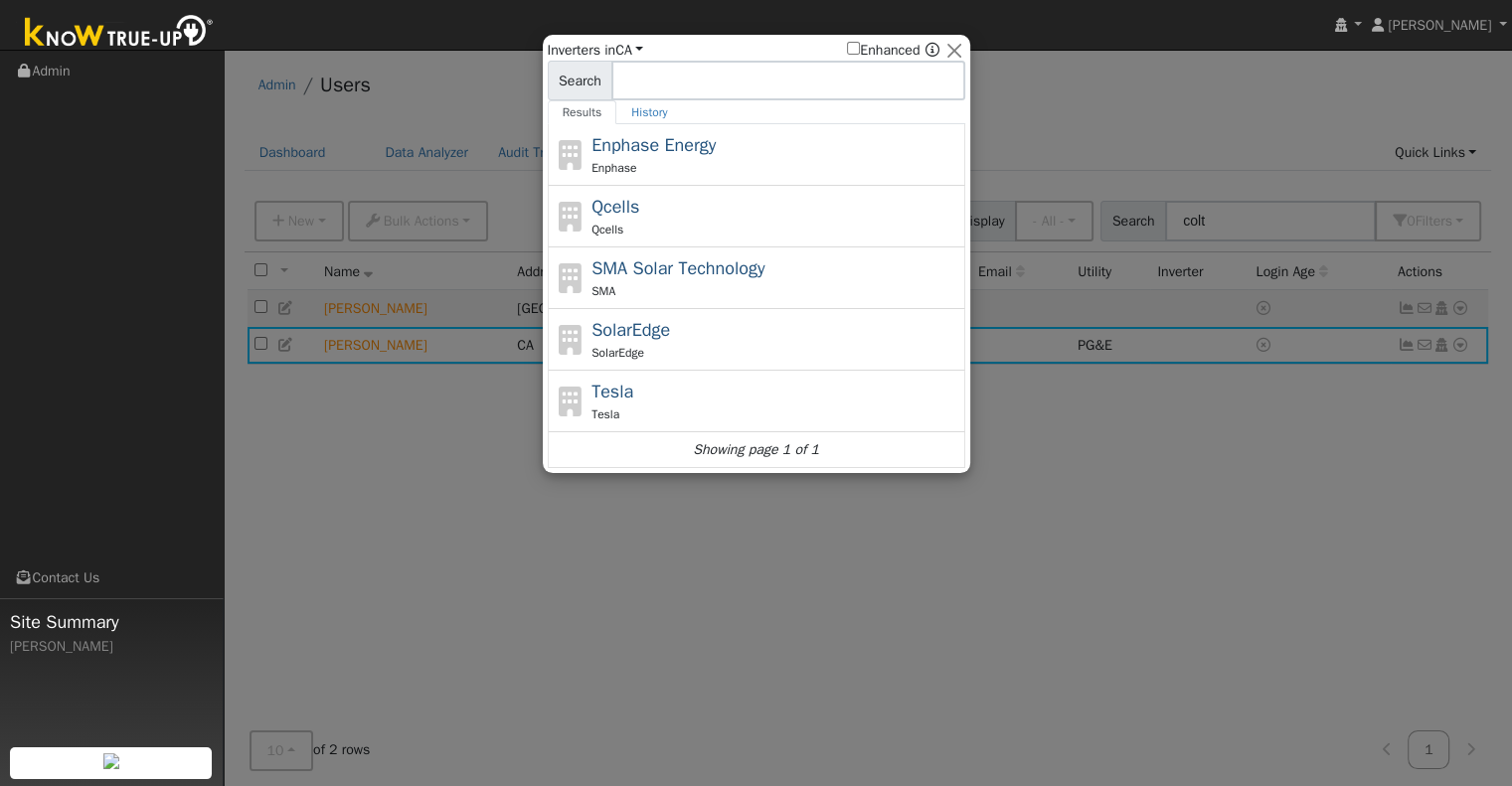 click 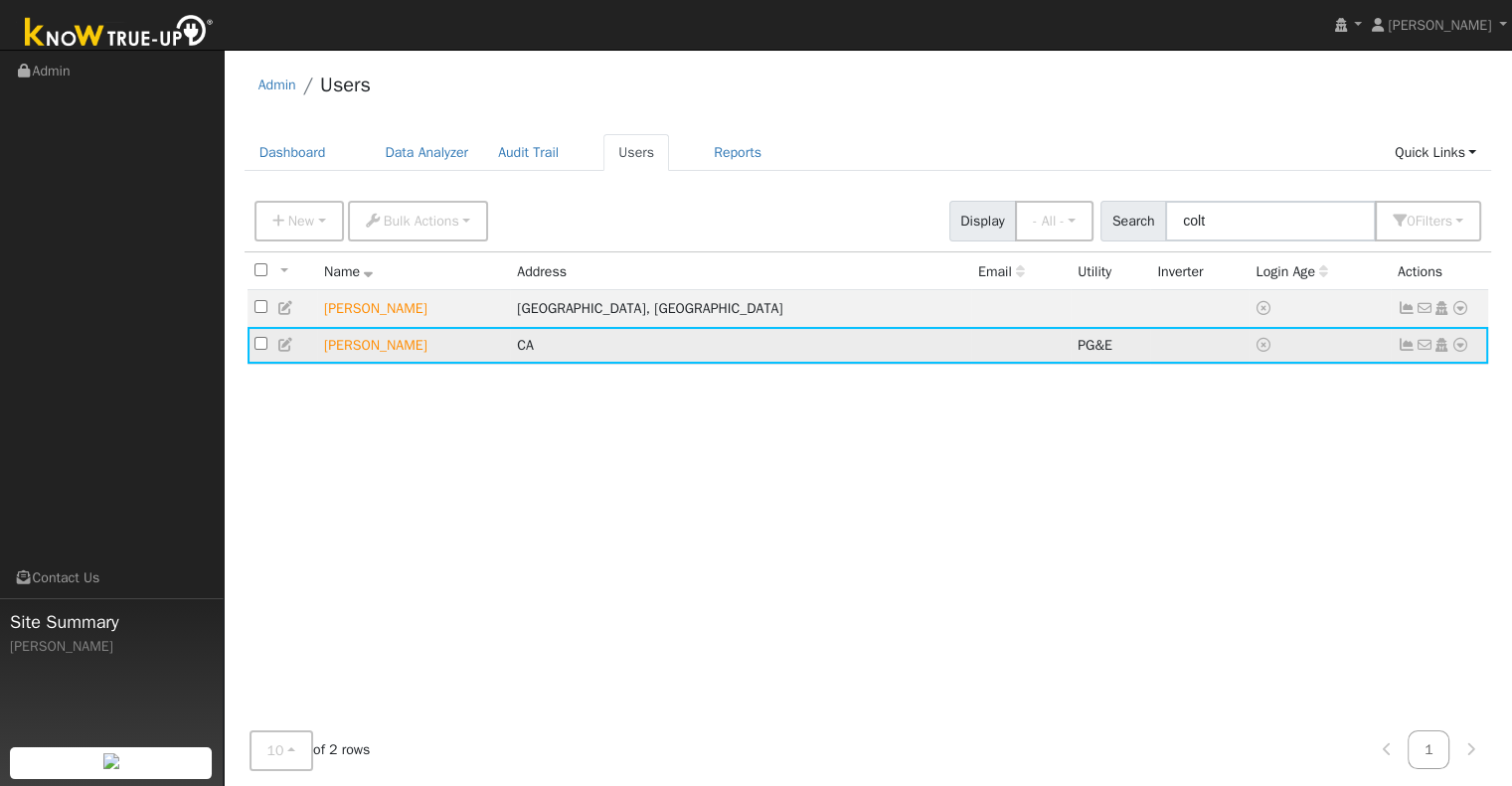 click on "[PERSON_NAME]" at bounding box center (414, 345) 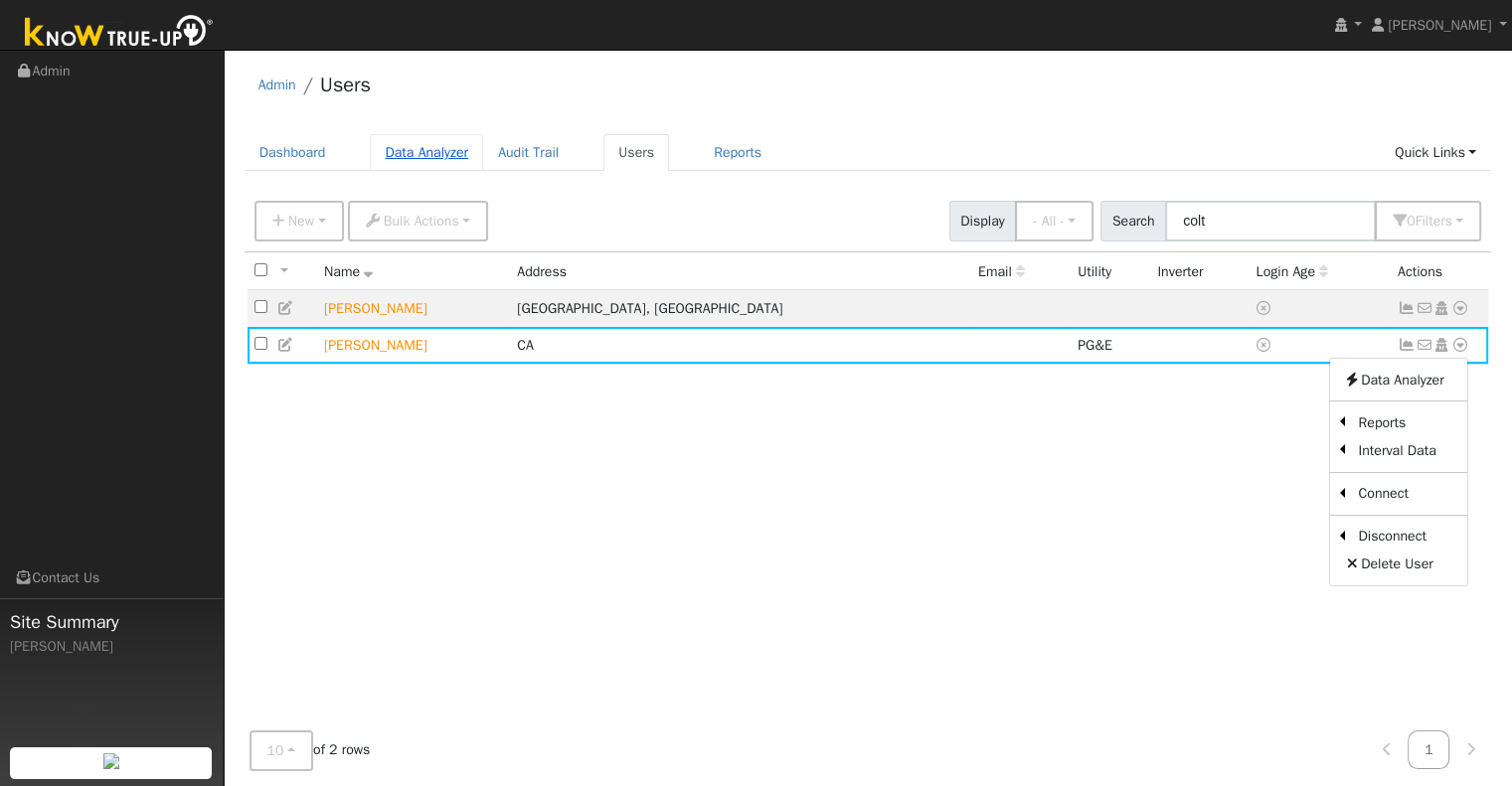click on "Data Analyzer" at bounding box center (426, 152) 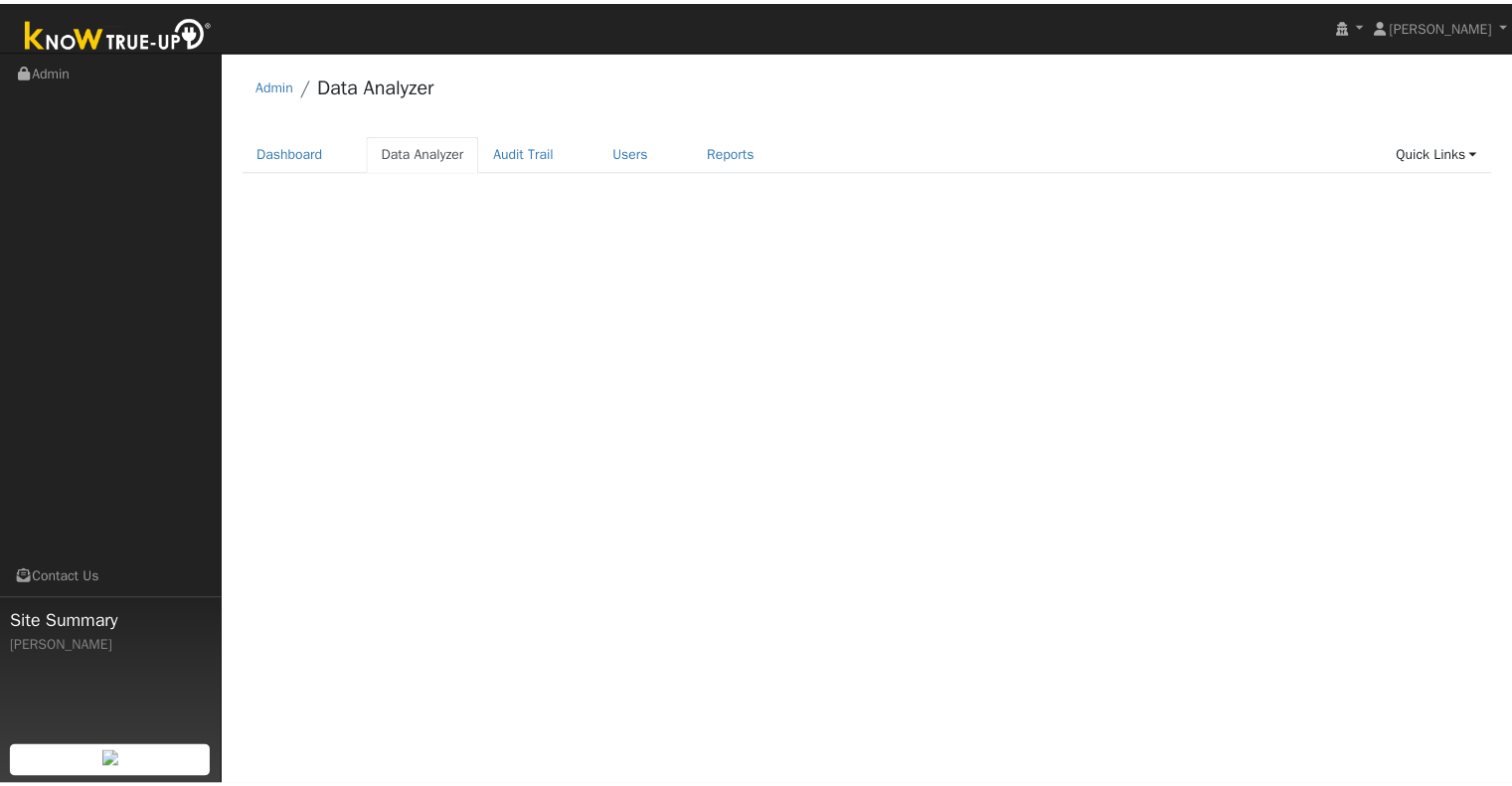 scroll, scrollTop: 0, scrollLeft: 0, axis: both 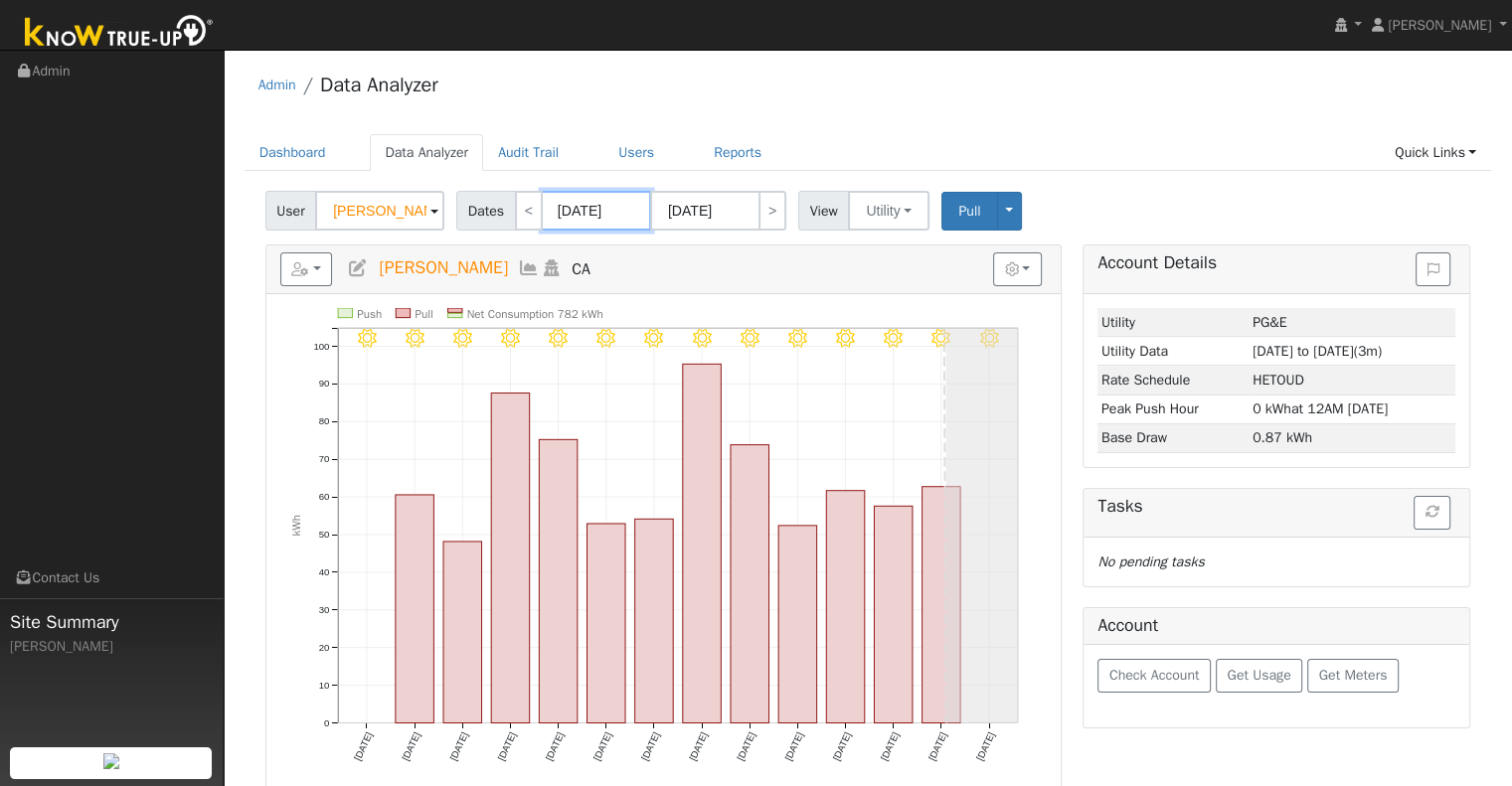 click on "[DATE]" at bounding box center (596, 211) 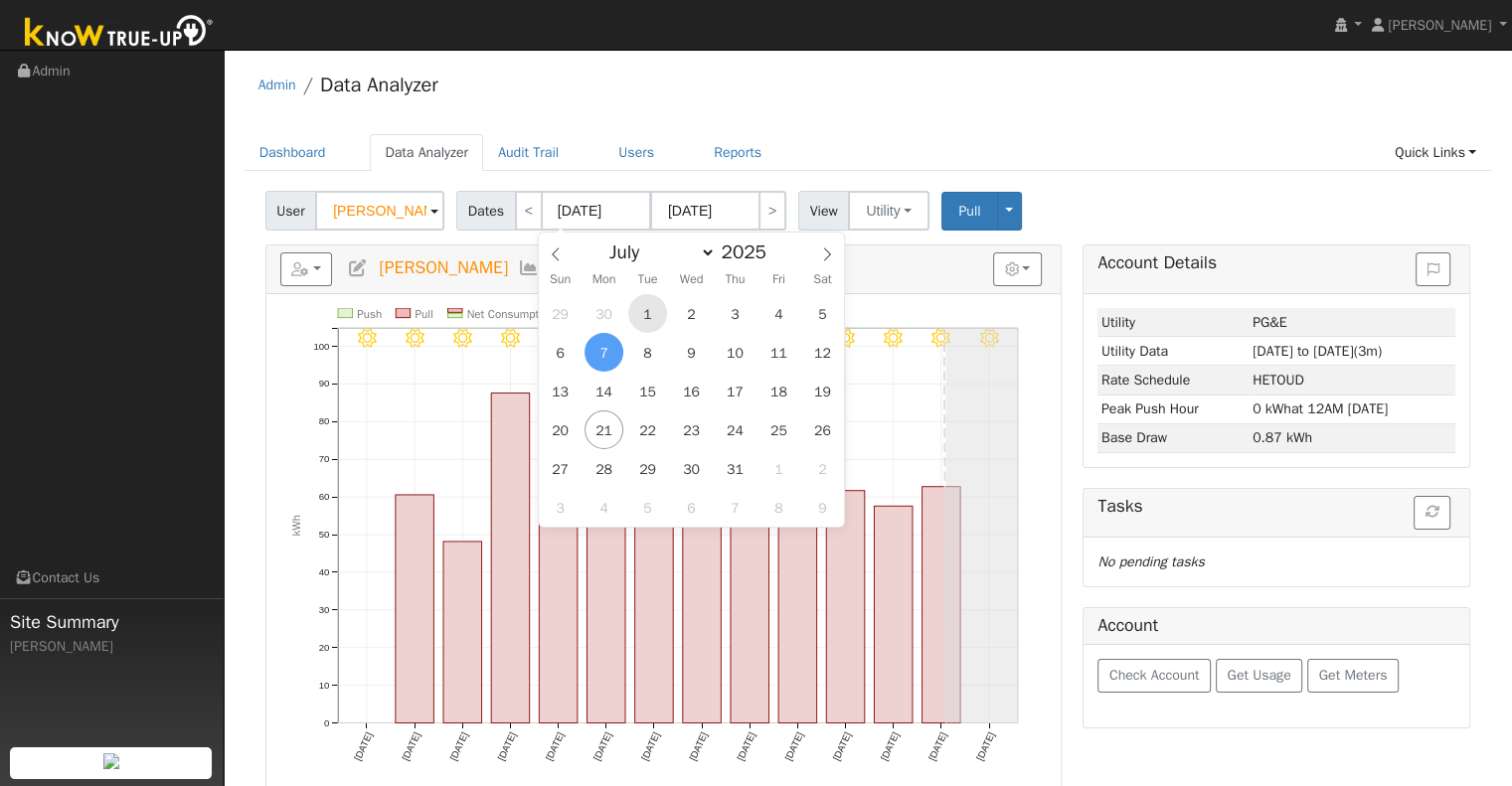 click on "1" at bounding box center [647, 313] 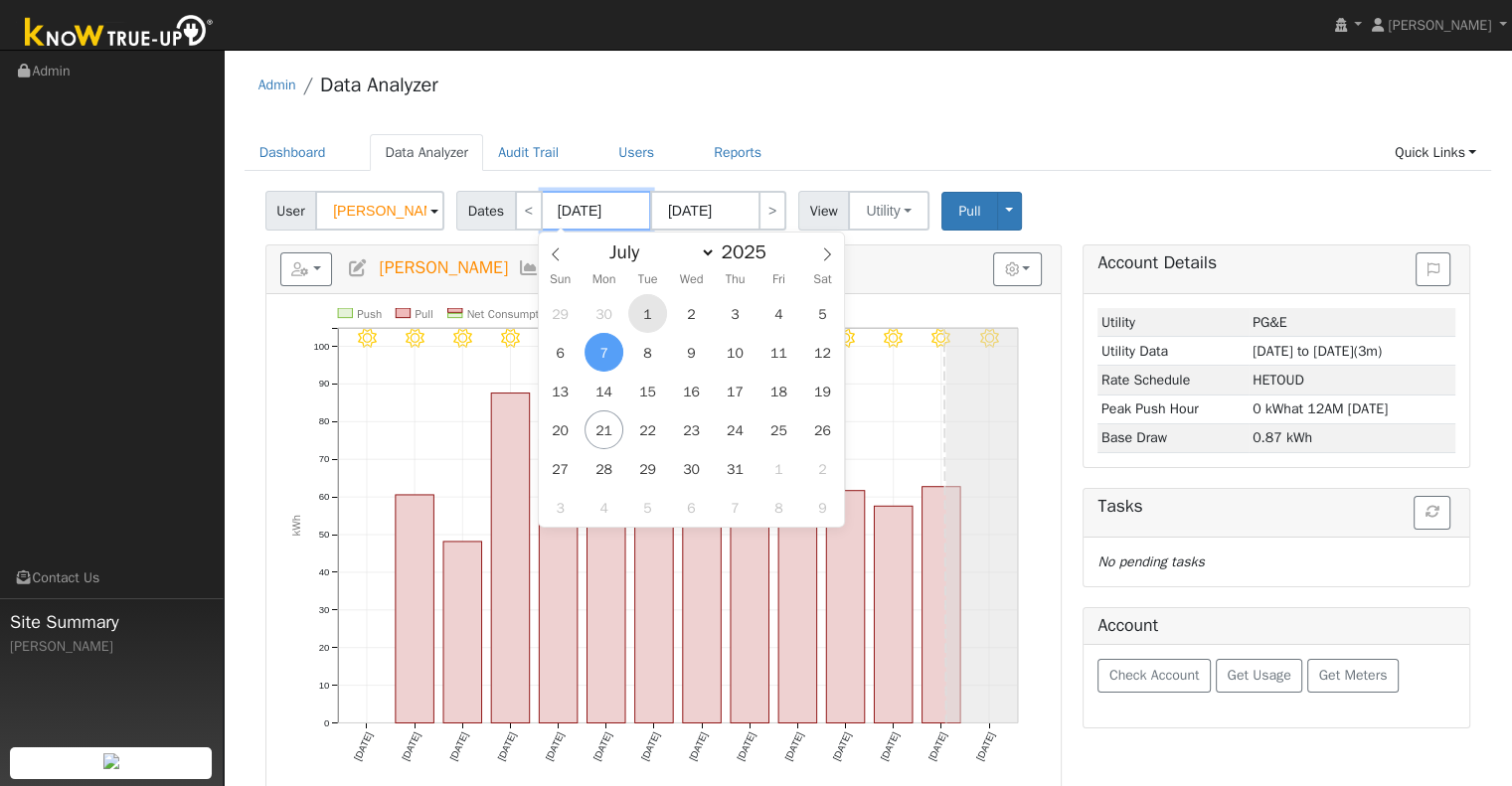 type on "[DATE]" 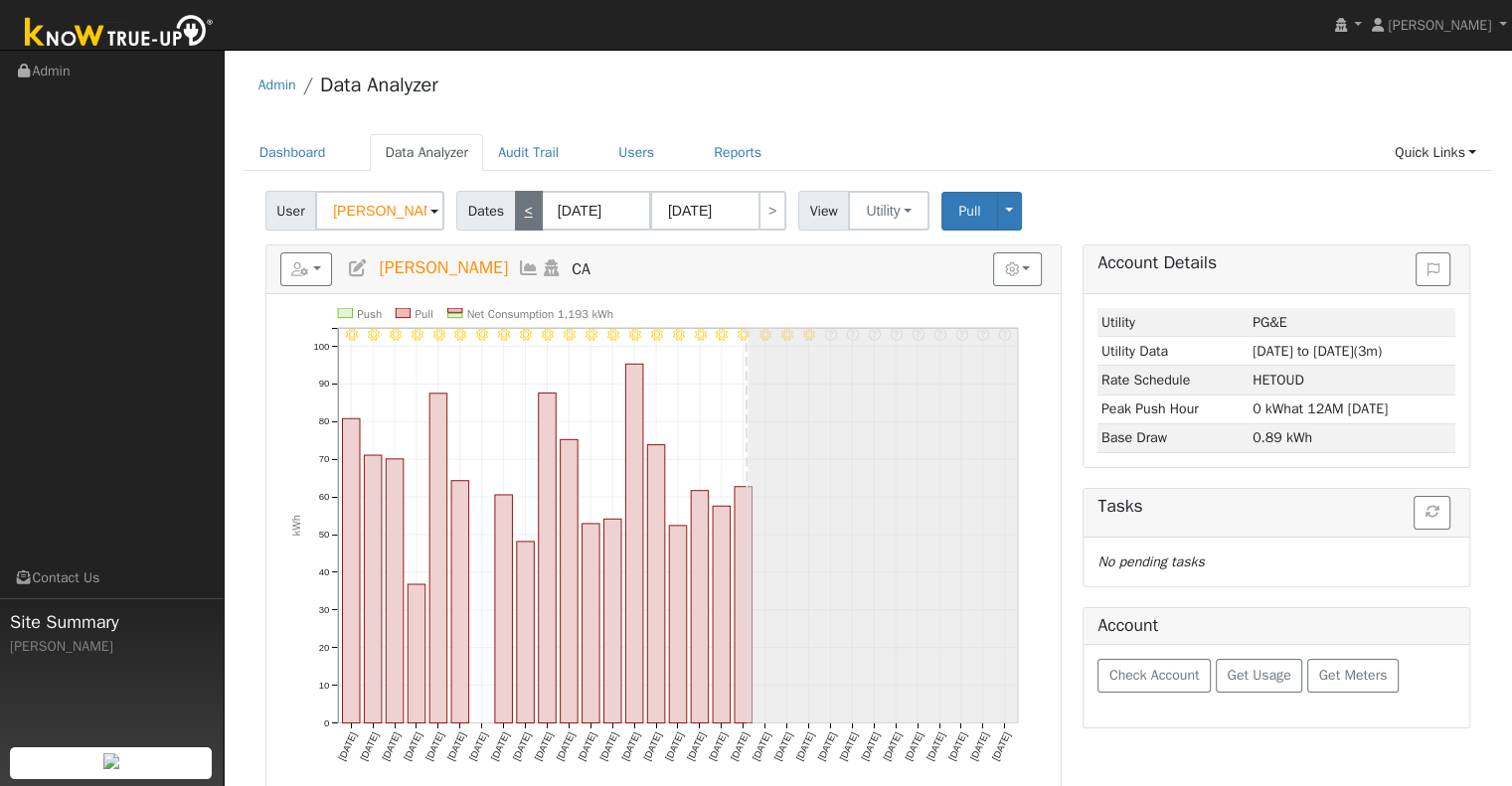 click on "<" at bounding box center [529, 211] 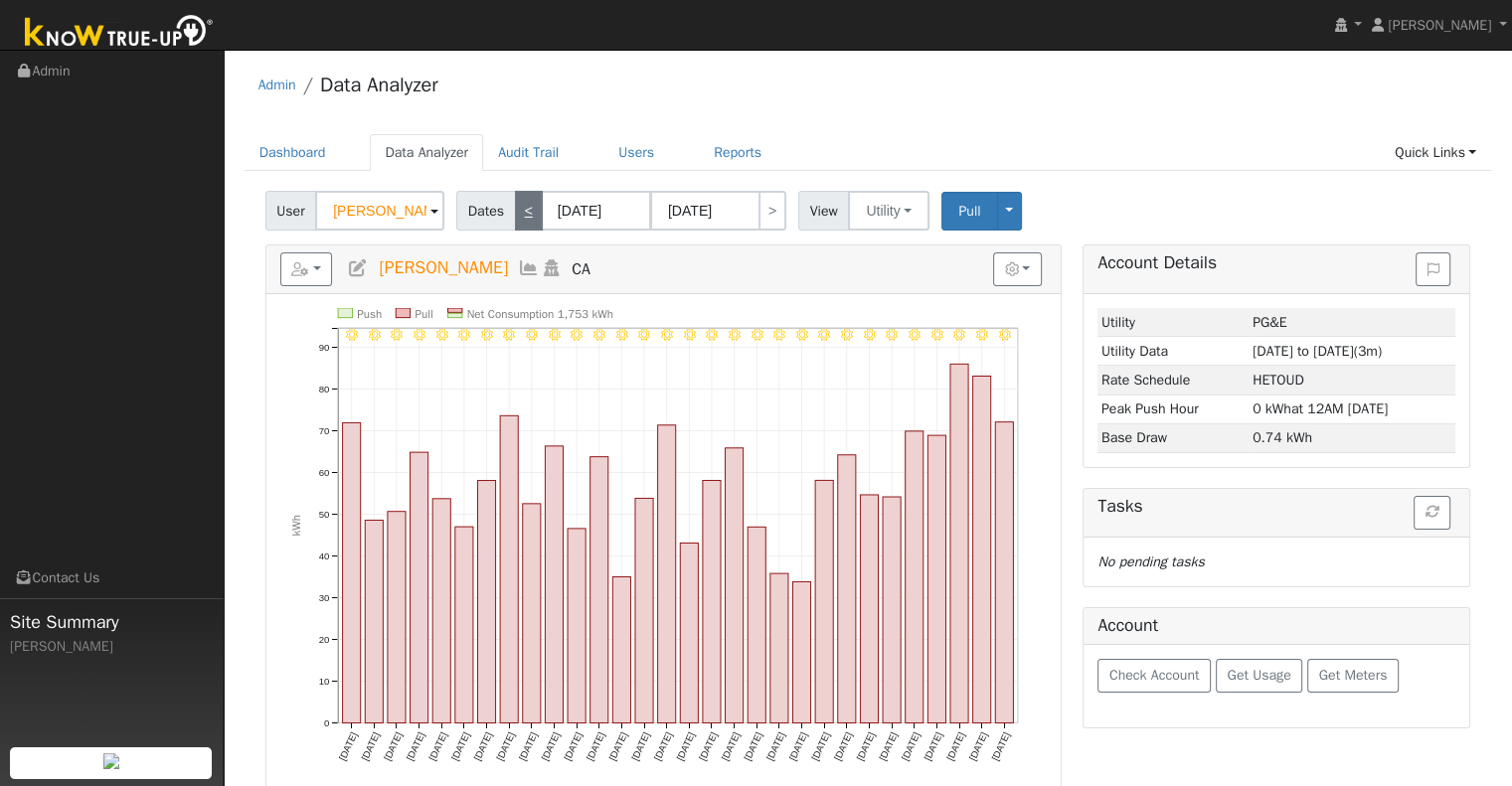 click on "<" at bounding box center (529, 211) 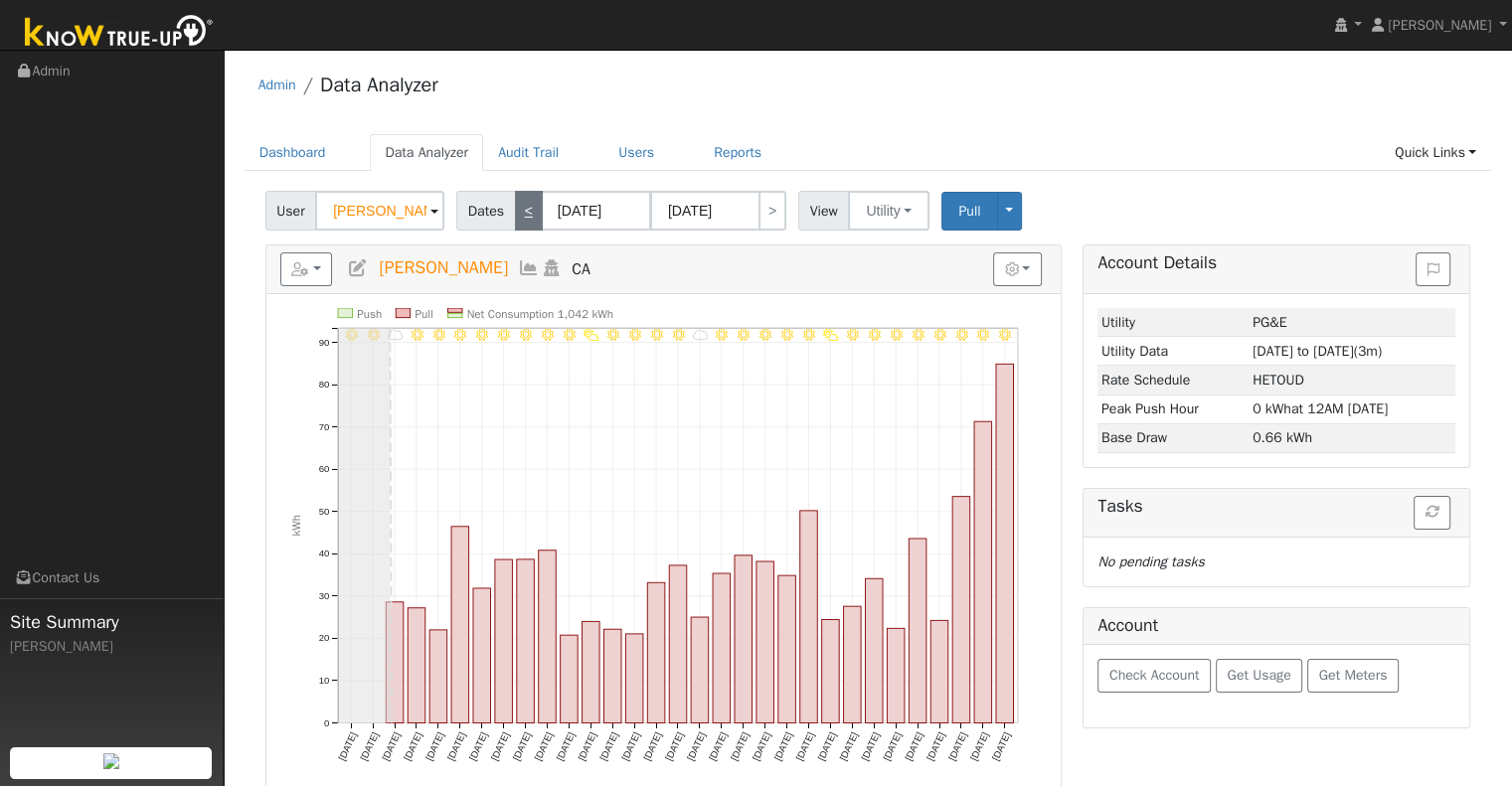 click on "<" at bounding box center [529, 211] 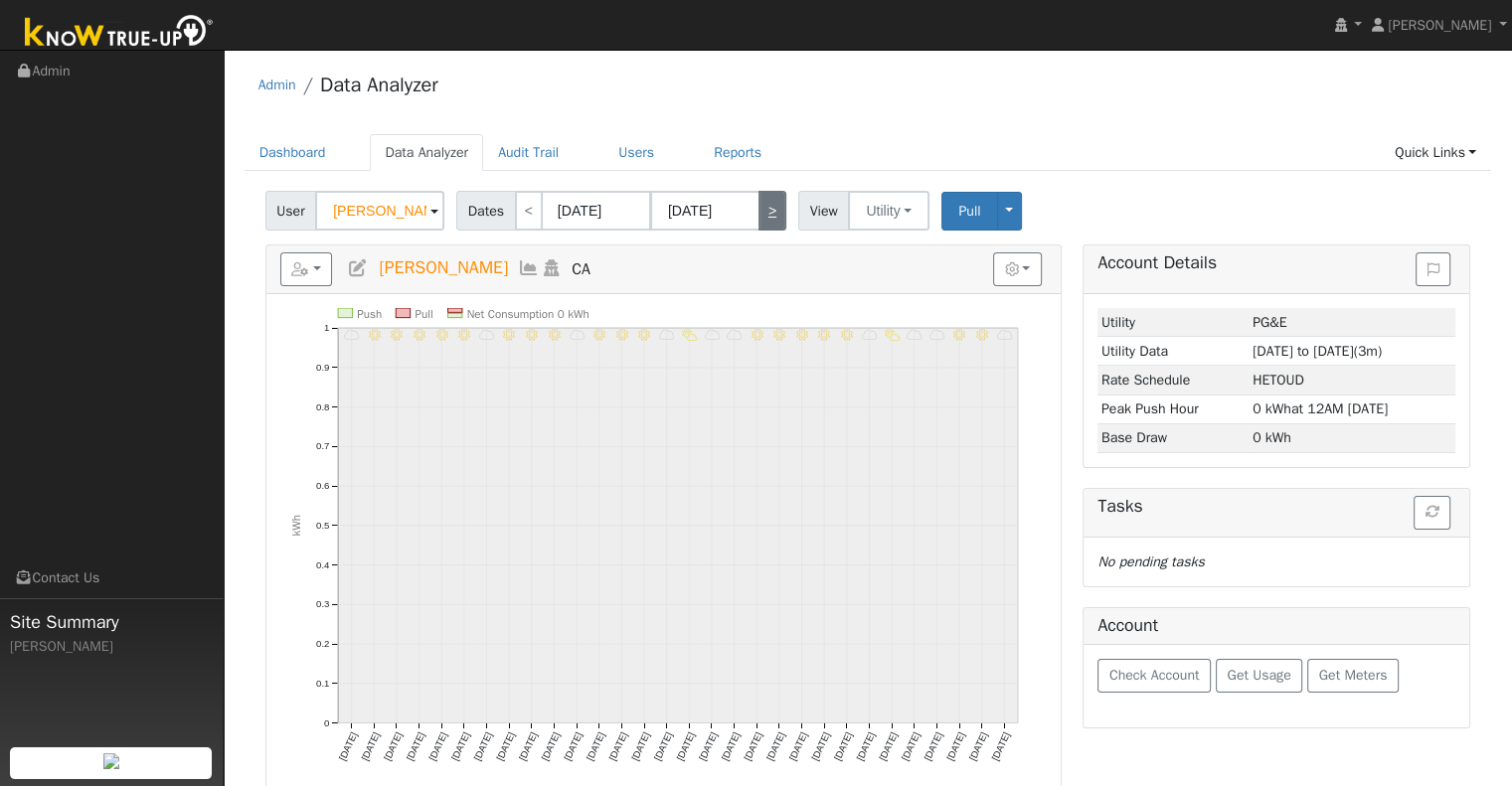 click on ">" at bounding box center (772, 211) 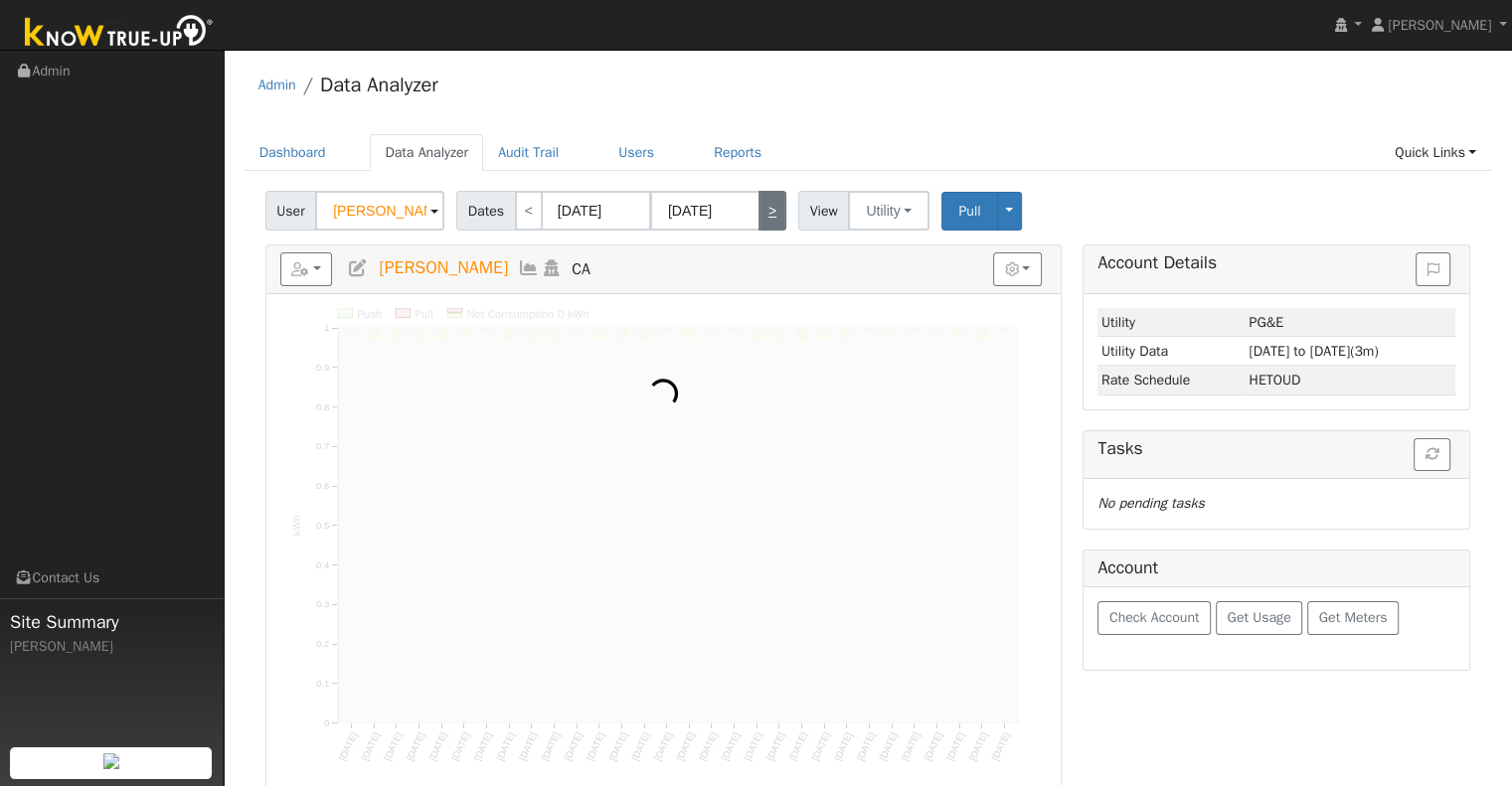 click on ">" at bounding box center (772, 211) 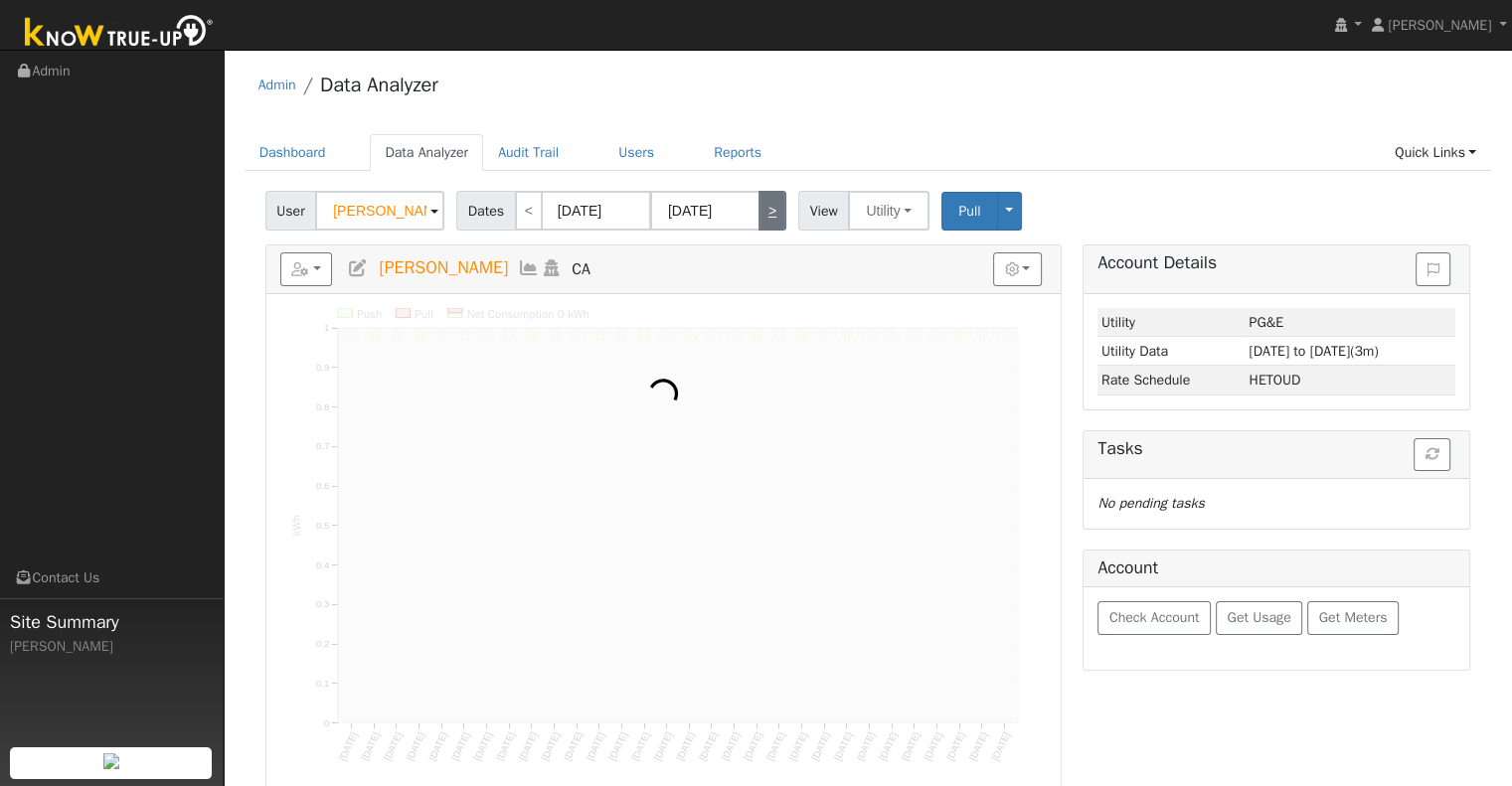 type on "06/01/2025" 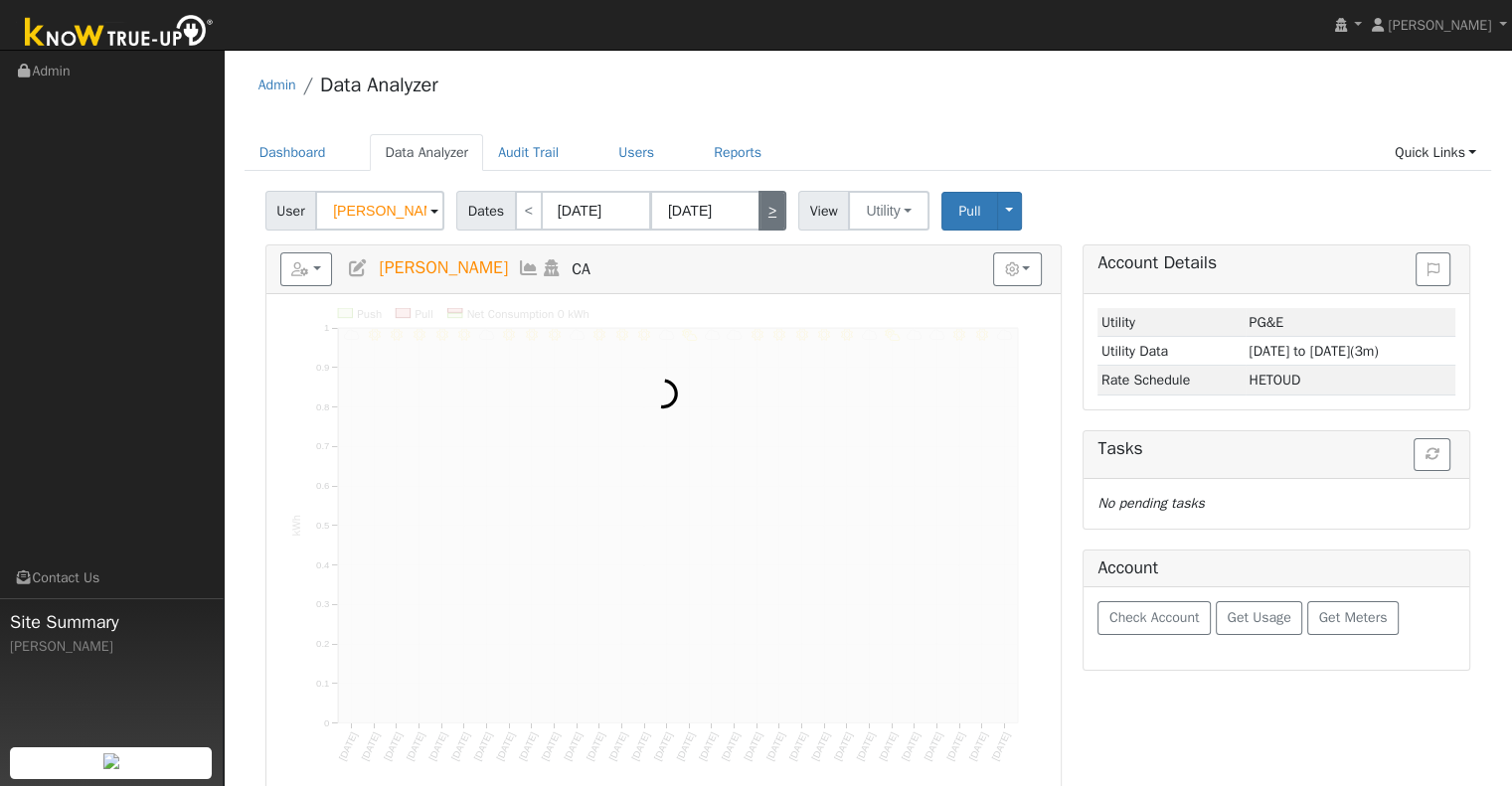 type on "06/30/2025" 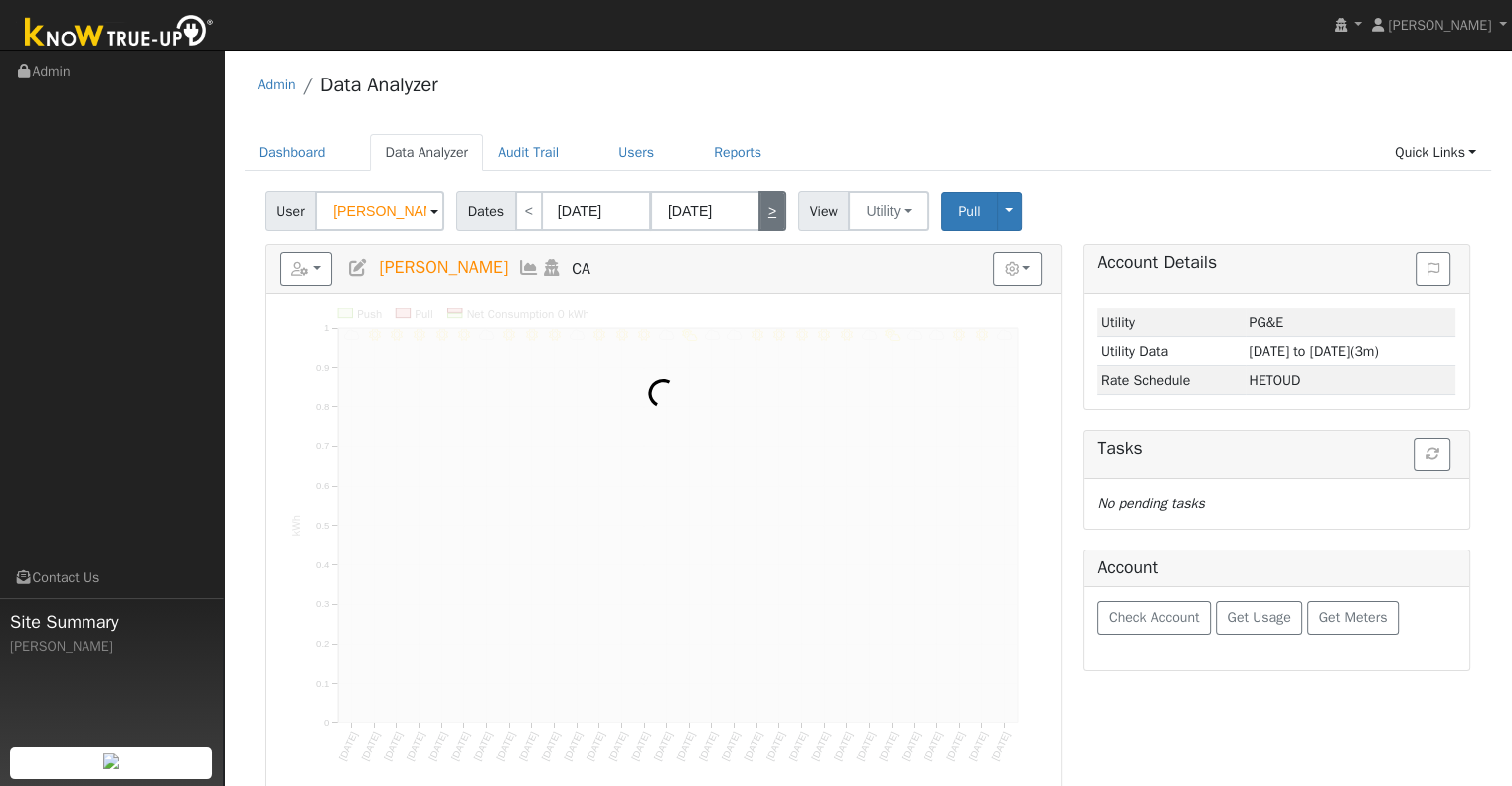 click on ">" at bounding box center [772, 211] 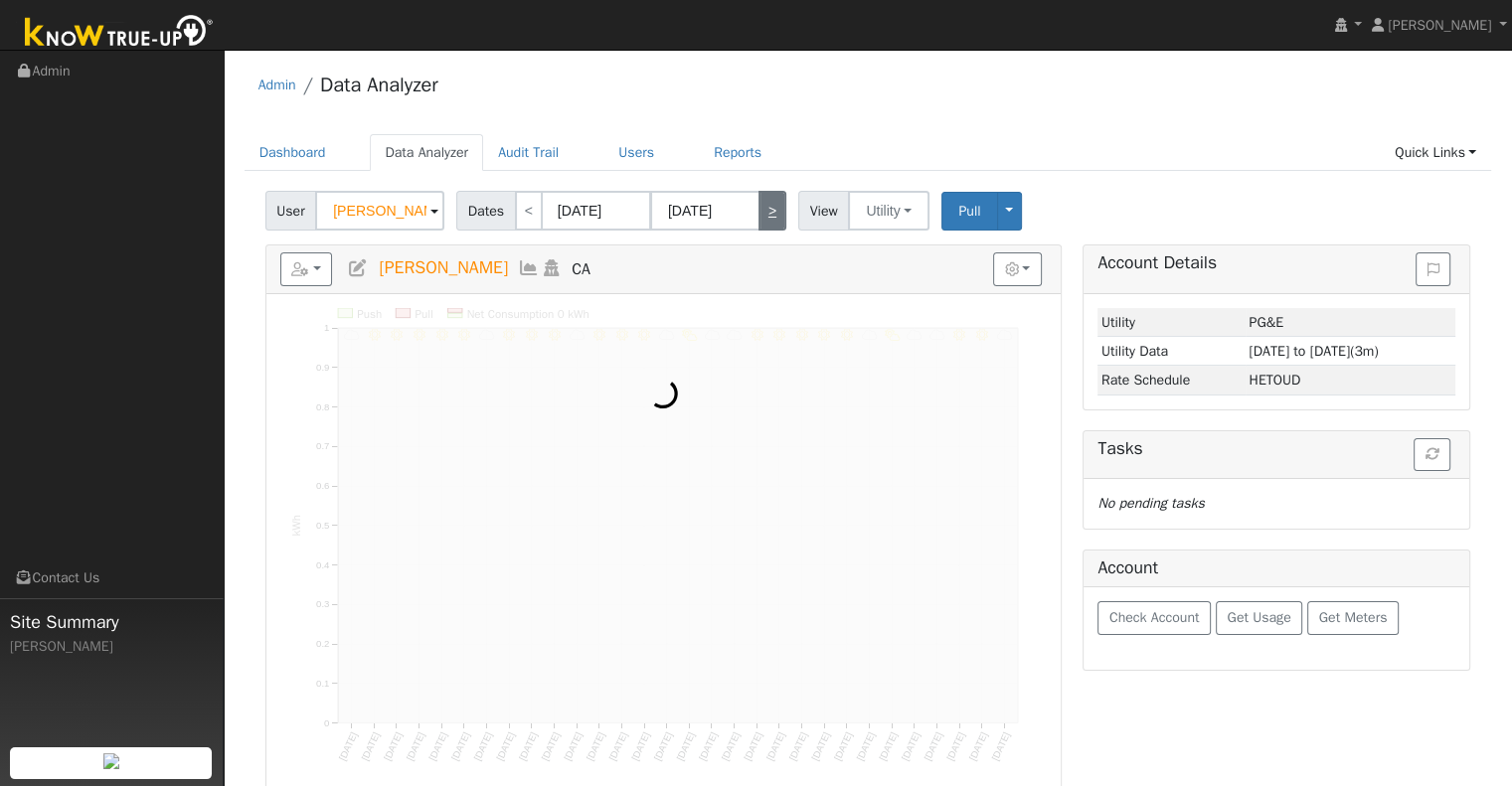 type on "07/01/2025" 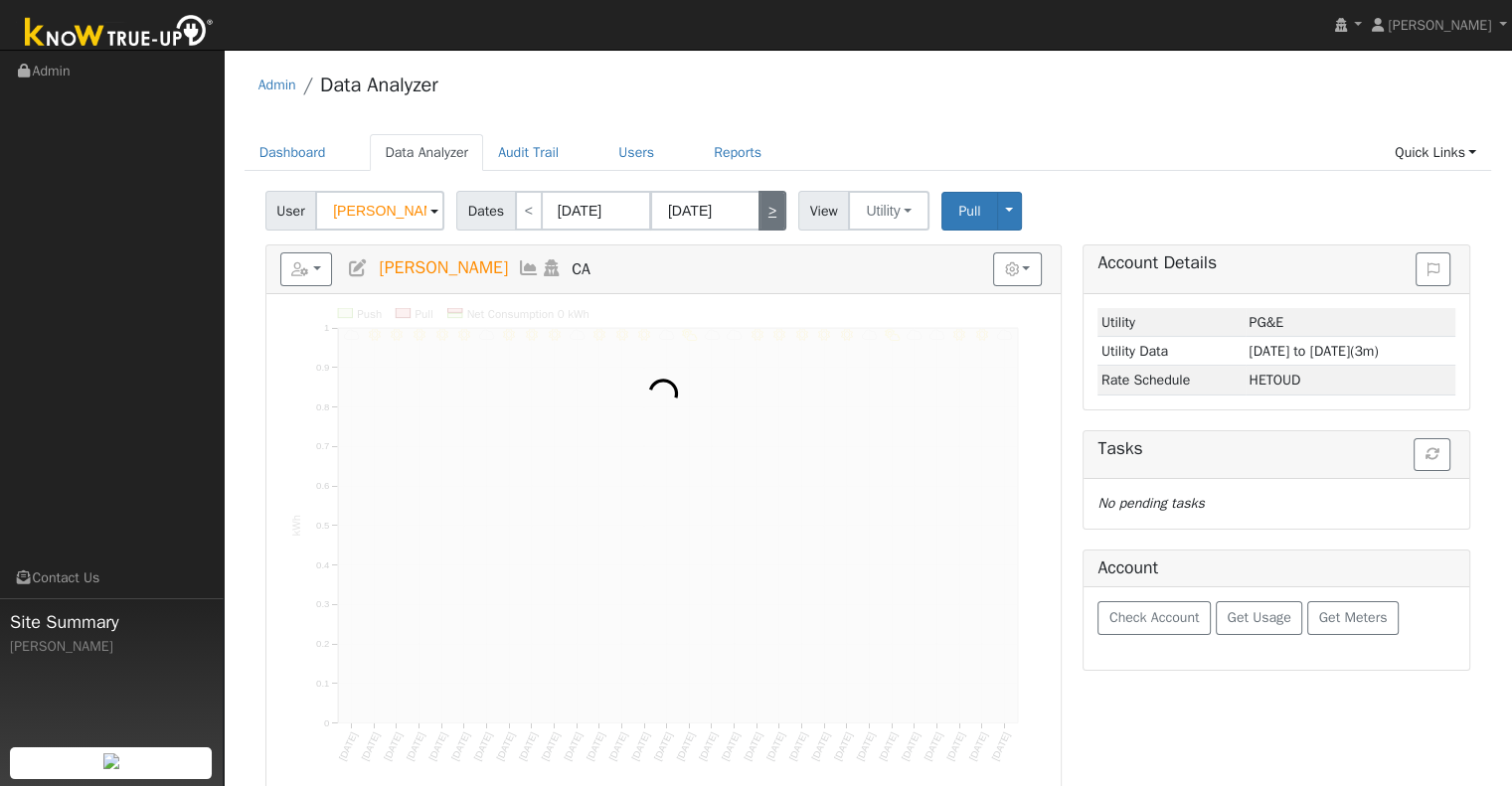 type on "07/31/2025" 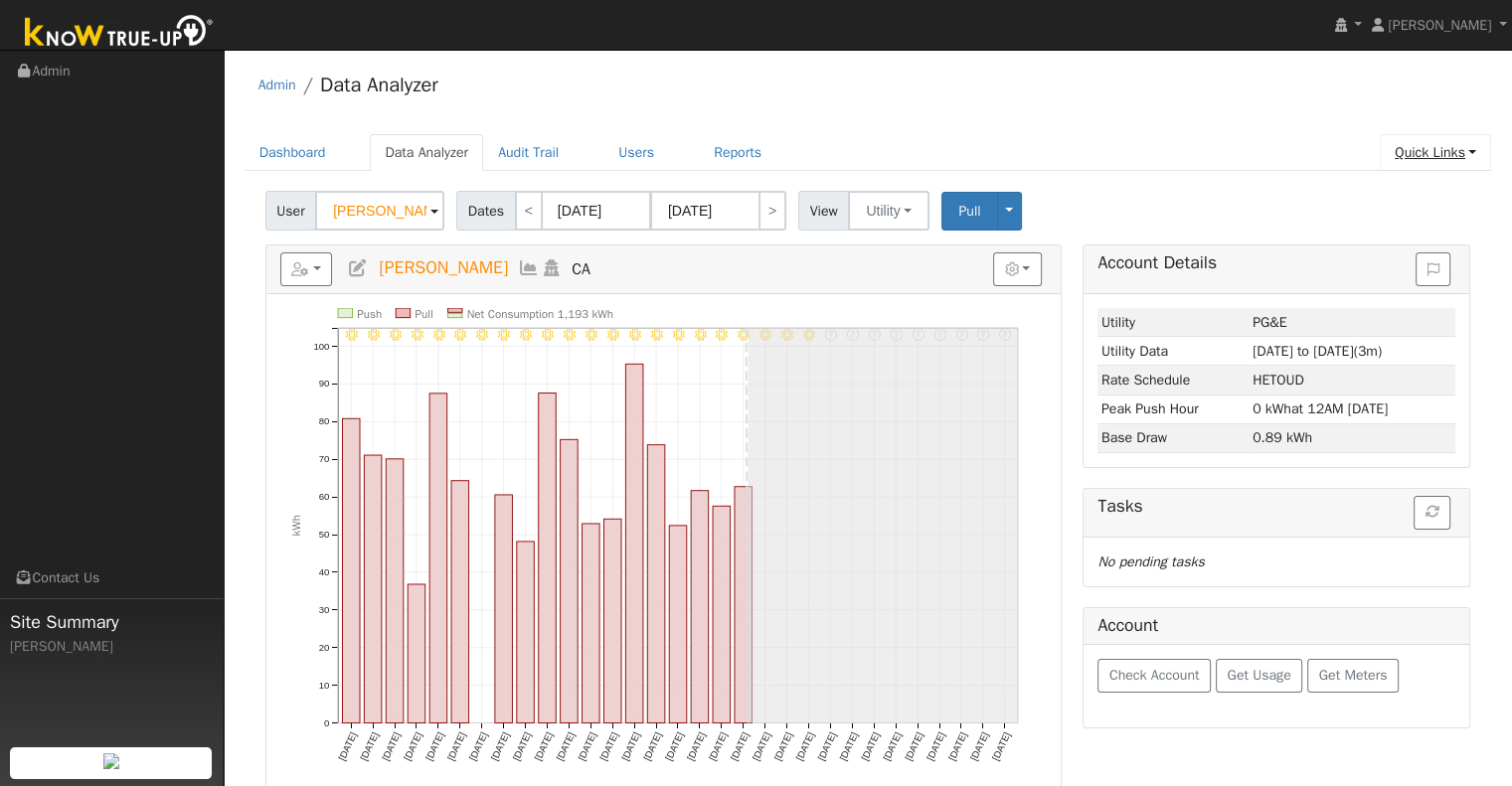 click on "Quick Links" at bounding box center [1435, 152] 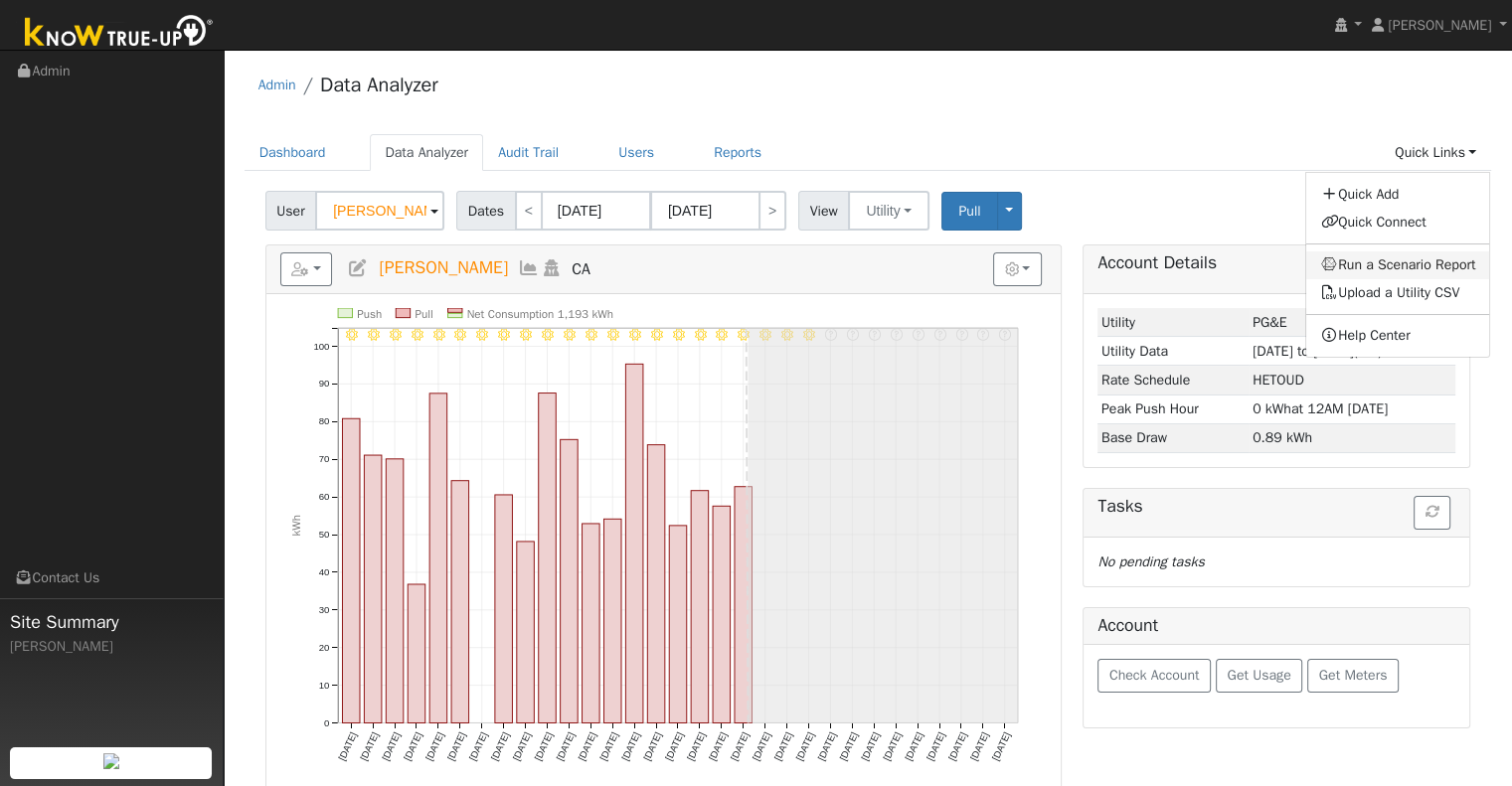 click on "Run a Scenario Report" at bounding box center (1398, 265) 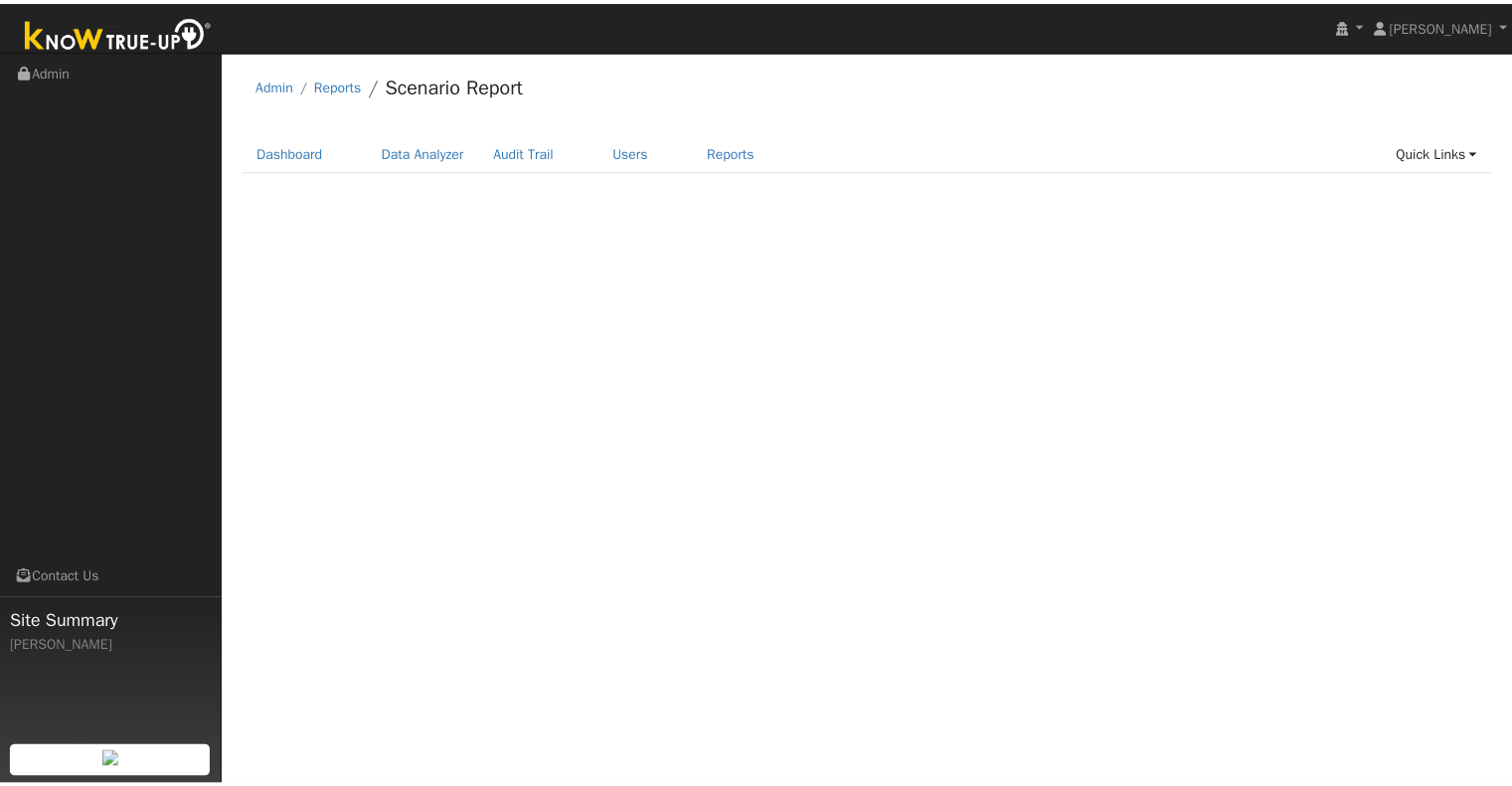 scroll, scrollTop: 0, scrollLeft: 0, axis: both 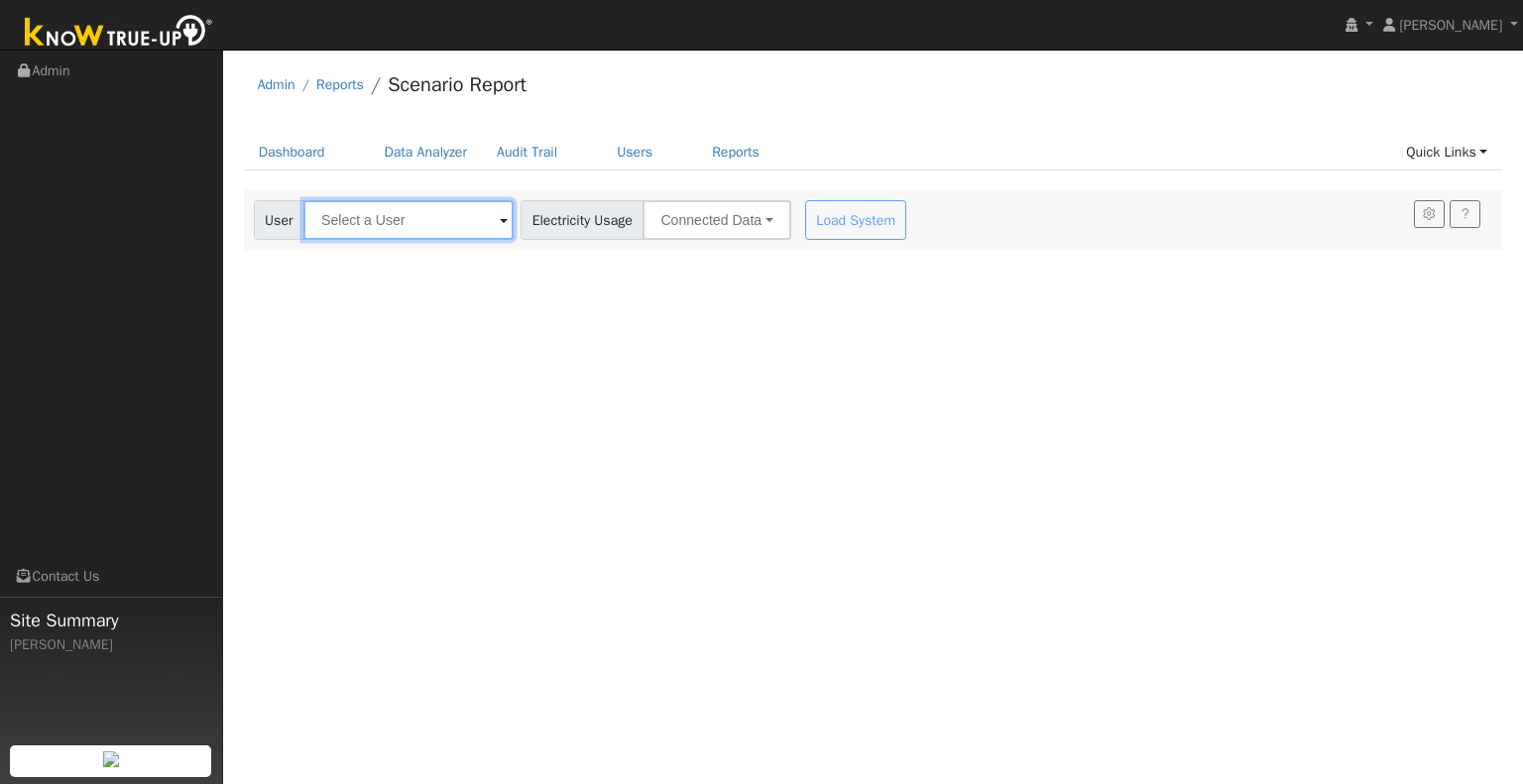 click at bounding box center [409, 220] 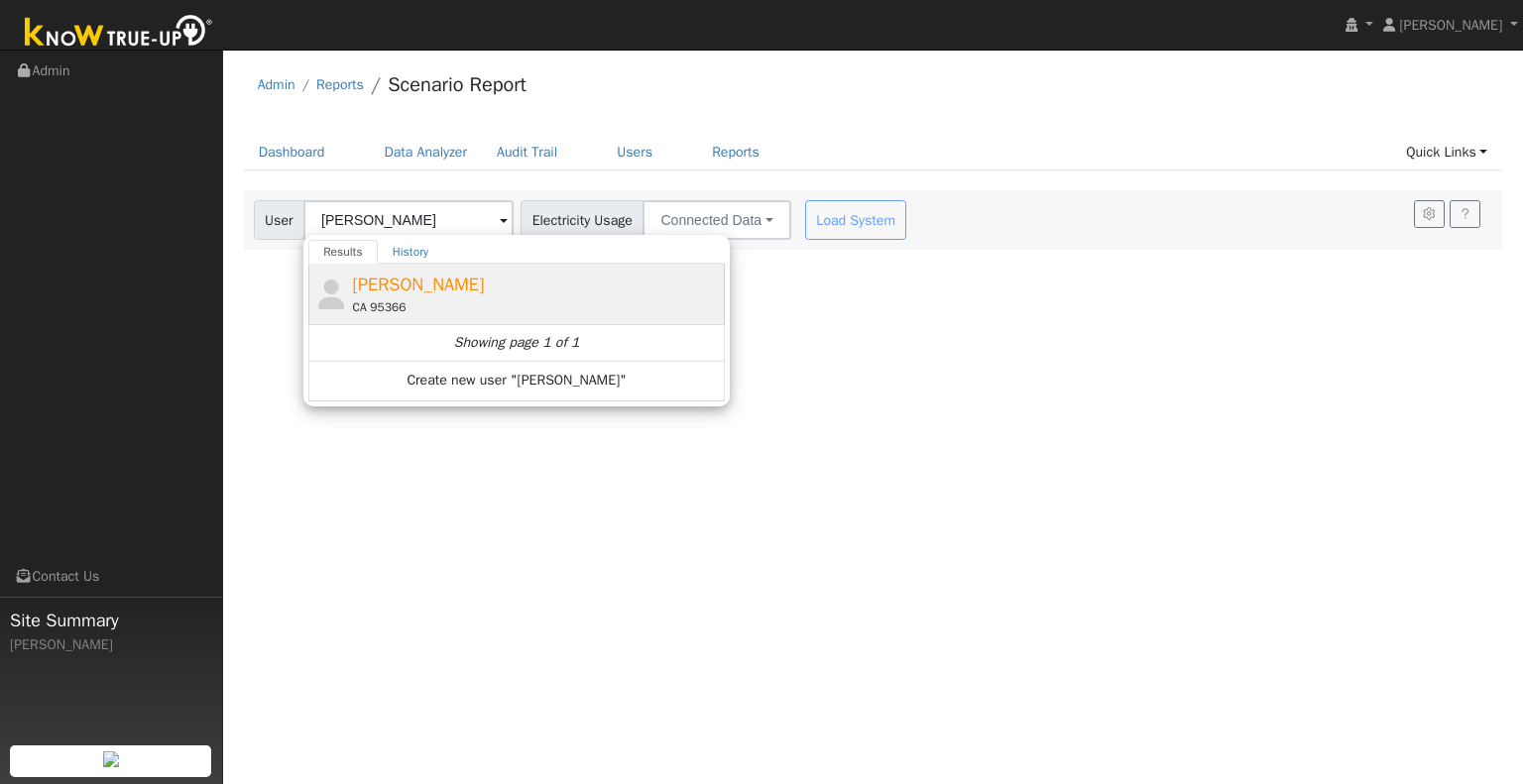 click on "CA 95366" at bounding box center [536, 307] 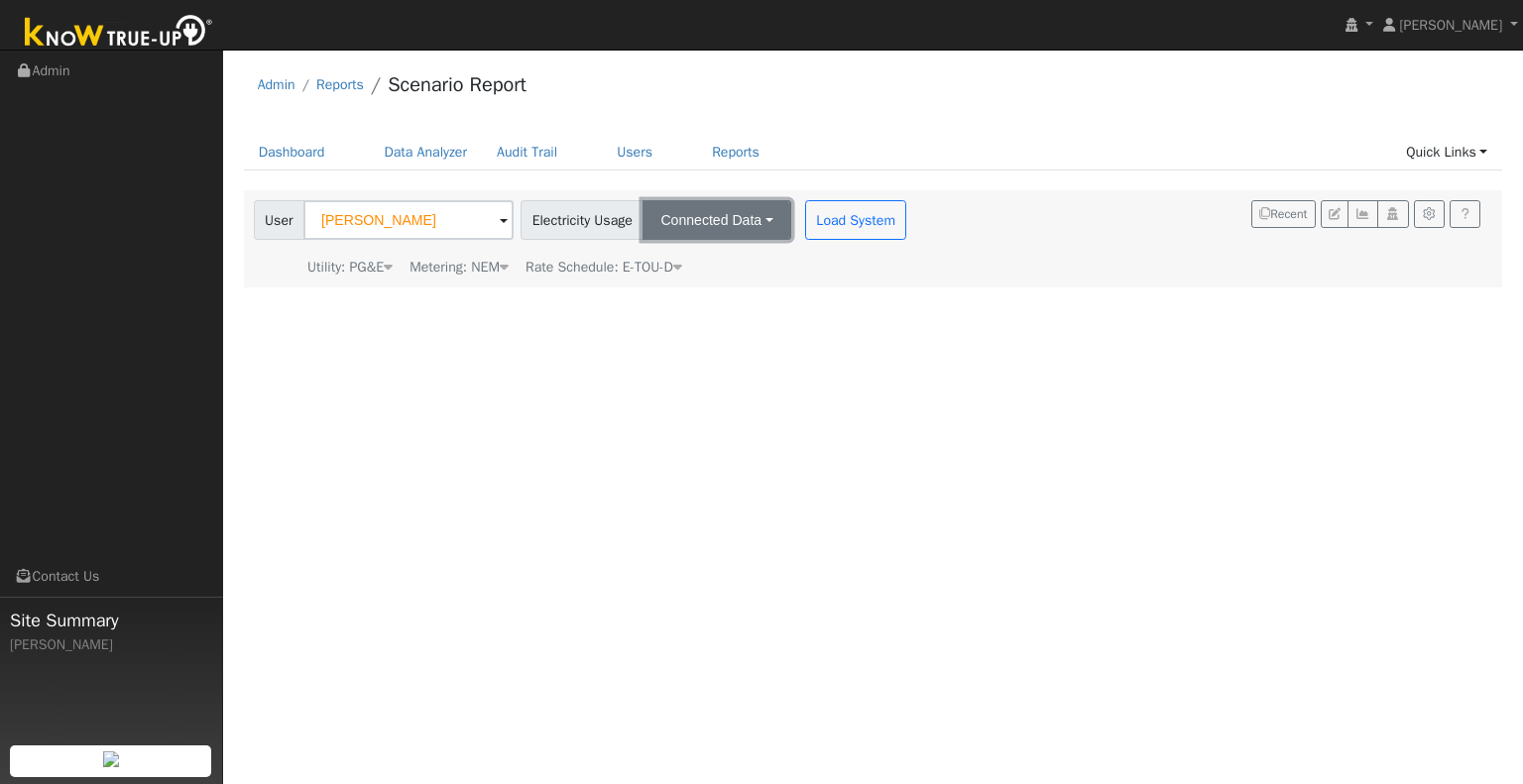 click on "Connected Data" at bounding box center [716, 220] 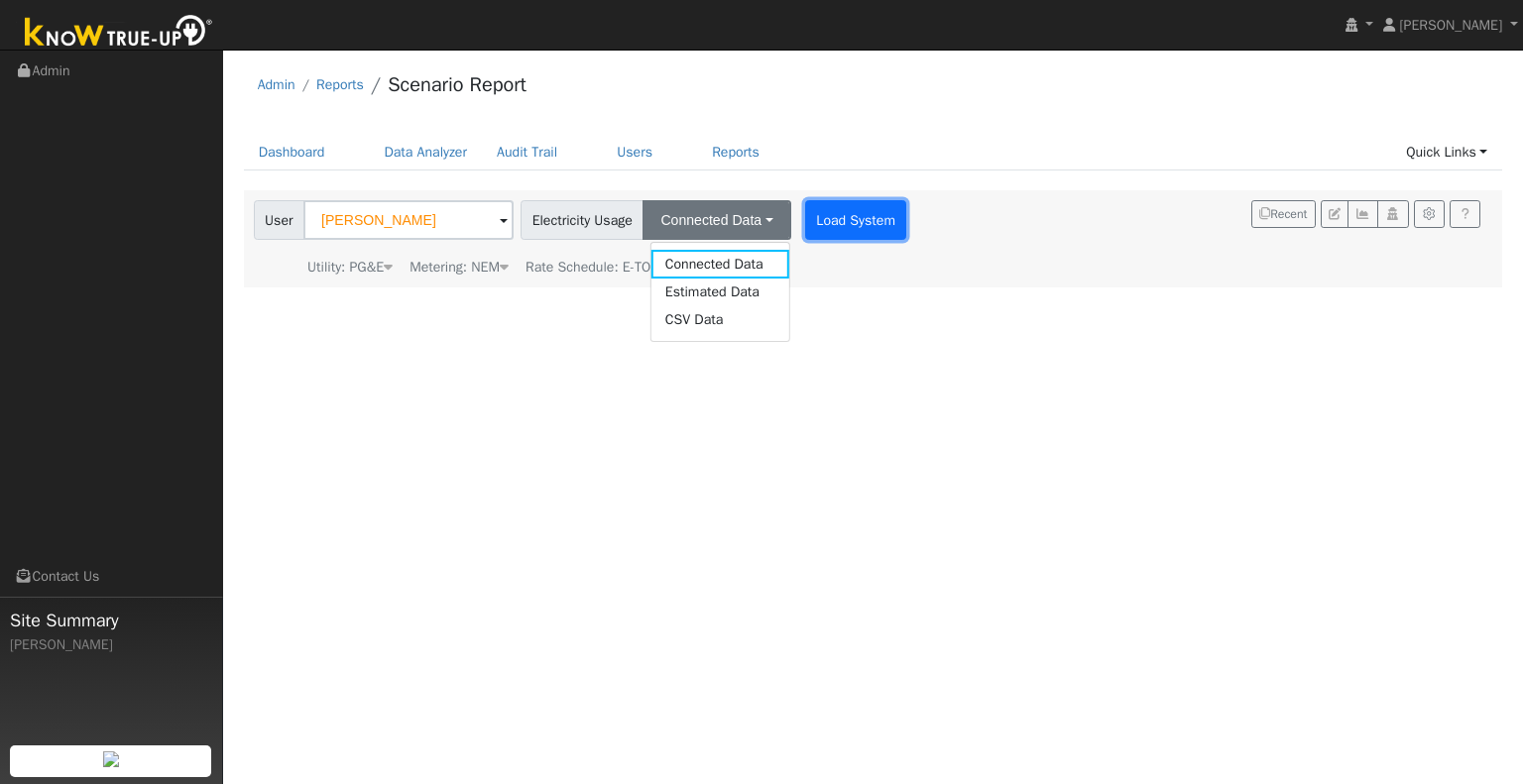 click on "Load System" at bounding box center (856, 220) 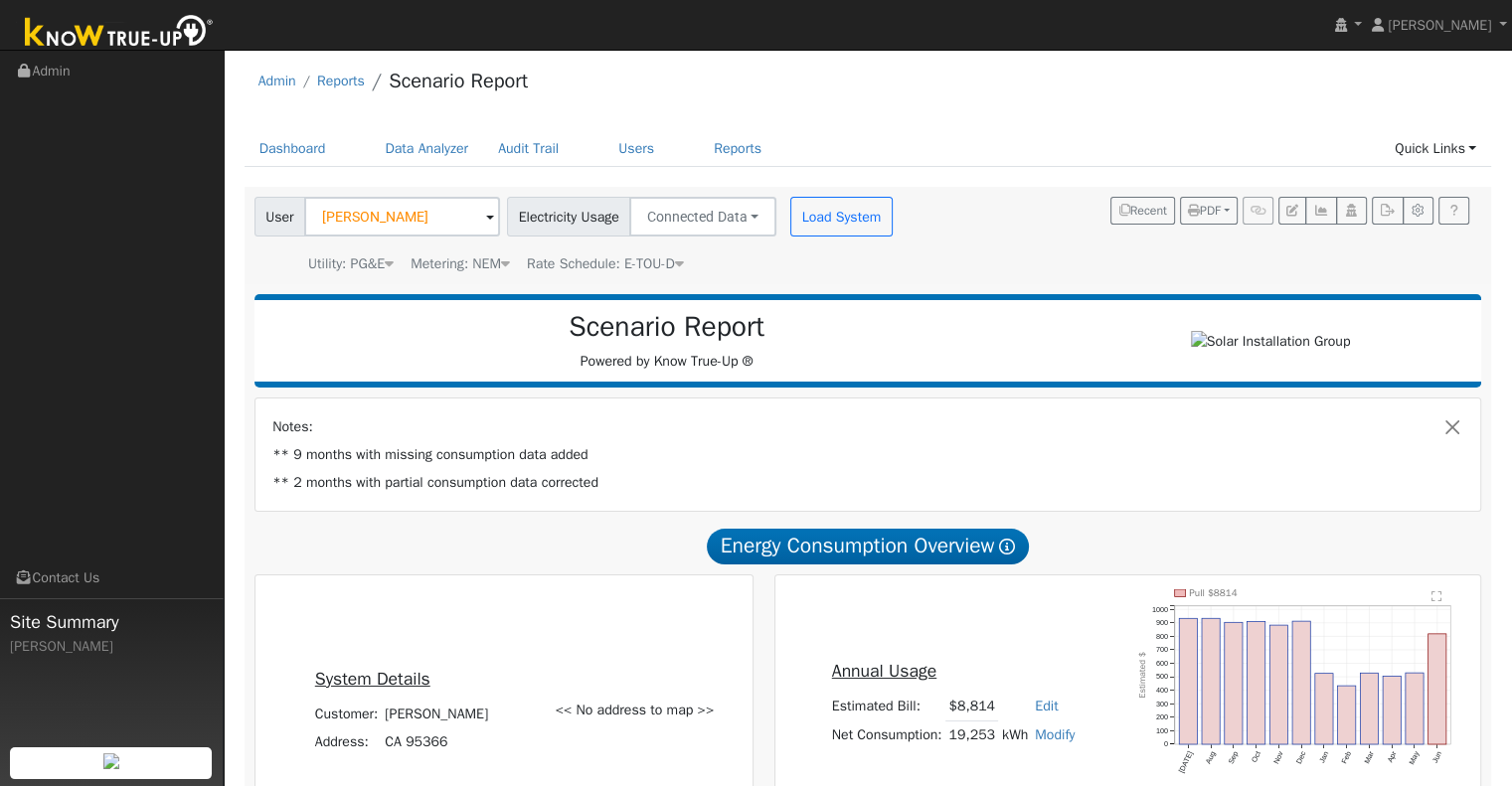 scroll, scrollTop: 0, scrollLeft: 0, axis: both 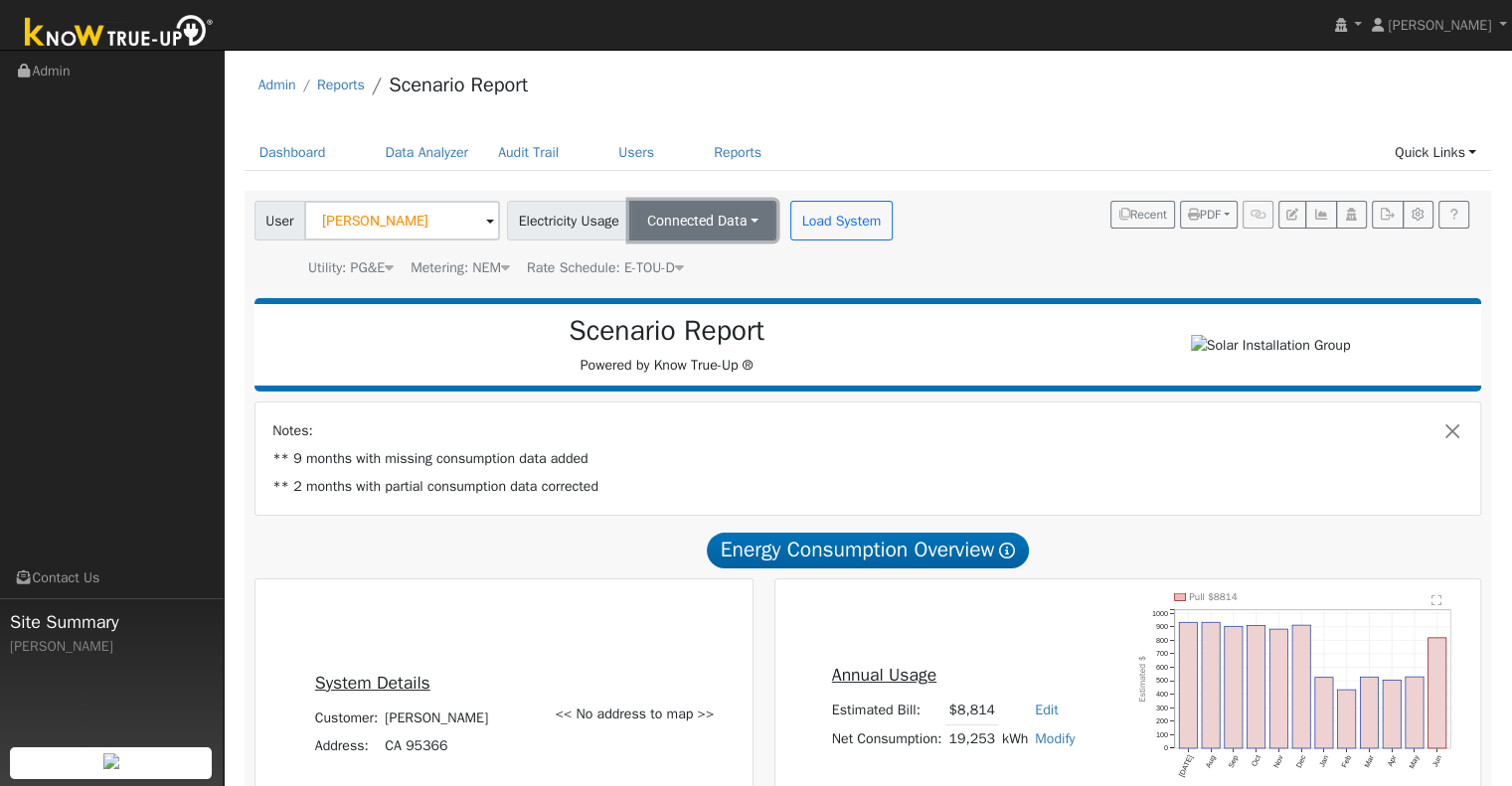 click on "Connected Data" at bounding box center [703, 221] 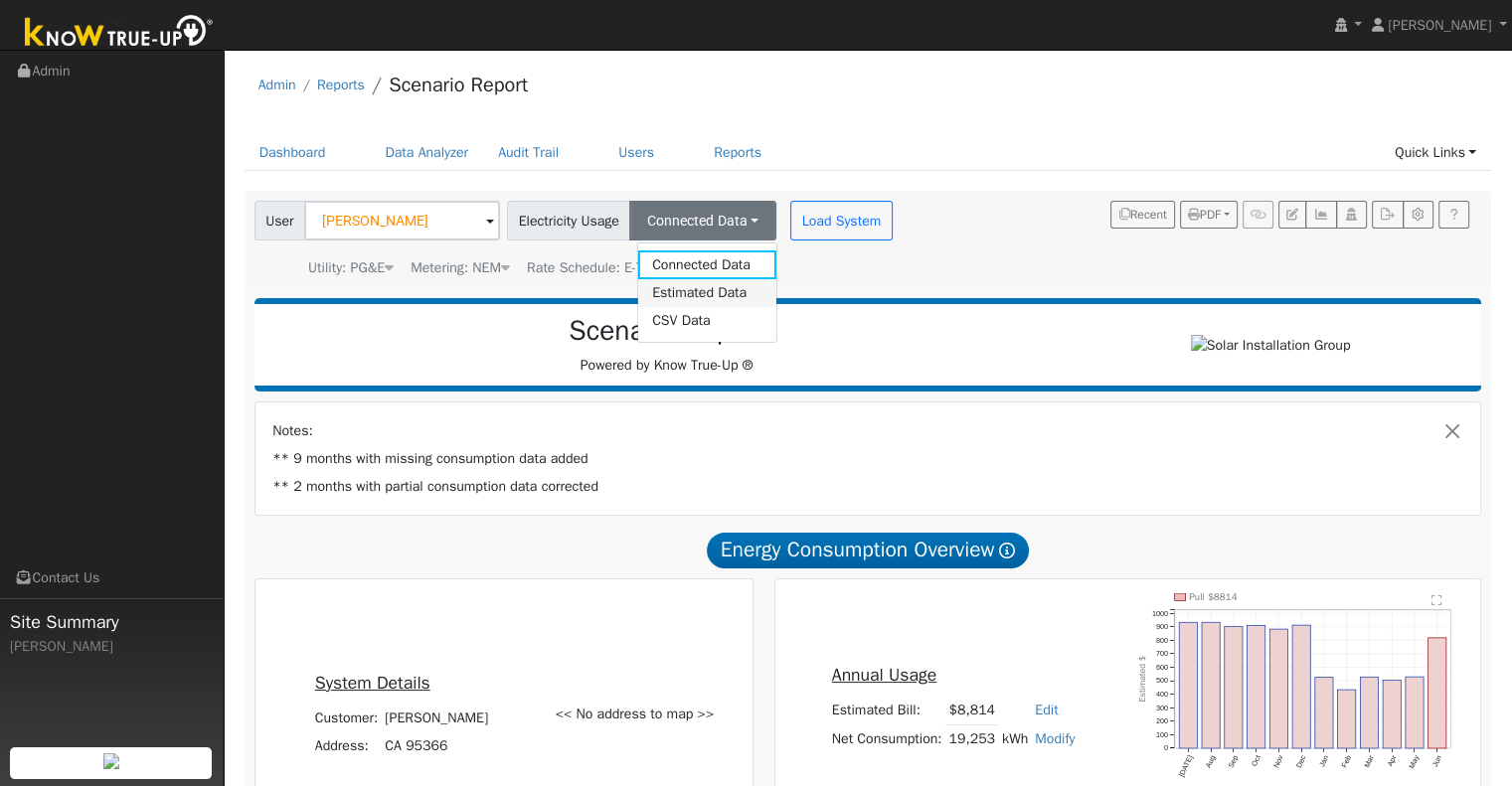 click on "Estimated Data" at bounding box center (707, 293) 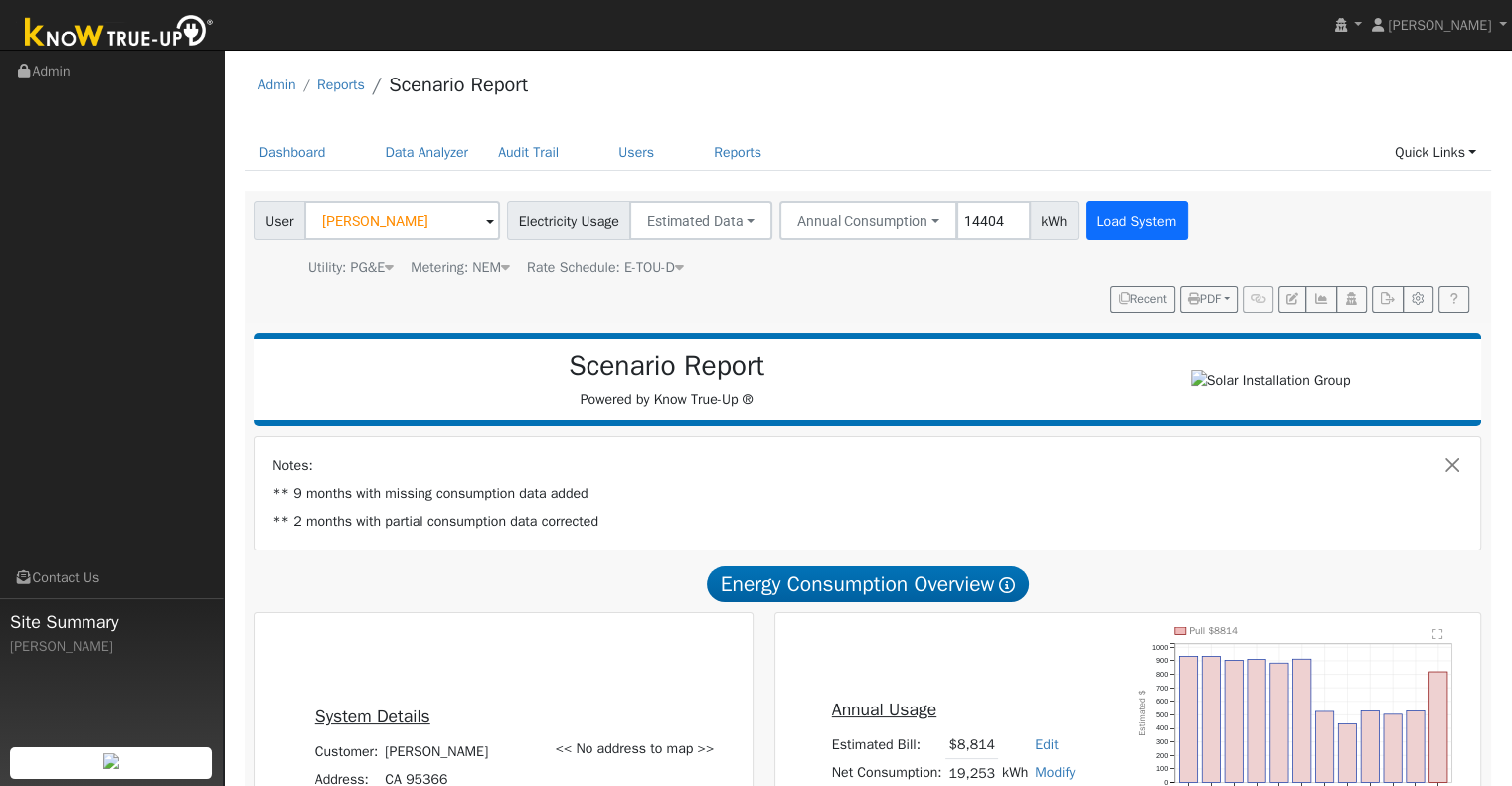 type on "14404" 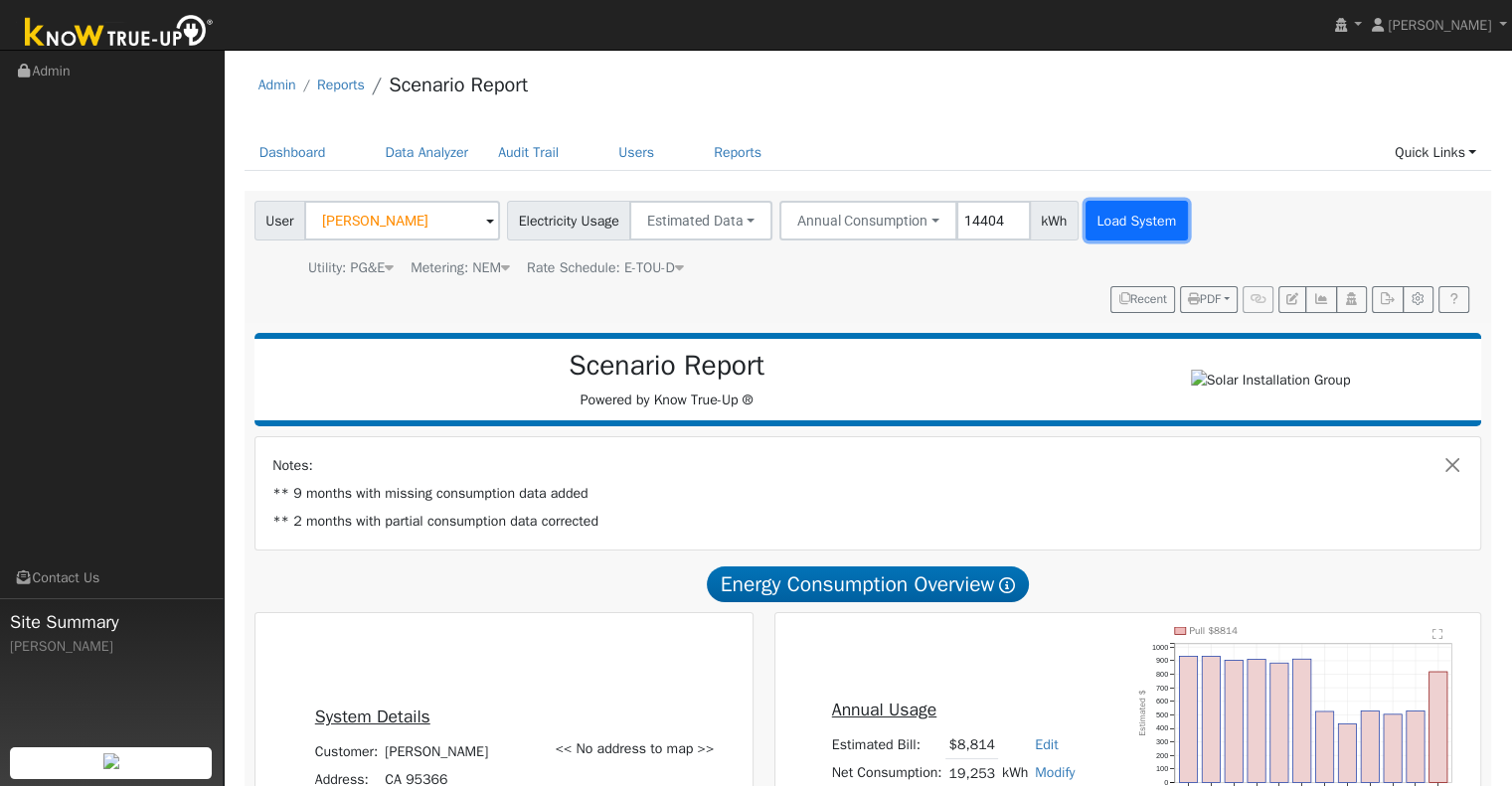 click on "Load System" at bounding box center [1136, 221] 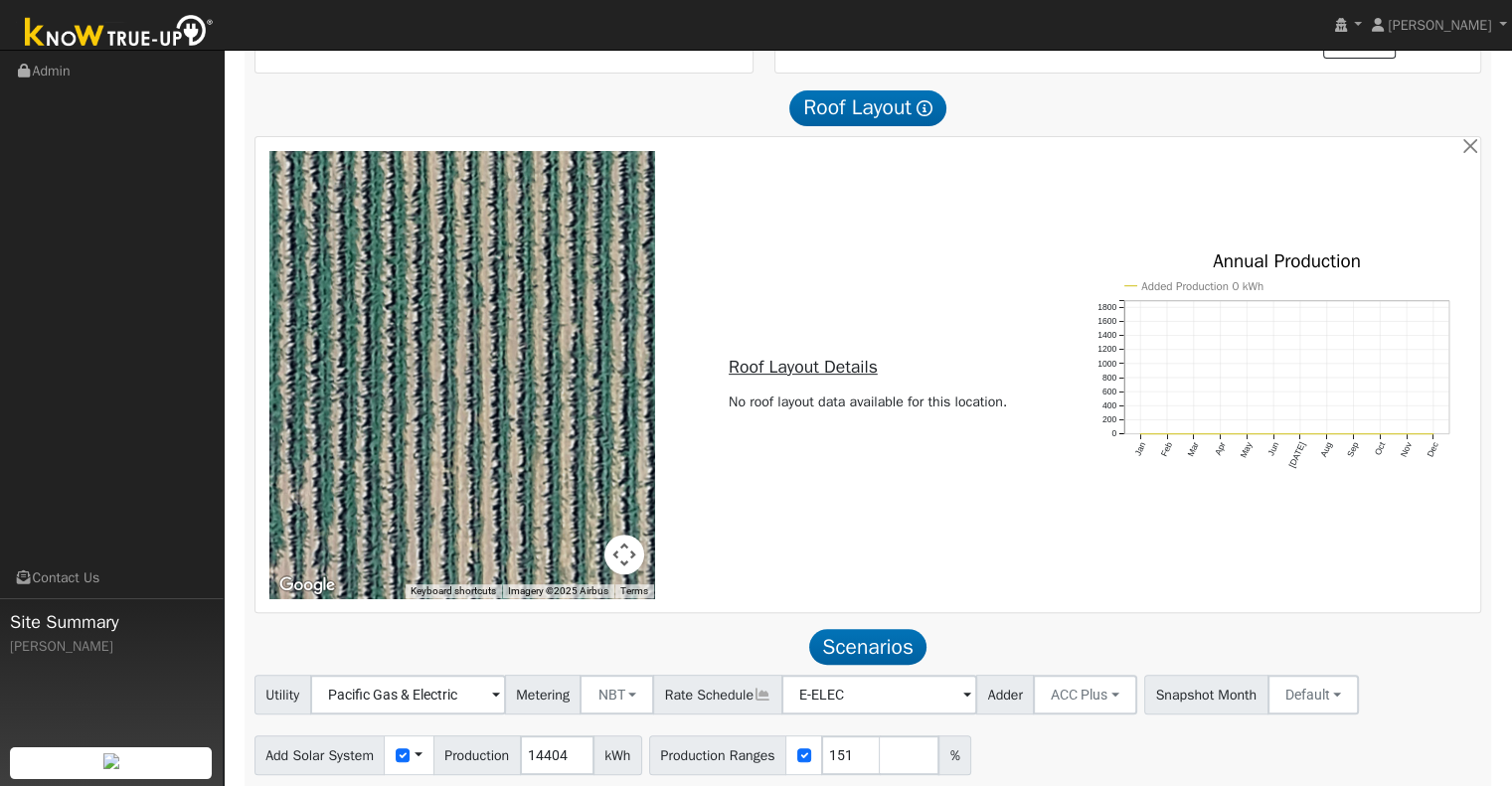 scroll, scrollTop: 763, scrollLeft: 0, axis: vertical 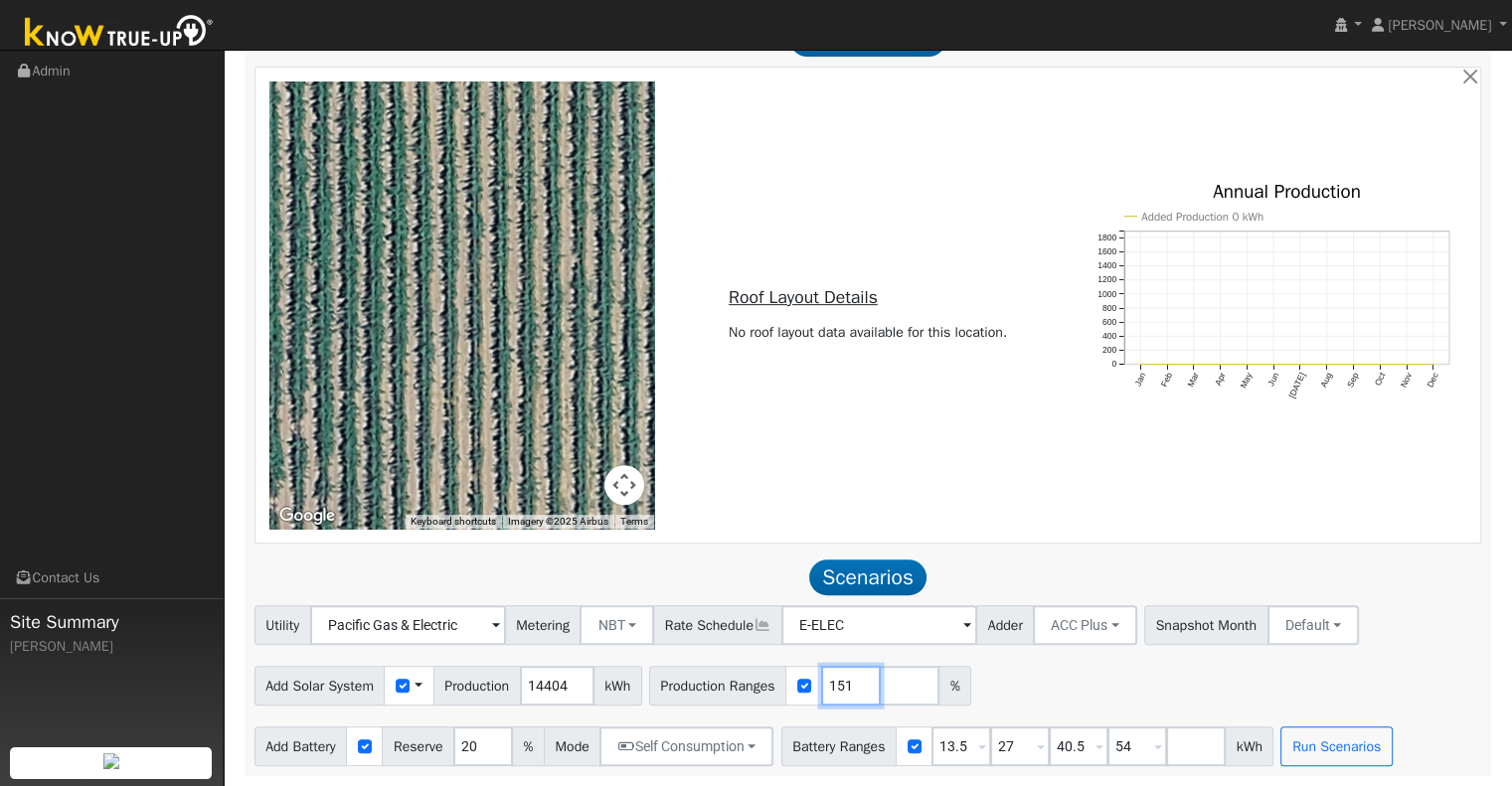 drag, startPoint x: 856, startPoint y: 687, endPoint x: 808, endPoint y: 704, distance: 50.92151 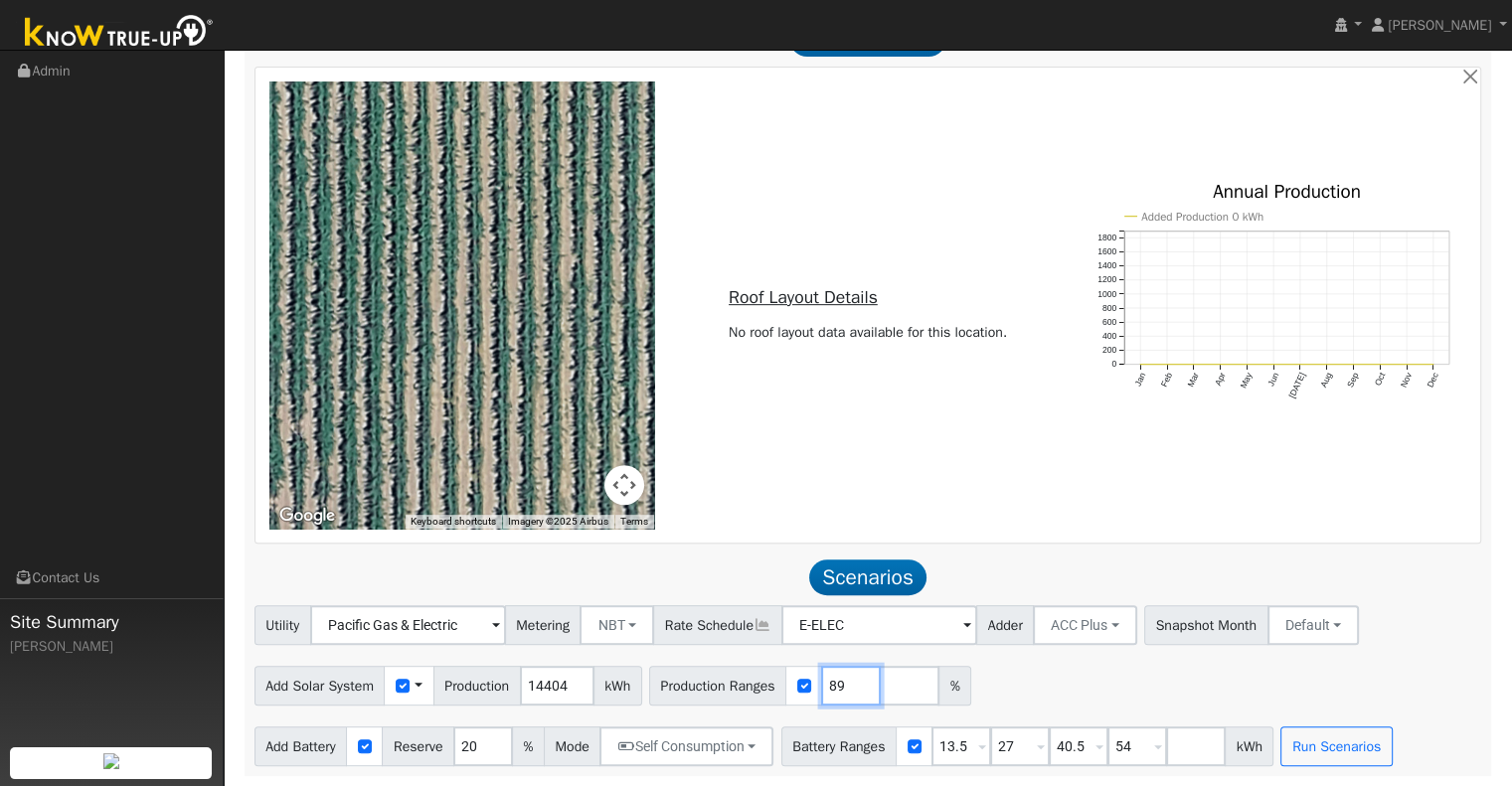 type on "89" 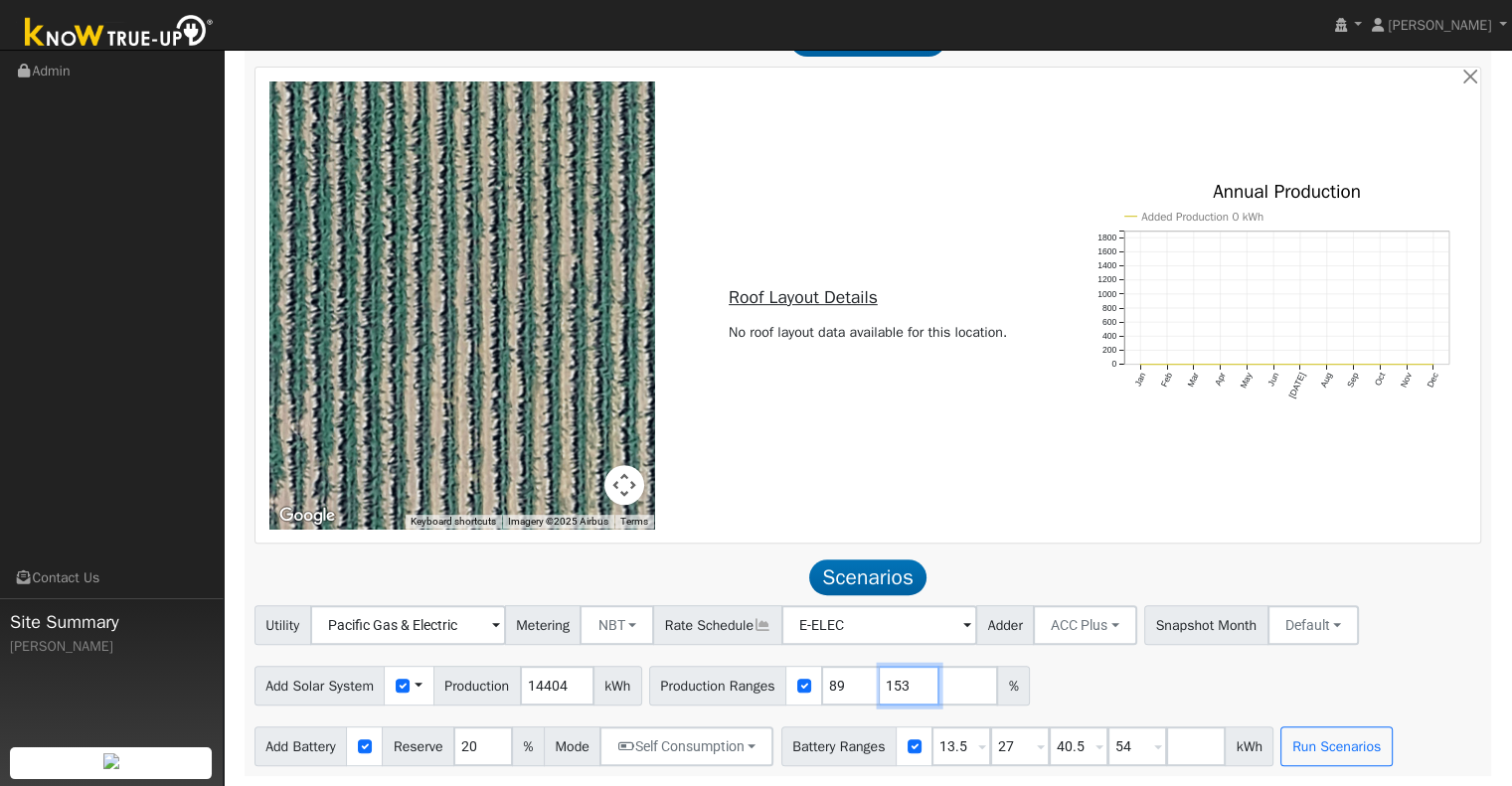 type on "153" 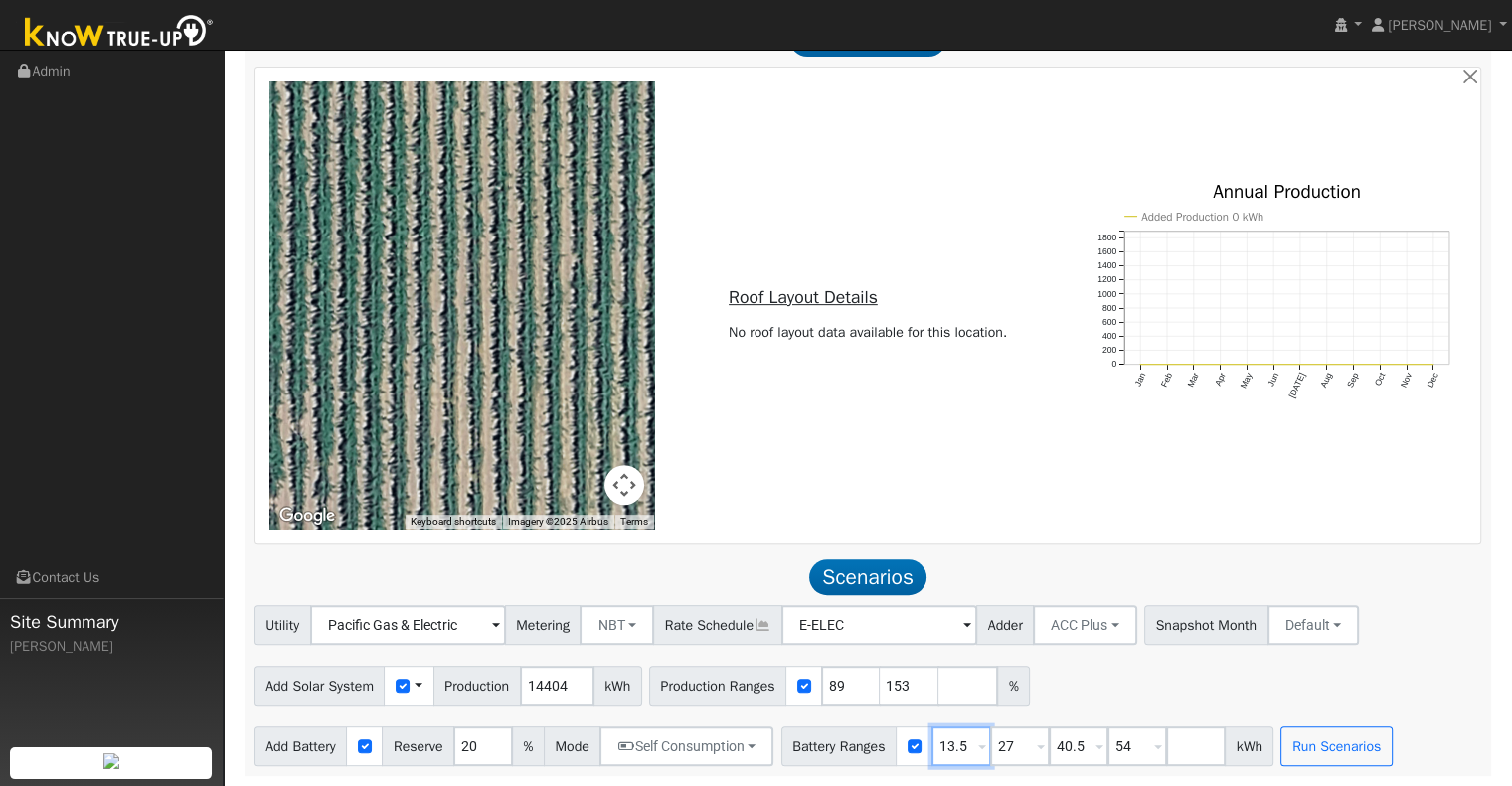 drag, startPoint x: 938, startPoint y: 748, endPoint x: 871, endPoint y: 742, distance: 67.26812 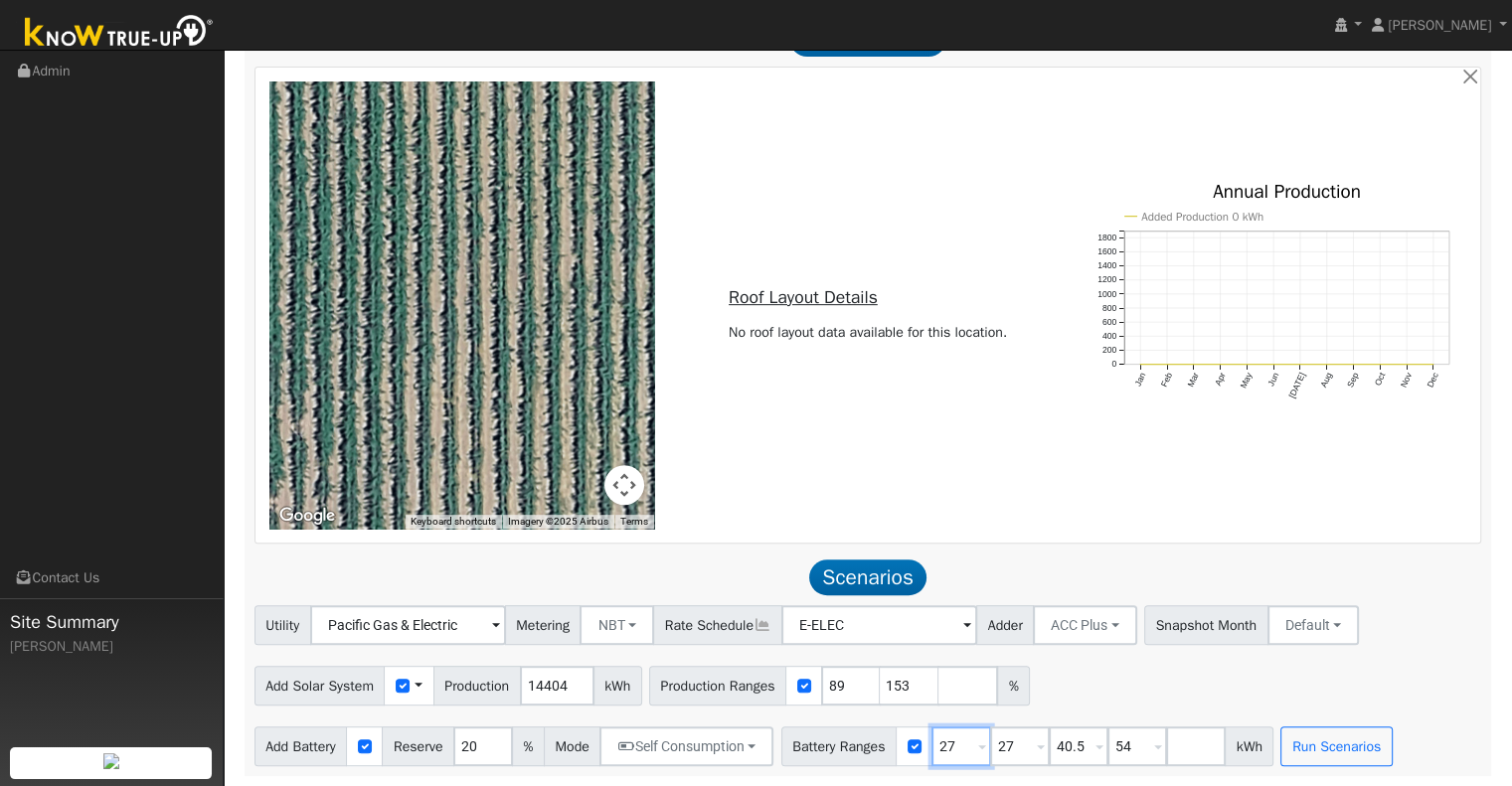 type on "27" 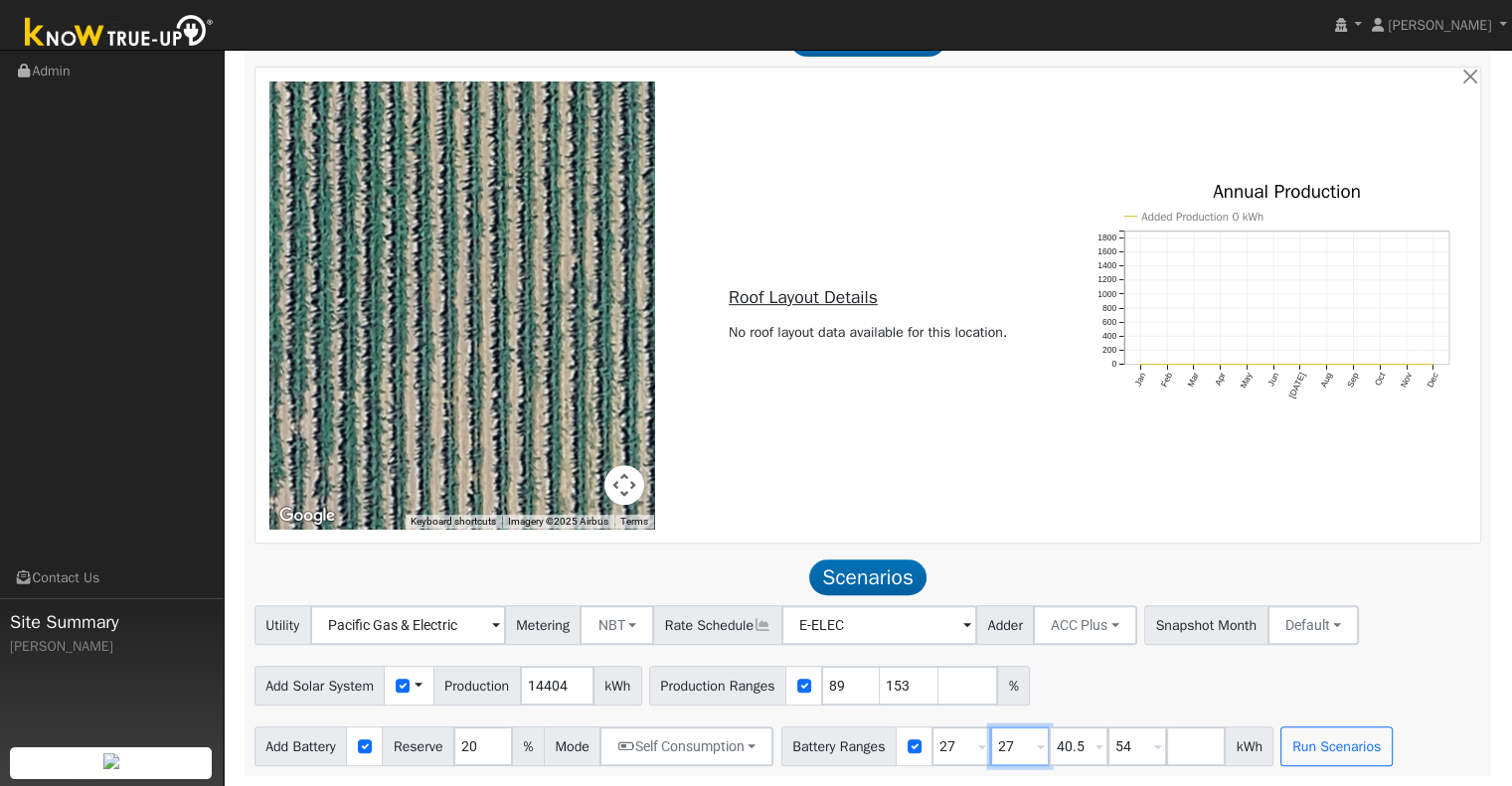 type on "40.5" 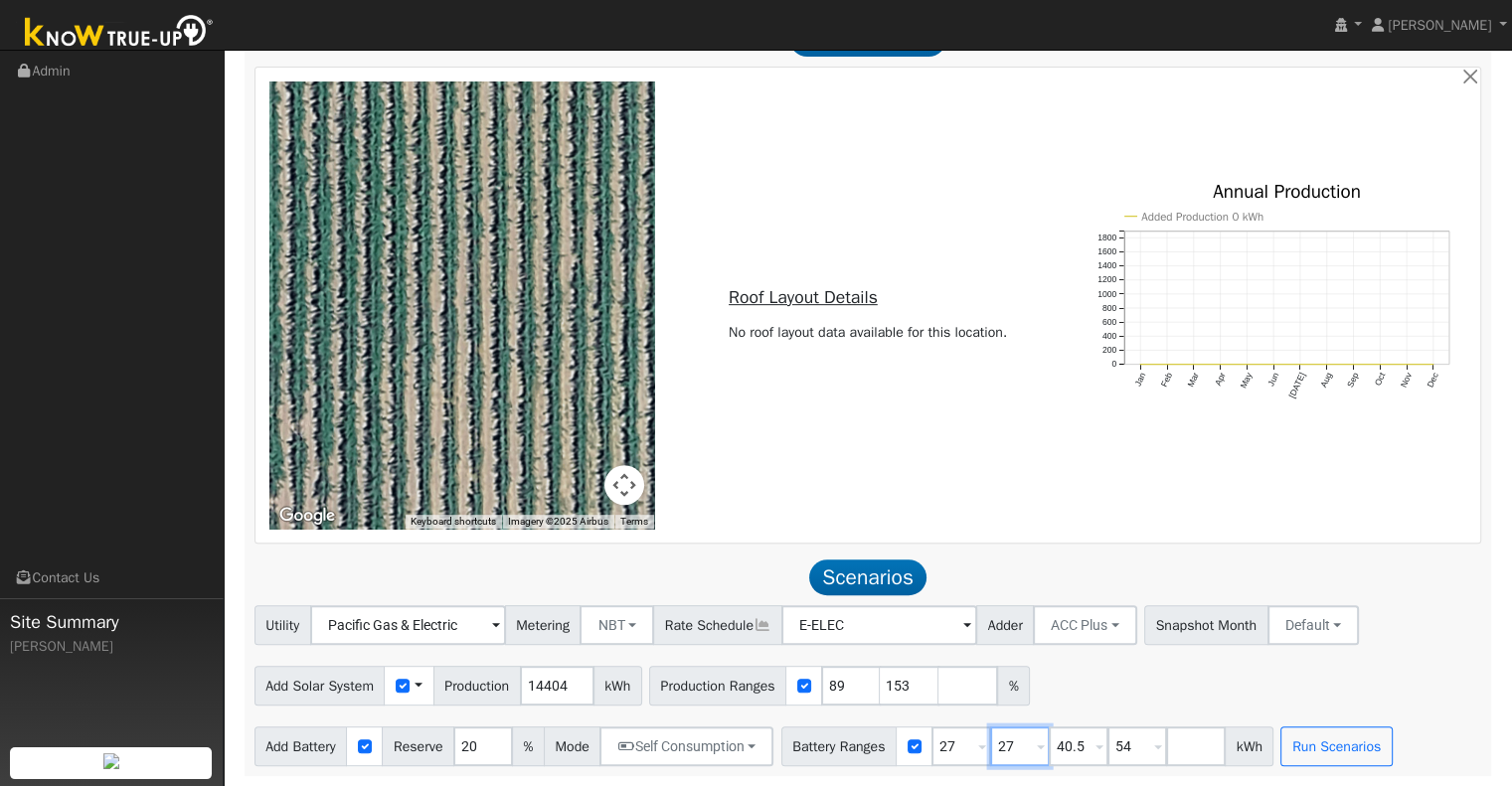 type on "54" 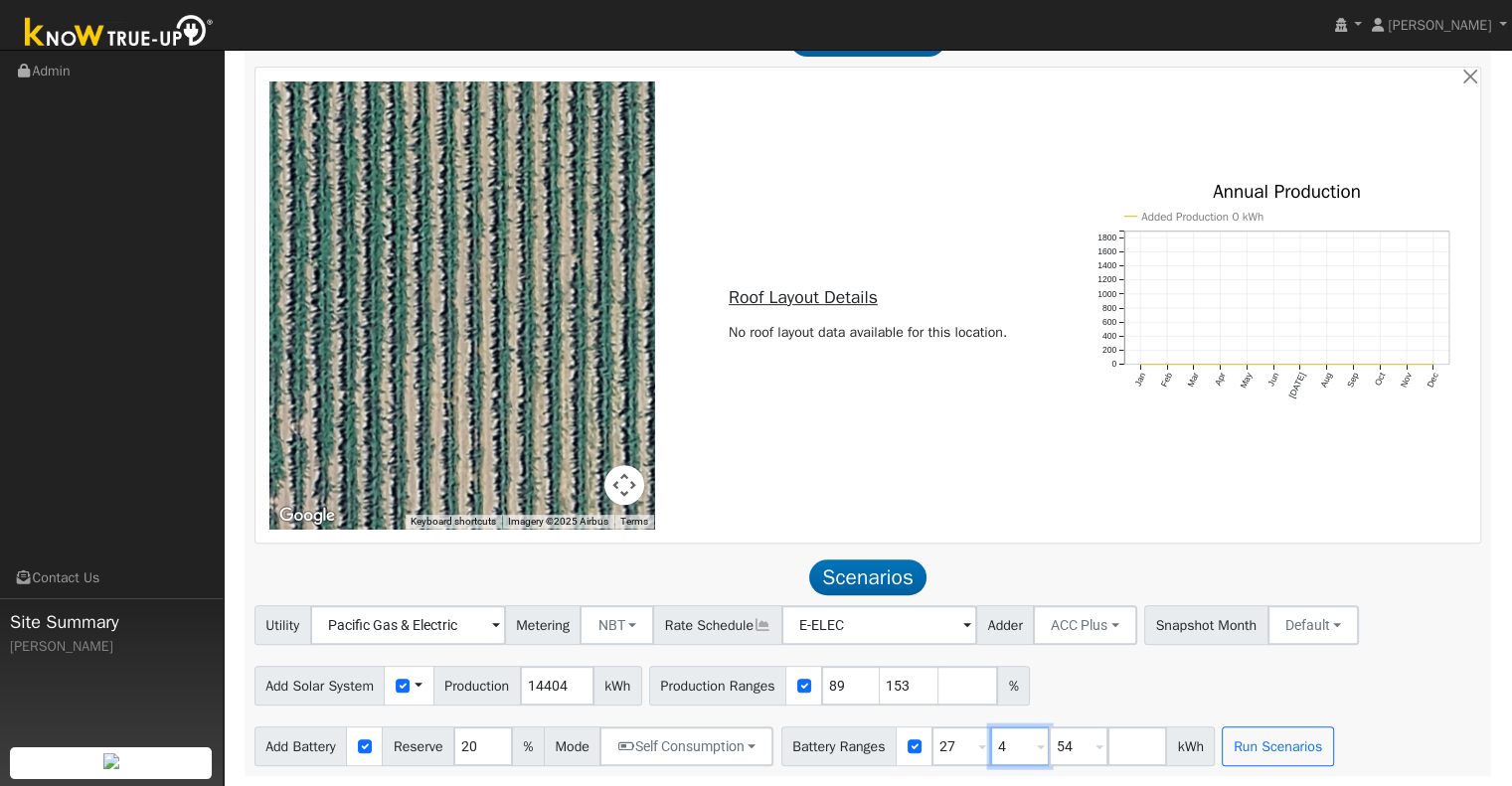 type on "54" 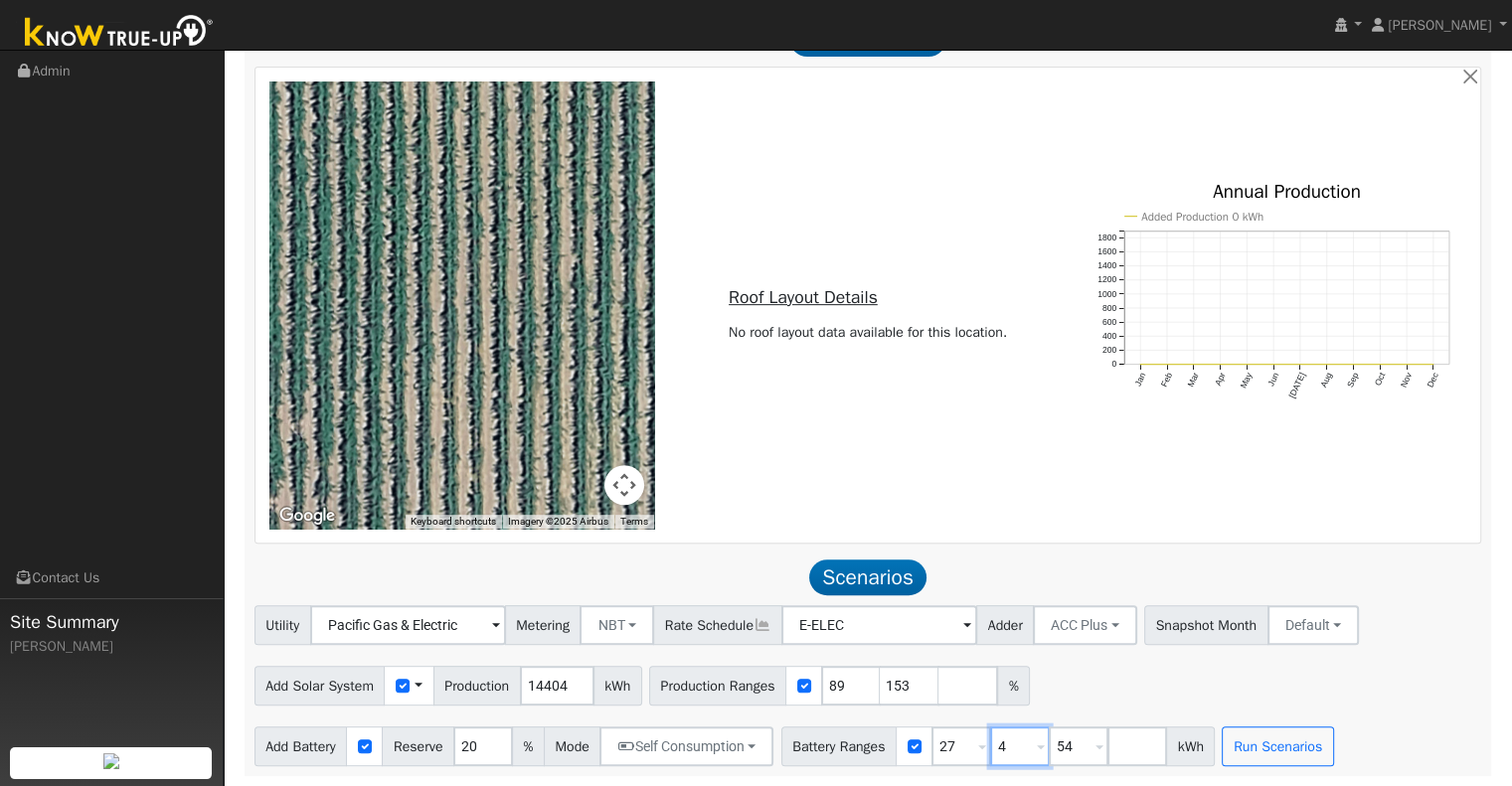type 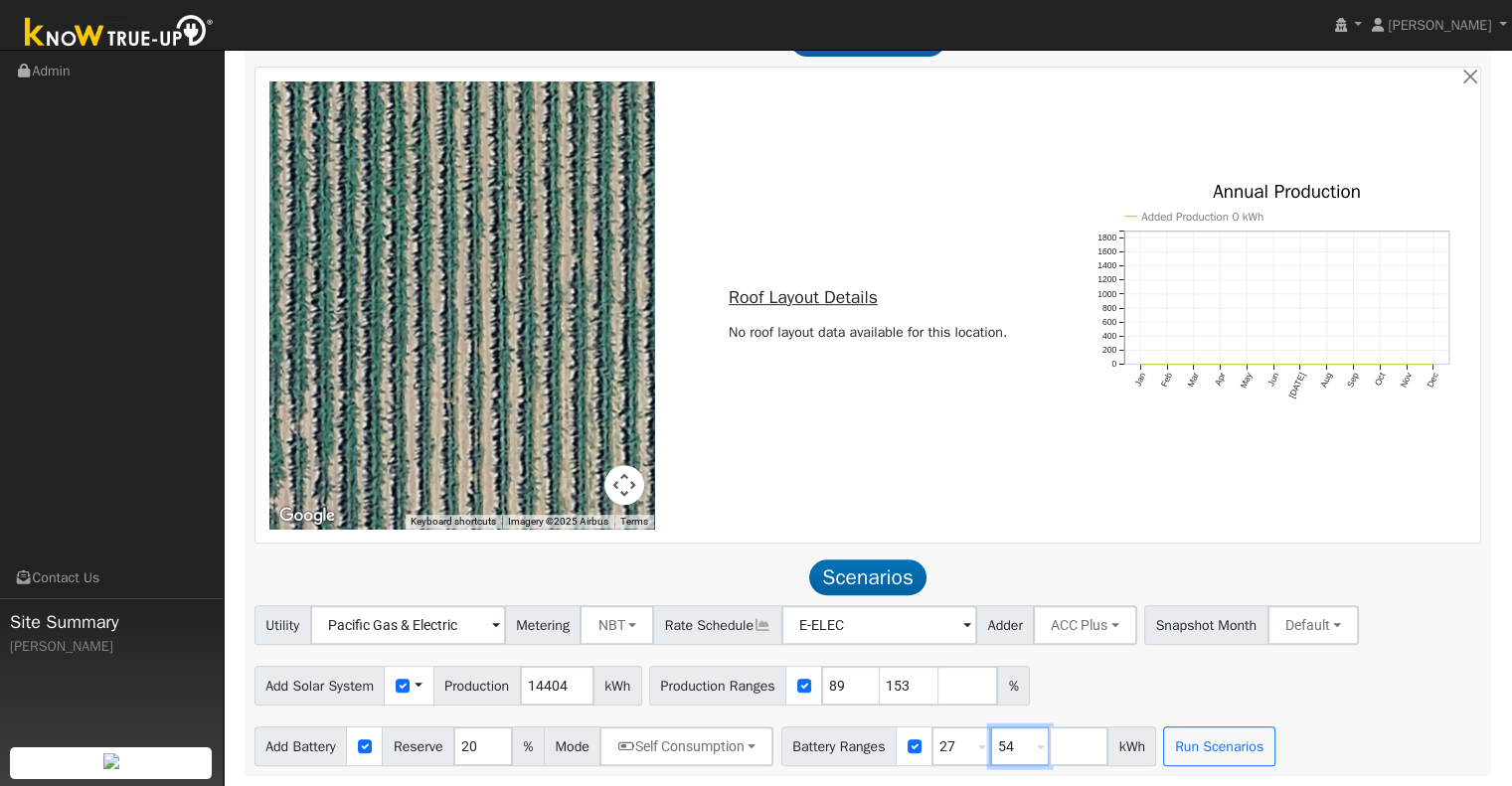 type on "5" 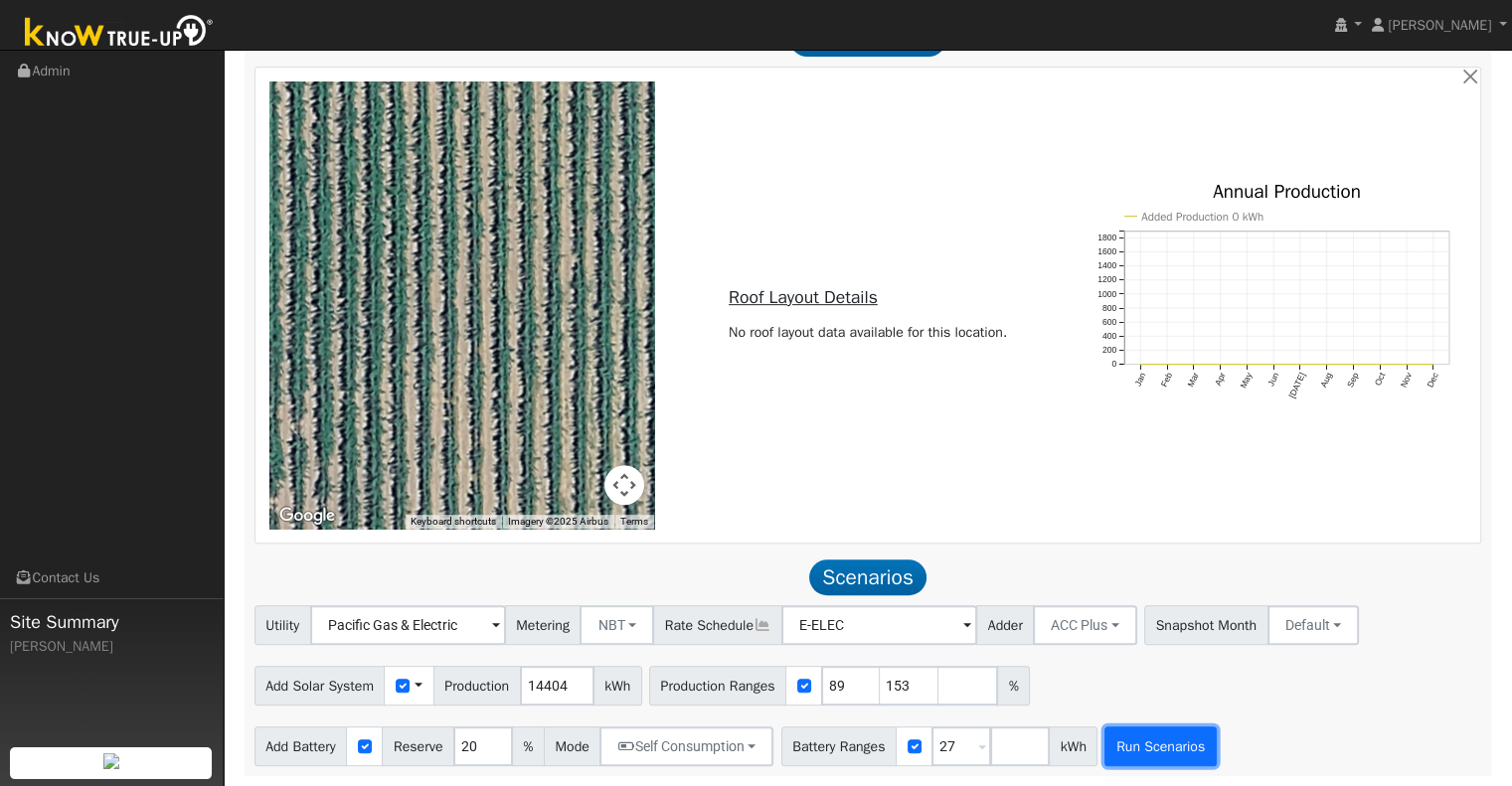 click on "Run Scenarios" at bounding box center [1160, 746] 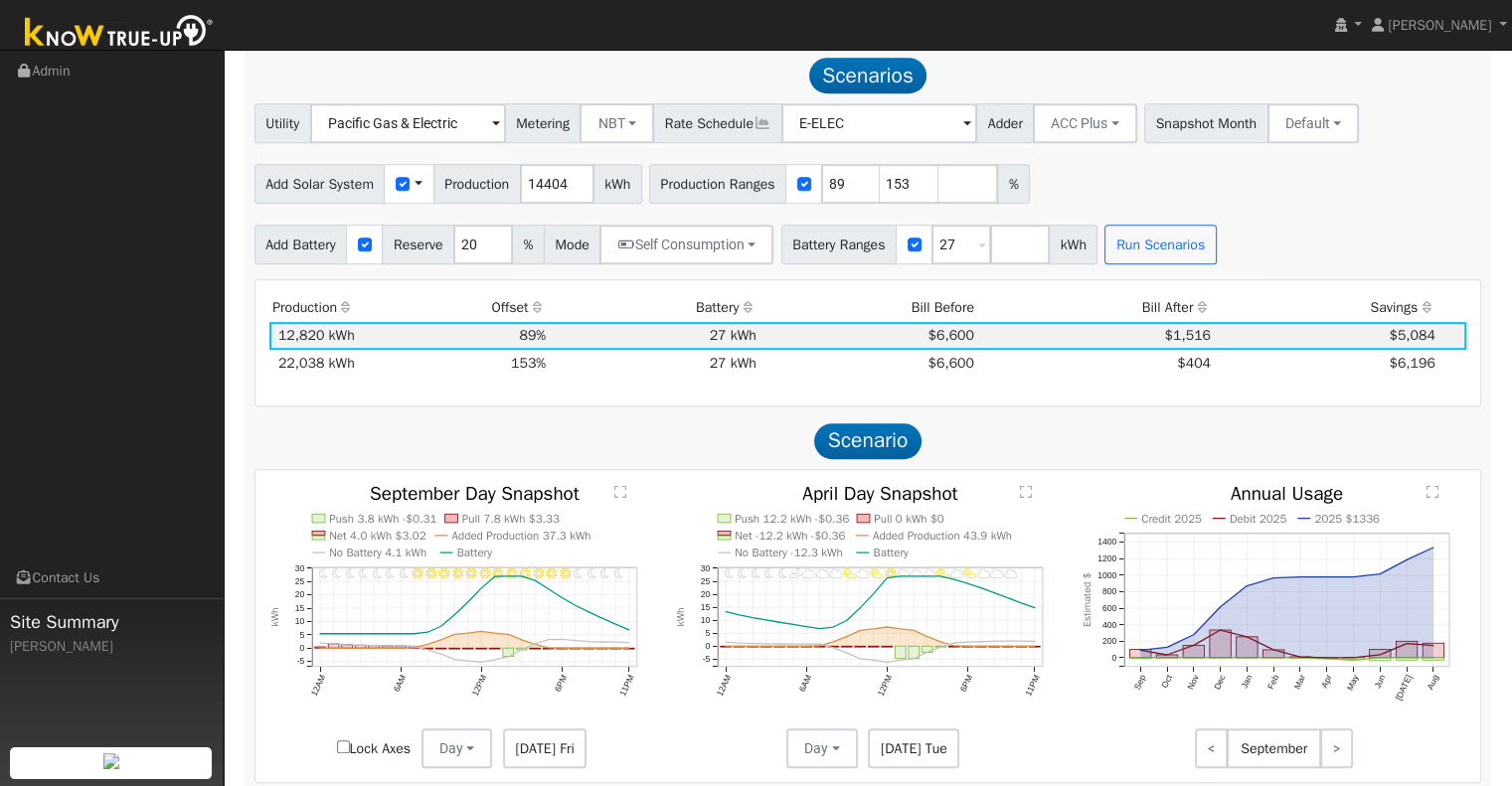 scroll, scrollTop: 1260, scrollLeft: 0, axis: vertical 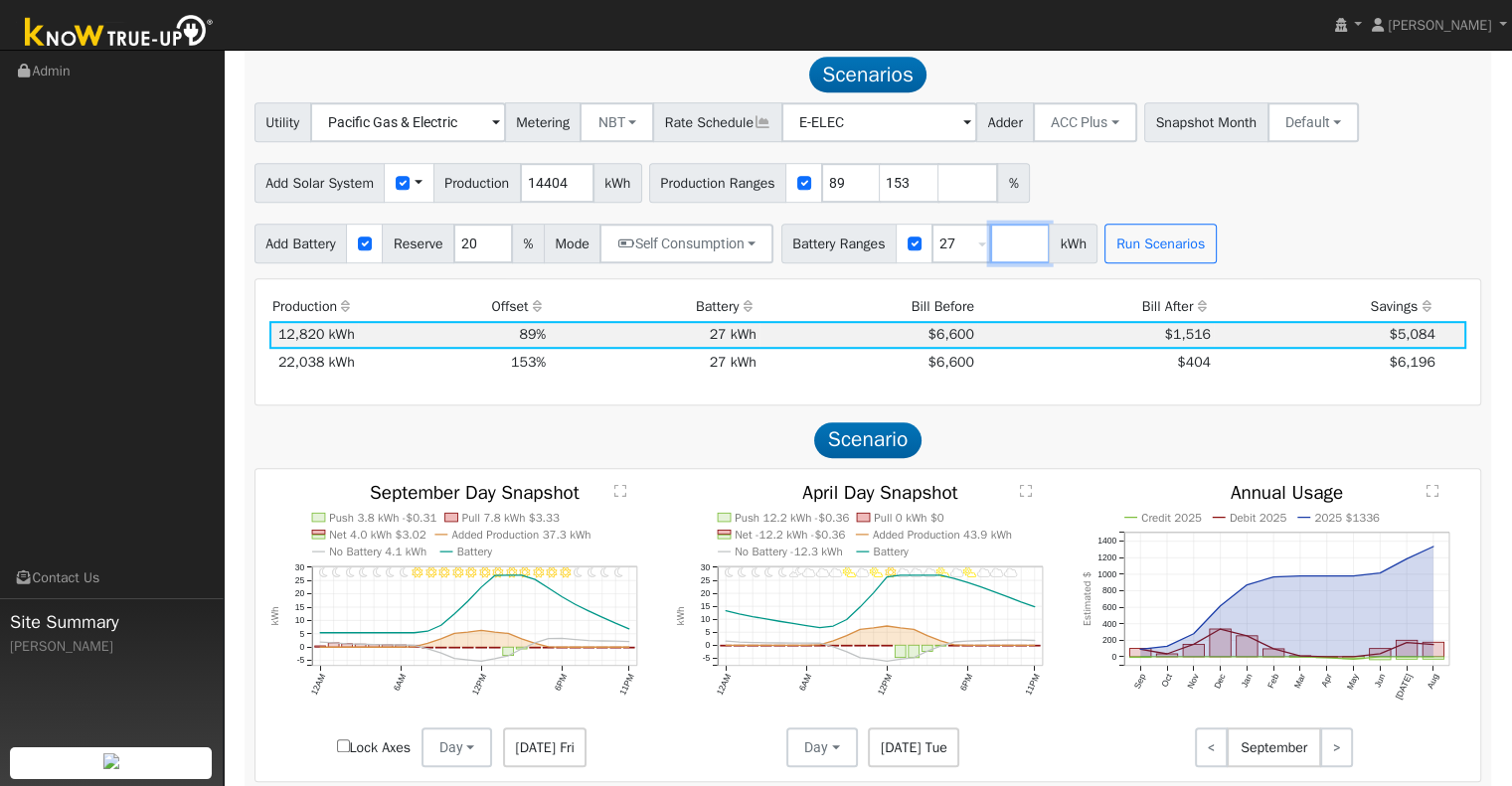 click at bounding box center (1020, 243) 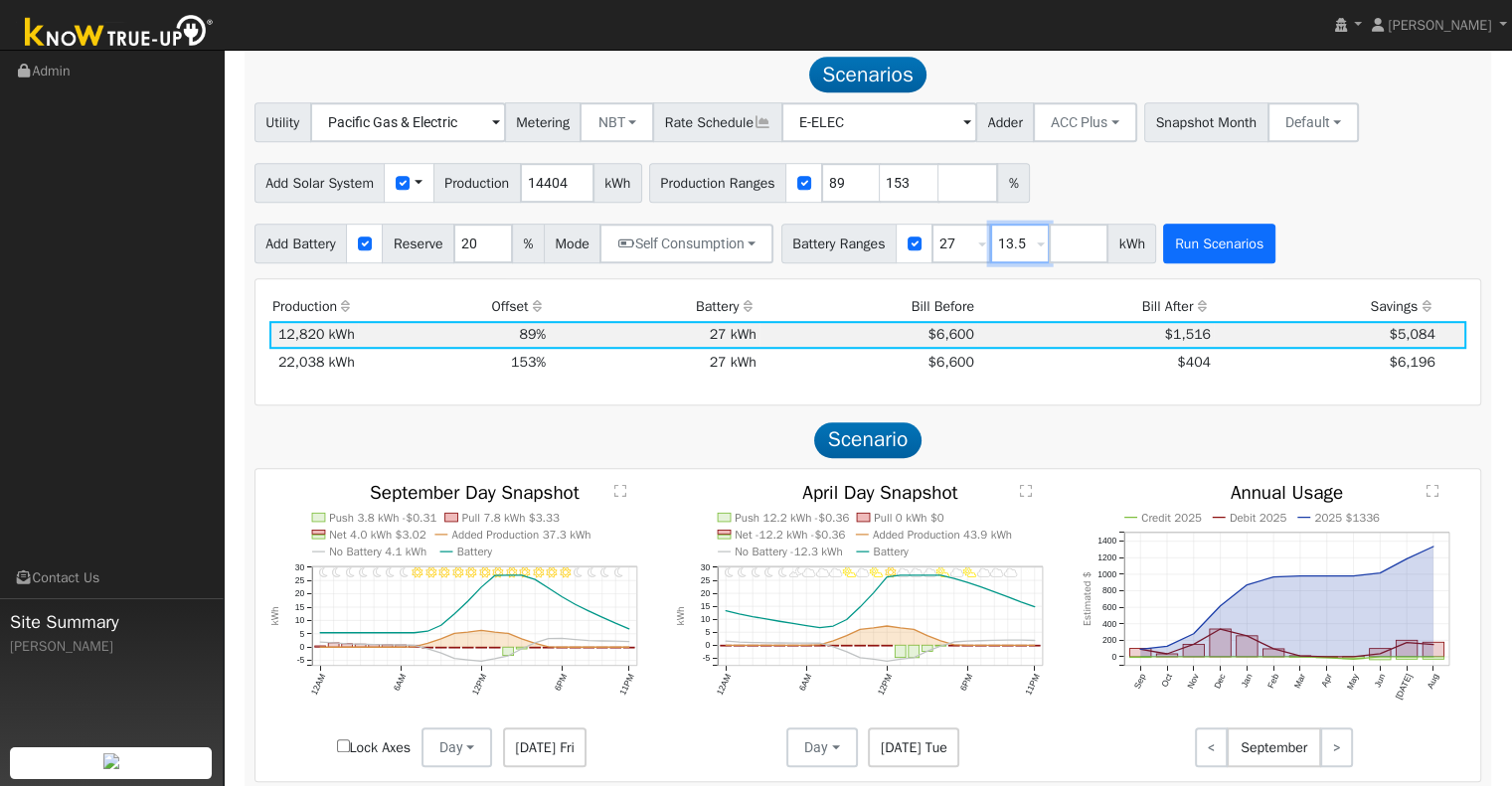 type on "13.5" 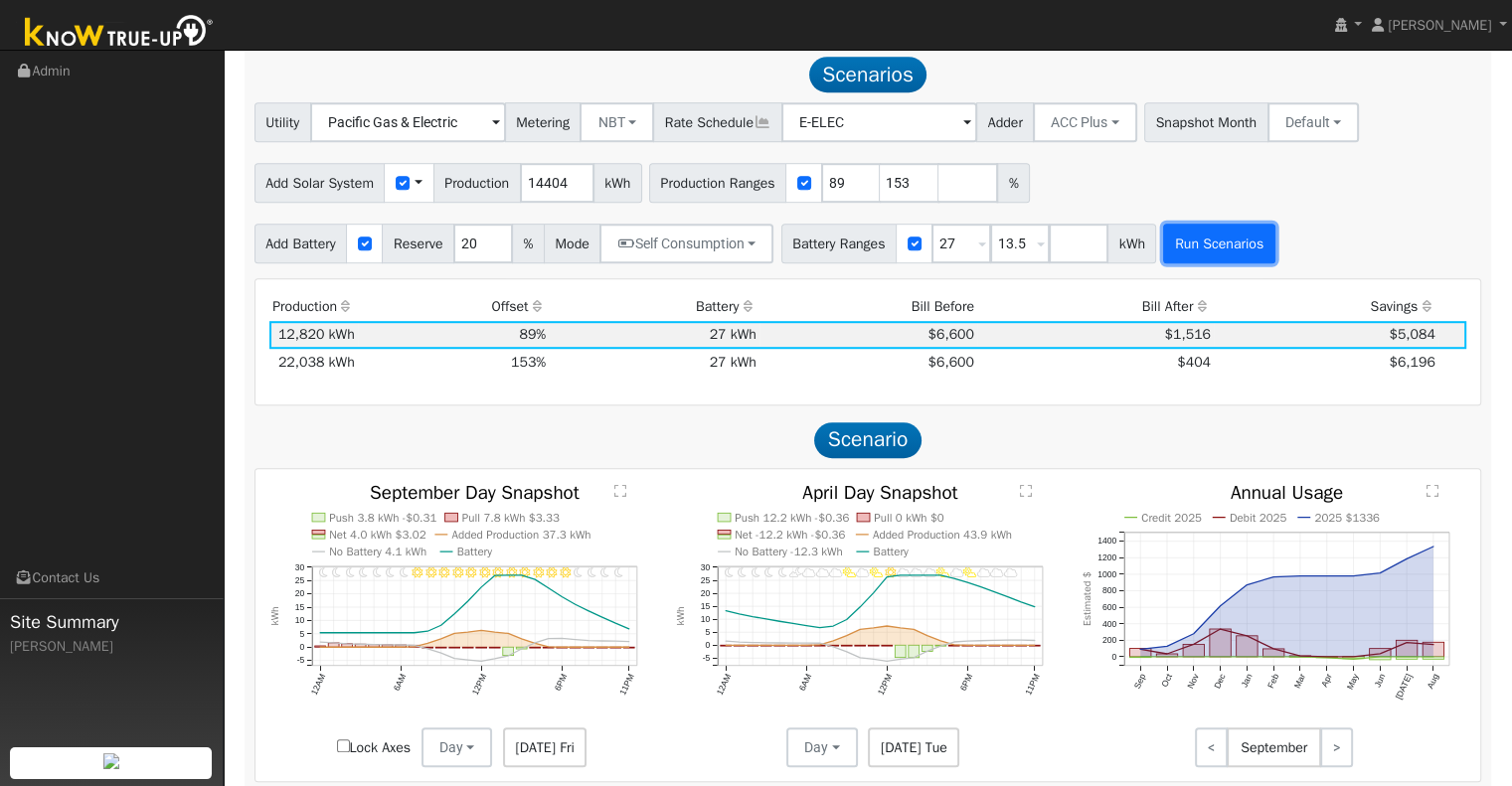 type on "13.5" 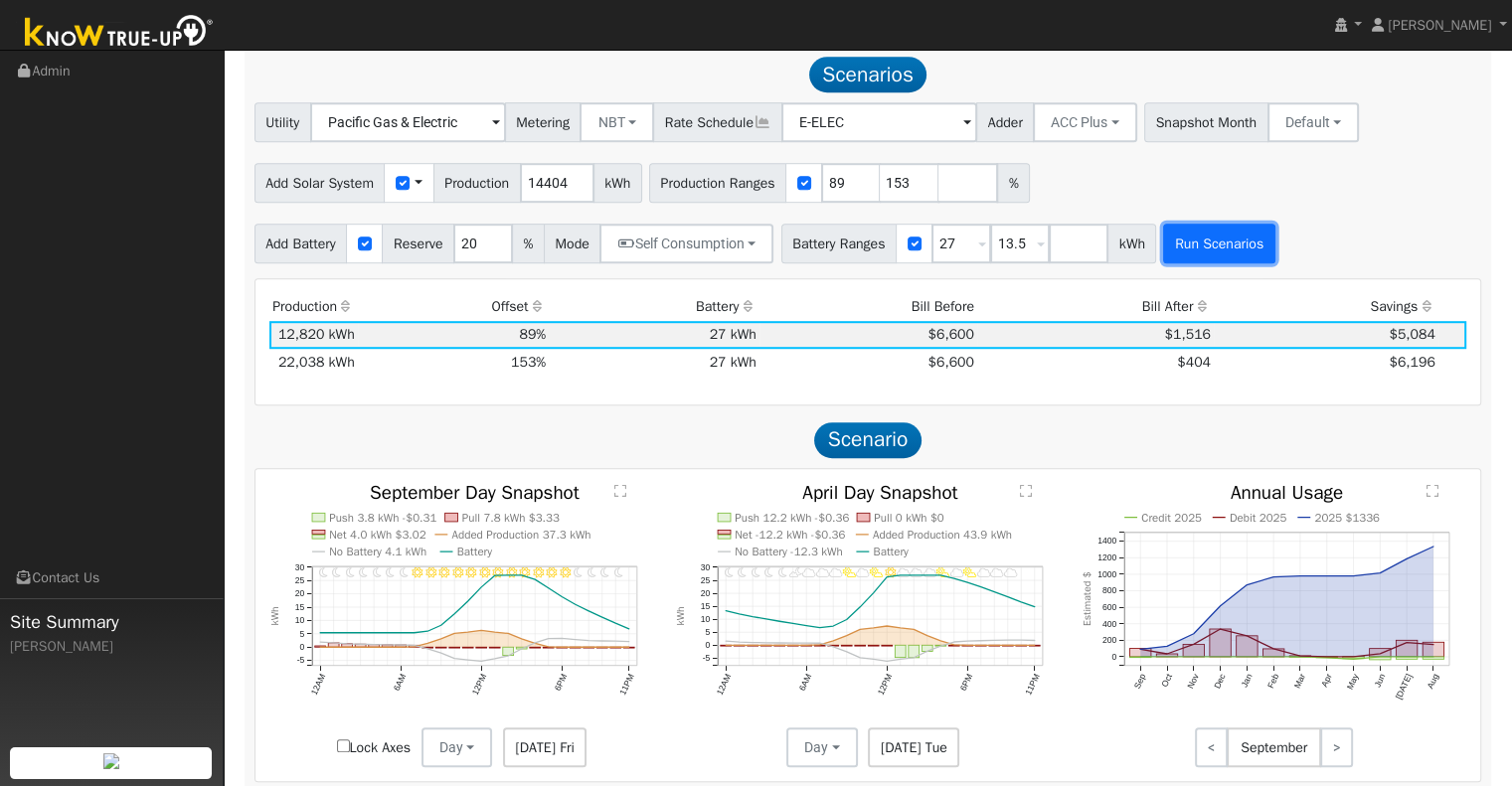 type on "27" 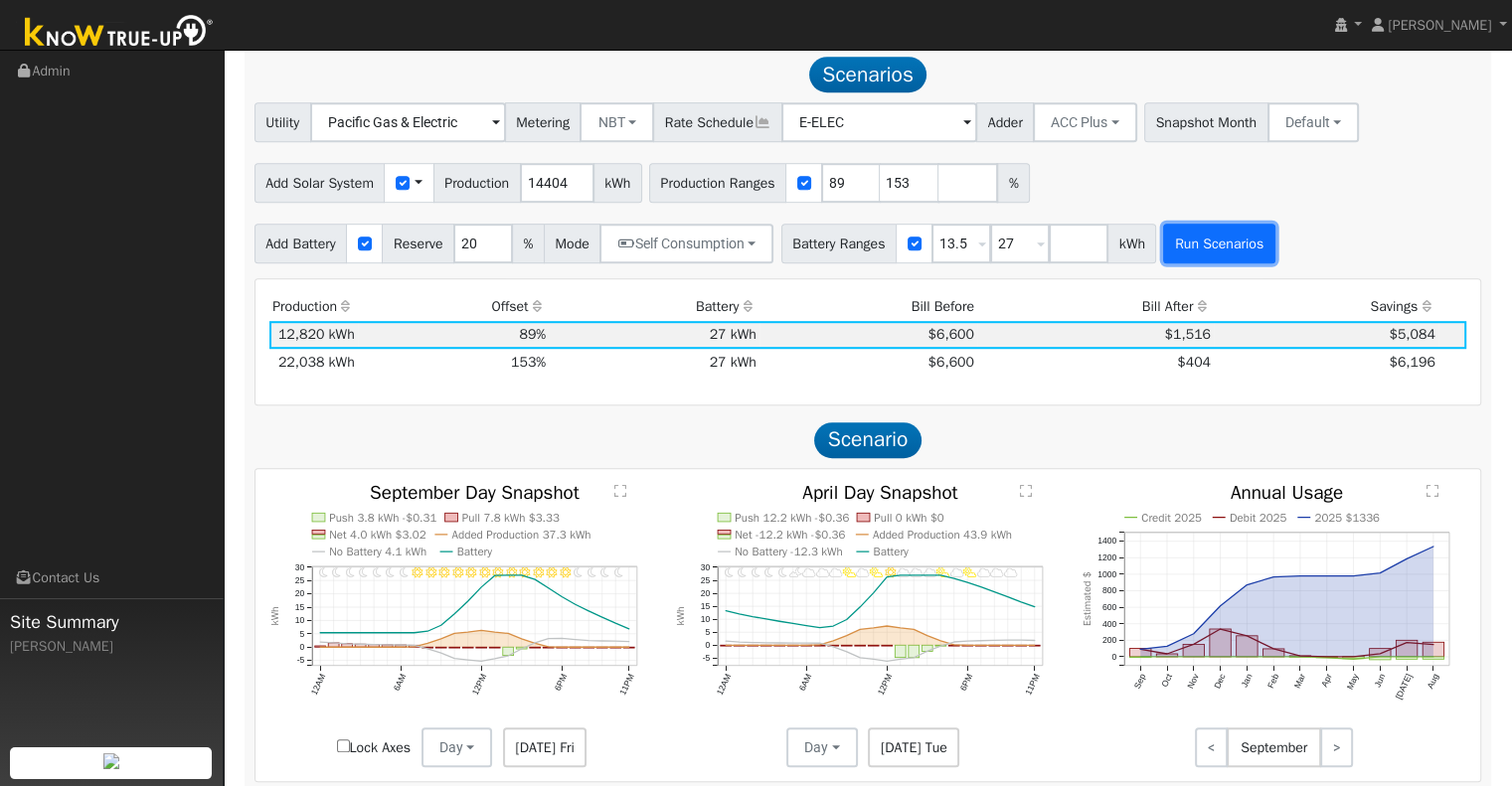 click on "Run Scenarios" at bounding box center (1219, 243) 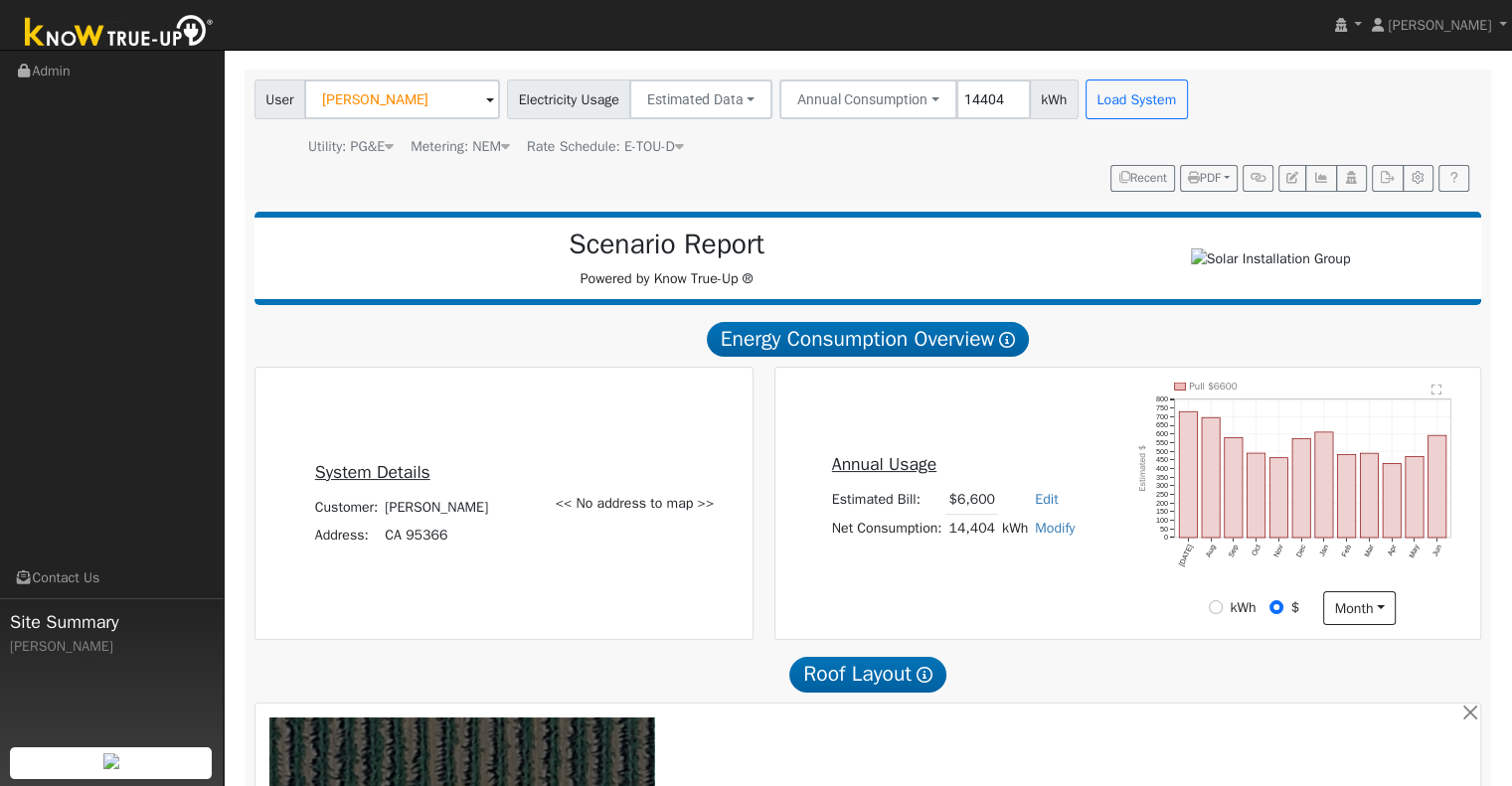 scroll, scrollTop: 0, scrollLeft: 0, axis: both 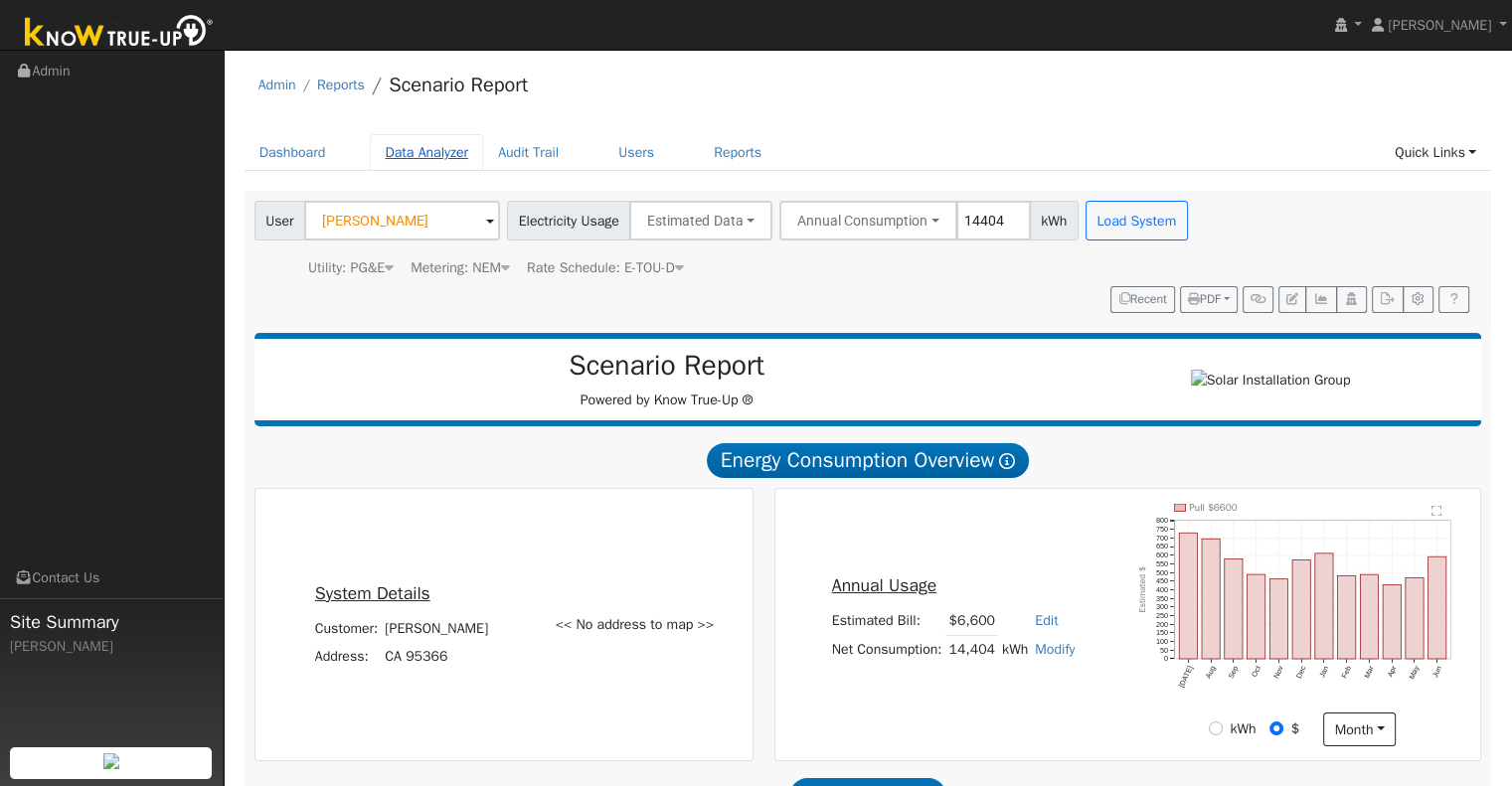 click on "Data Analyzer" at bounding box center (426, 152) 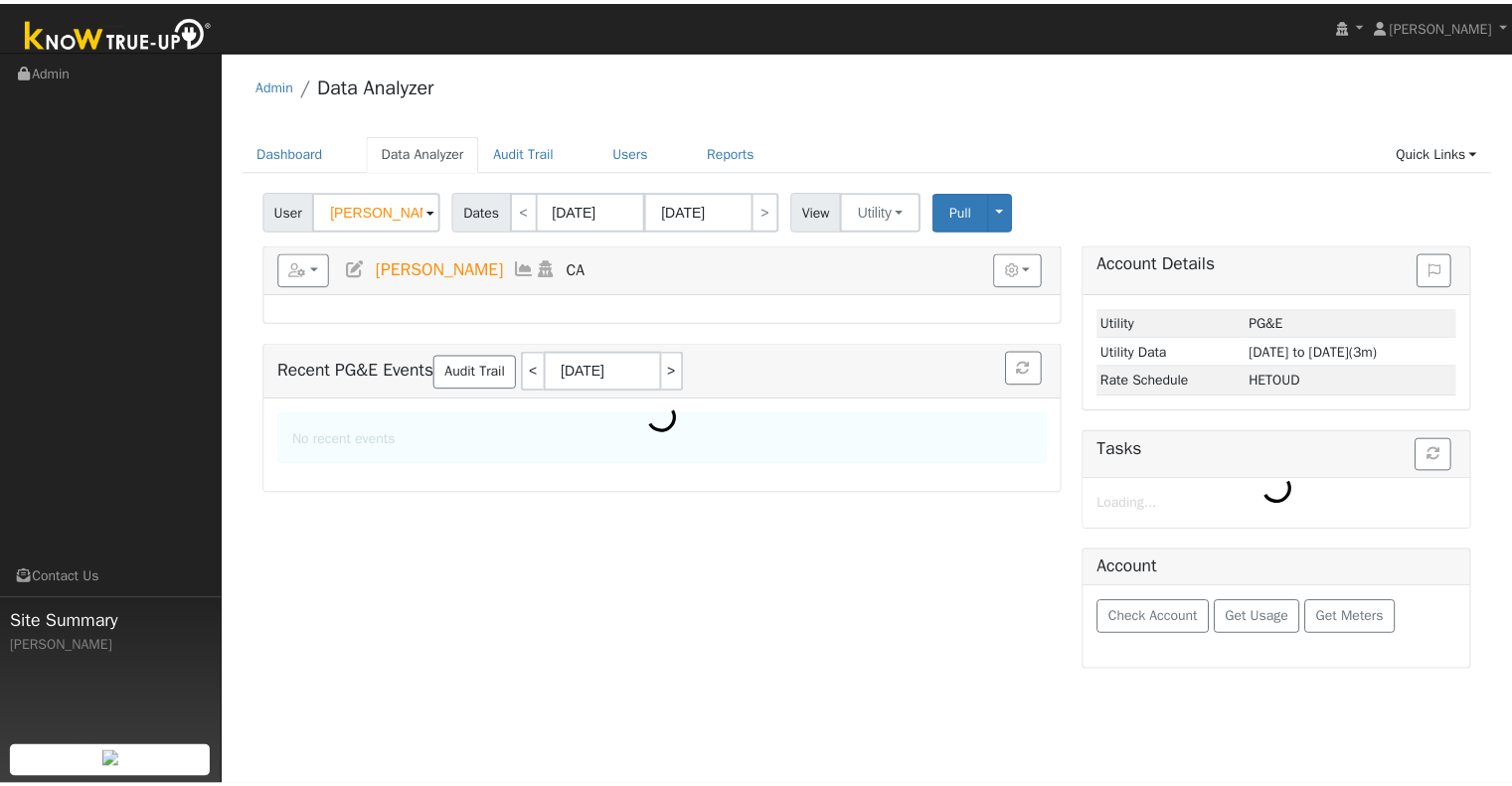 scroll, scrollTop: 0, scrollLeft: 0, axis: both 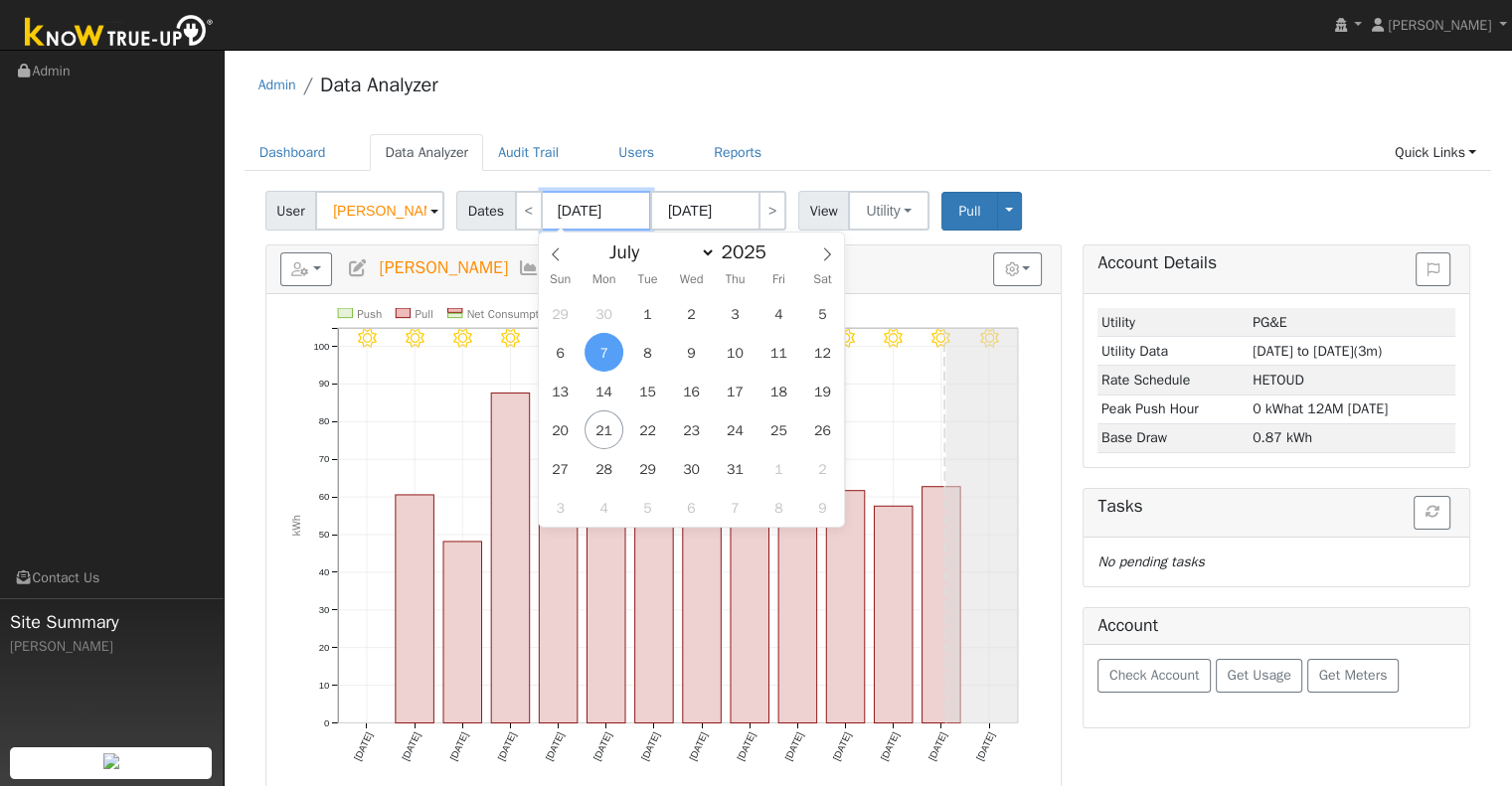 click on "07/07/2025" at bounding box center (596, 211) 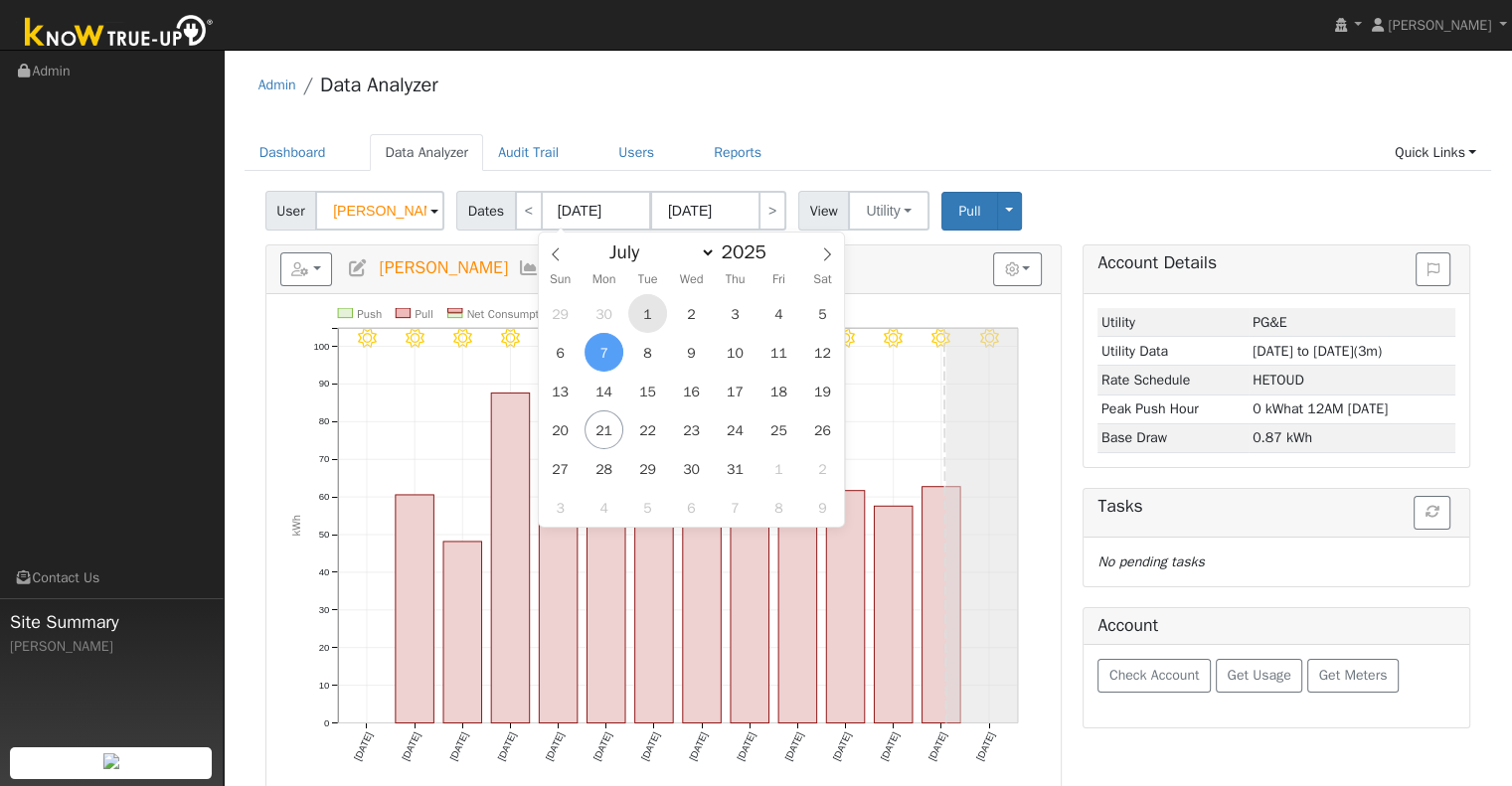 click on "1" at bounding box center (647, 313) 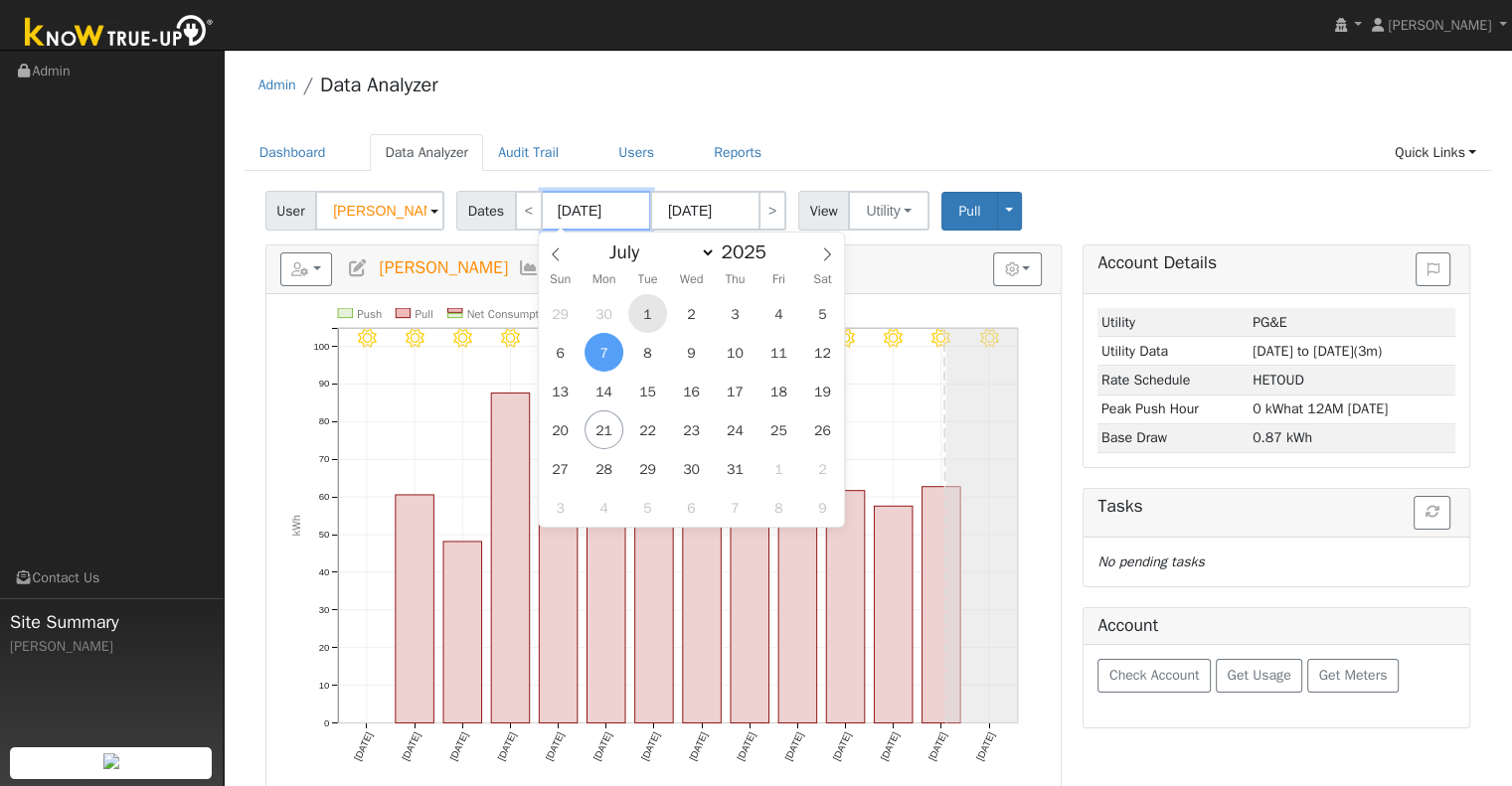 type on "07/01/2025" 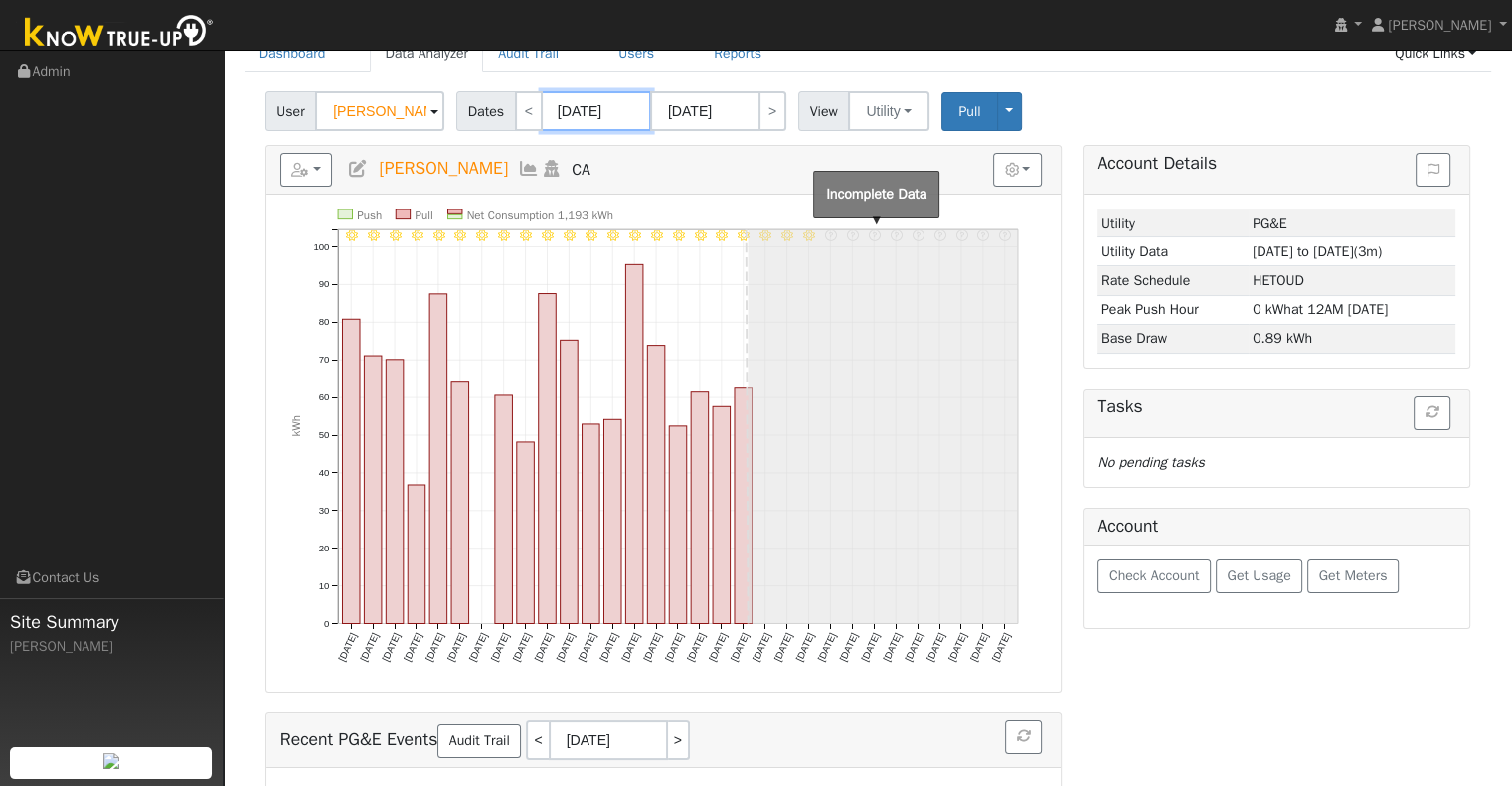 scroll, scrollTop: 0, scrollLeft: 0, axis: both 